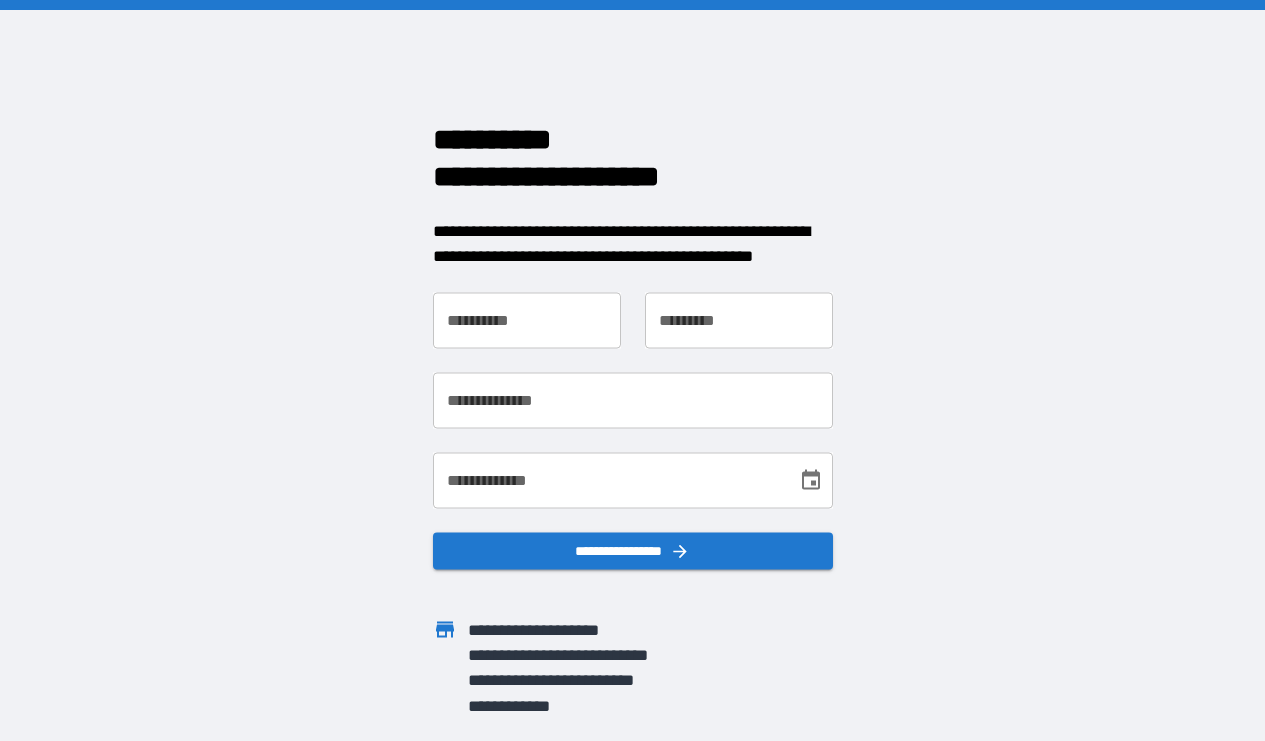scroll, scrollTop: 0, scrollLeft: 0, axis: both 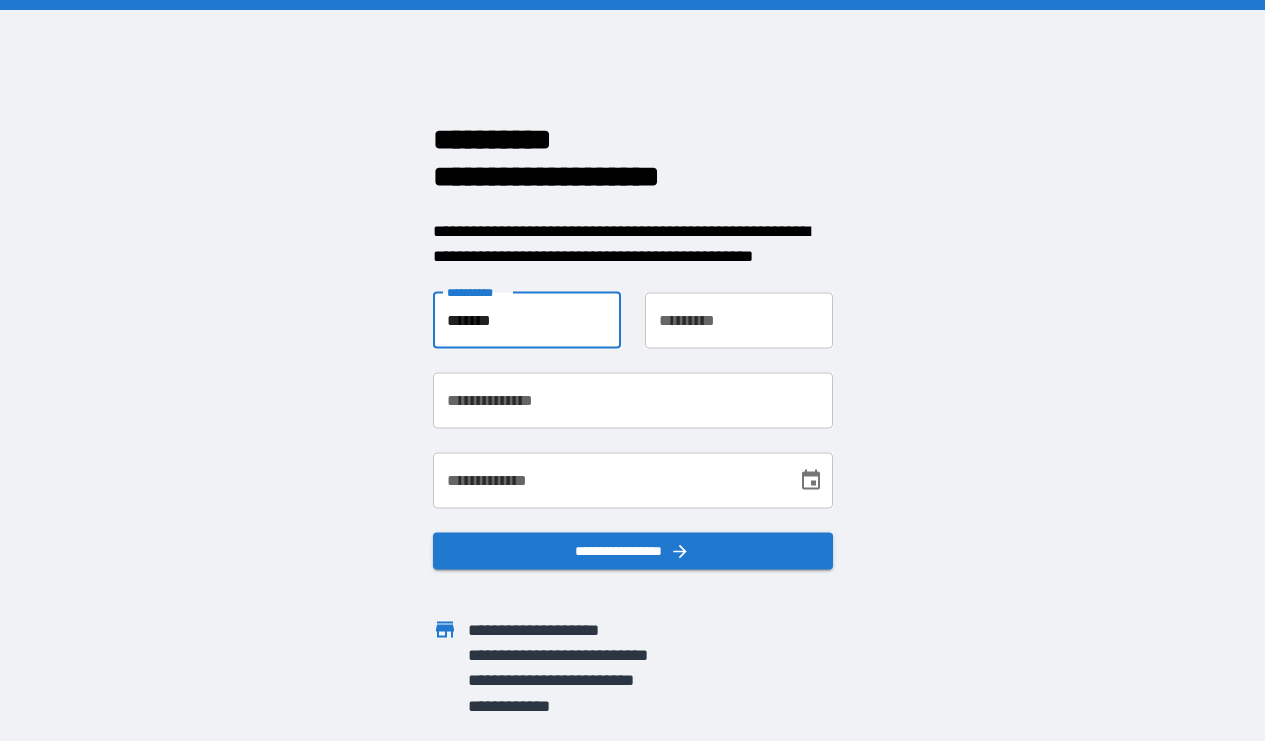 type on "*******" 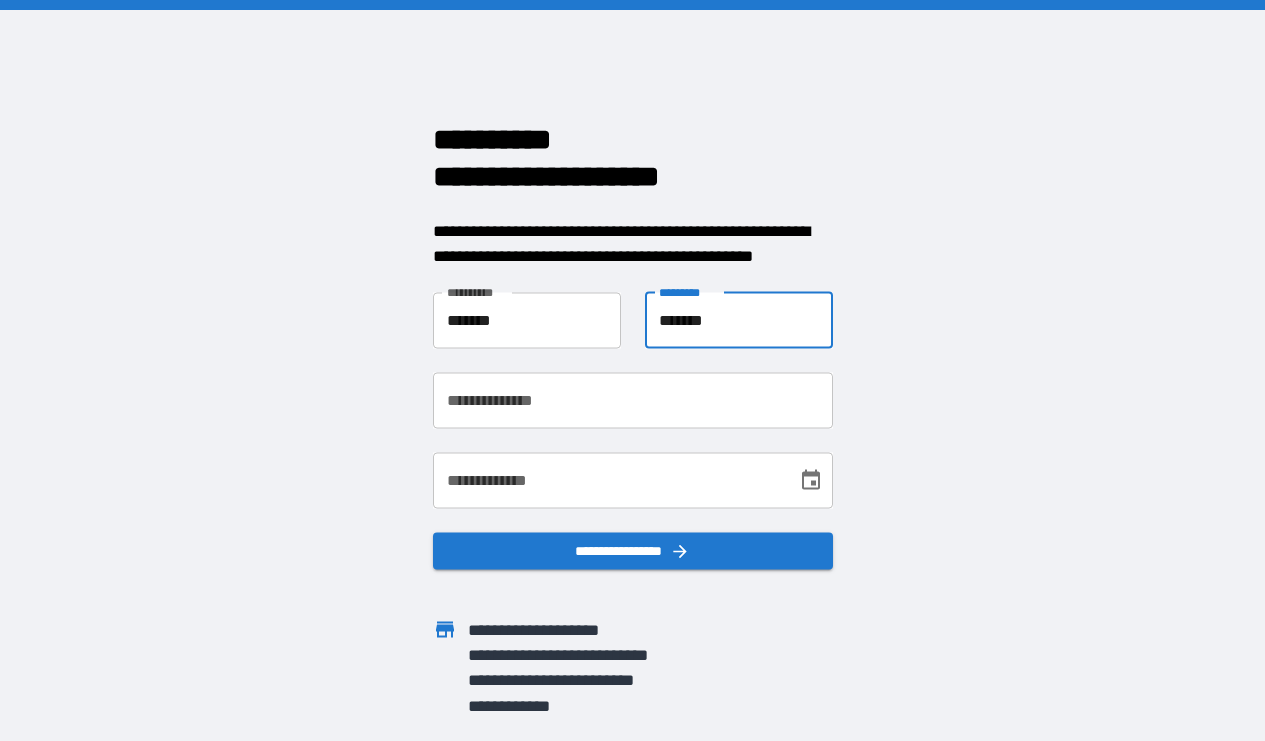 type on "*******" 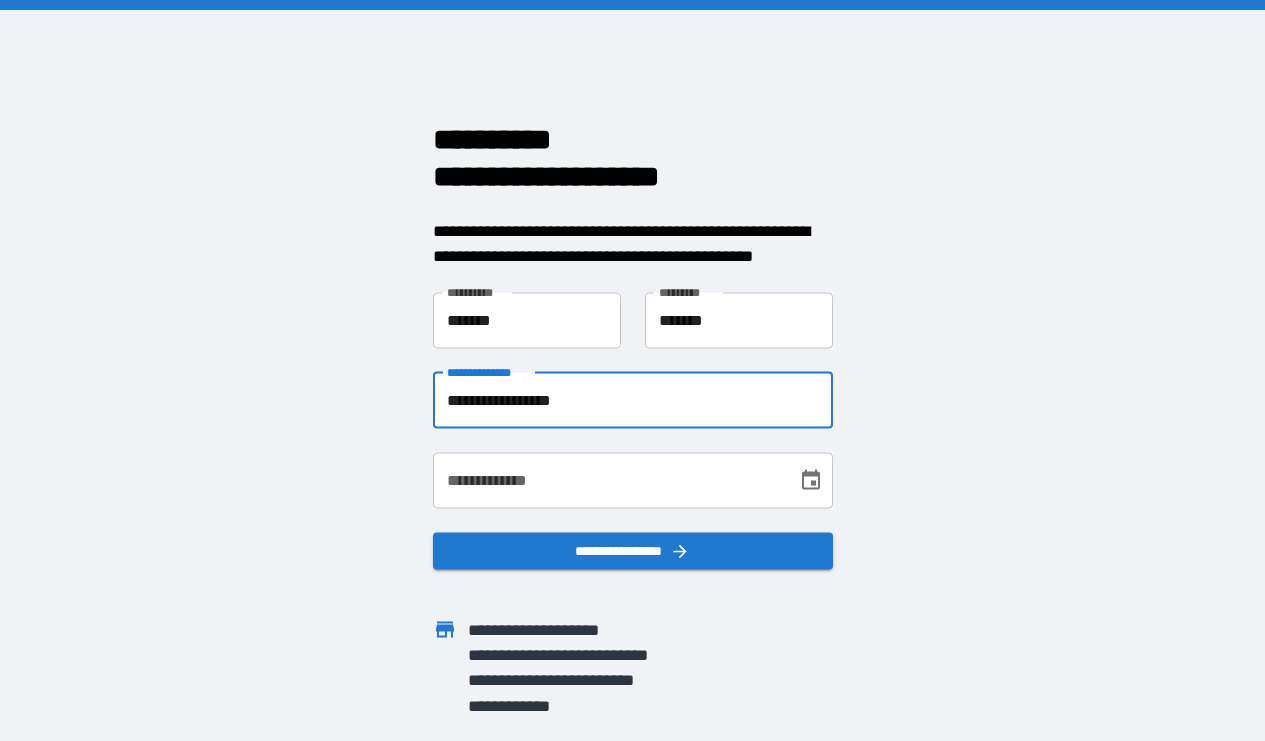 type on "**********" 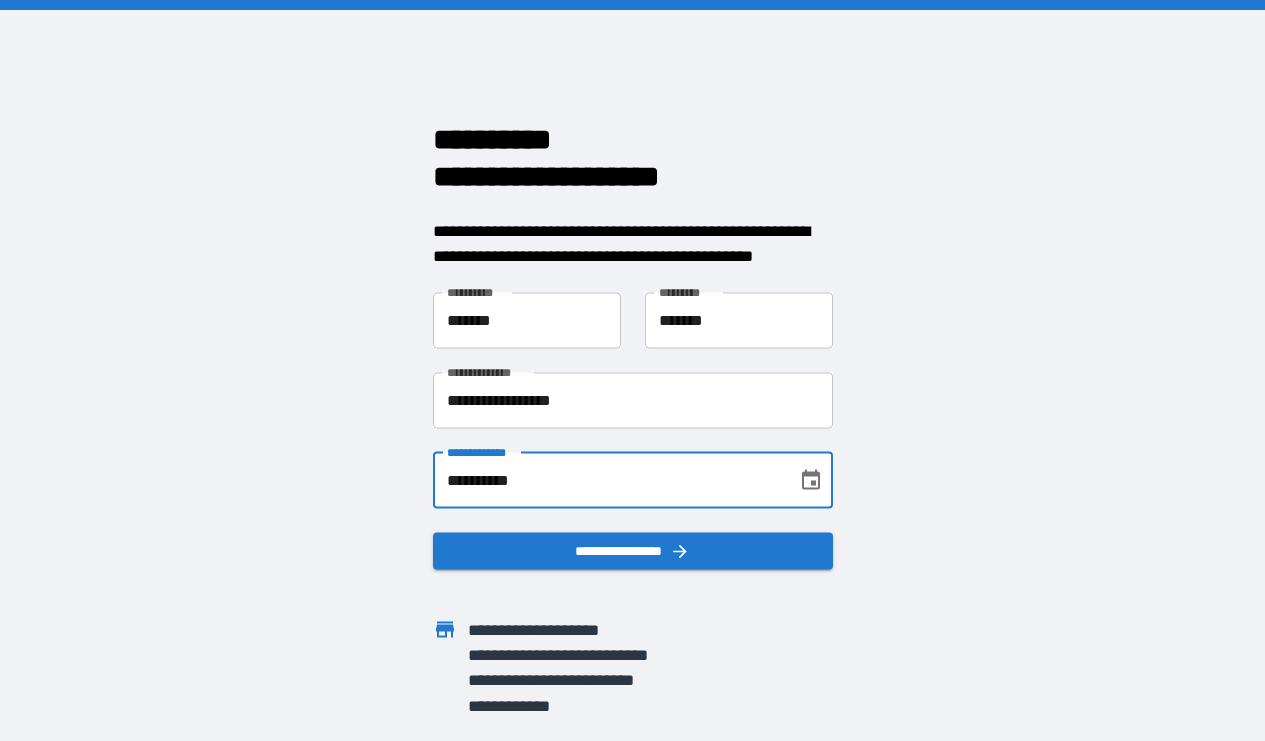 type on "**********" 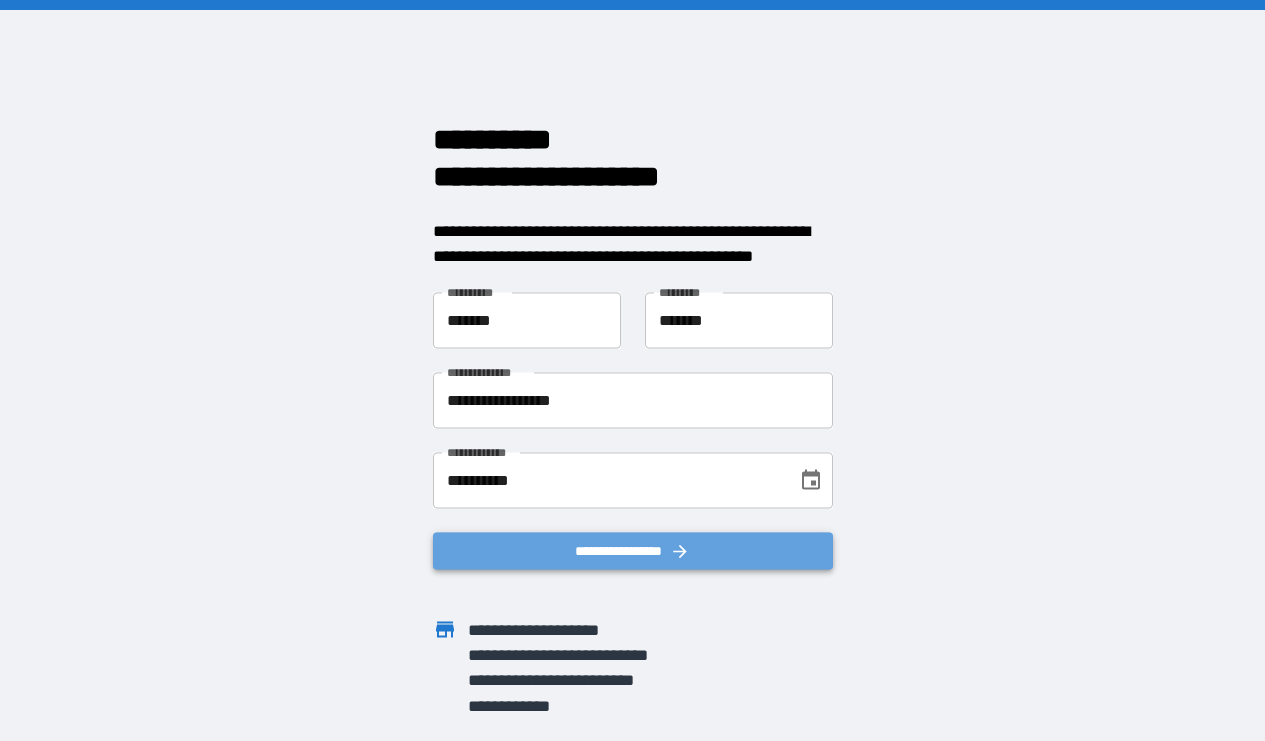 click on "**********" at bounding box center [633, 550] 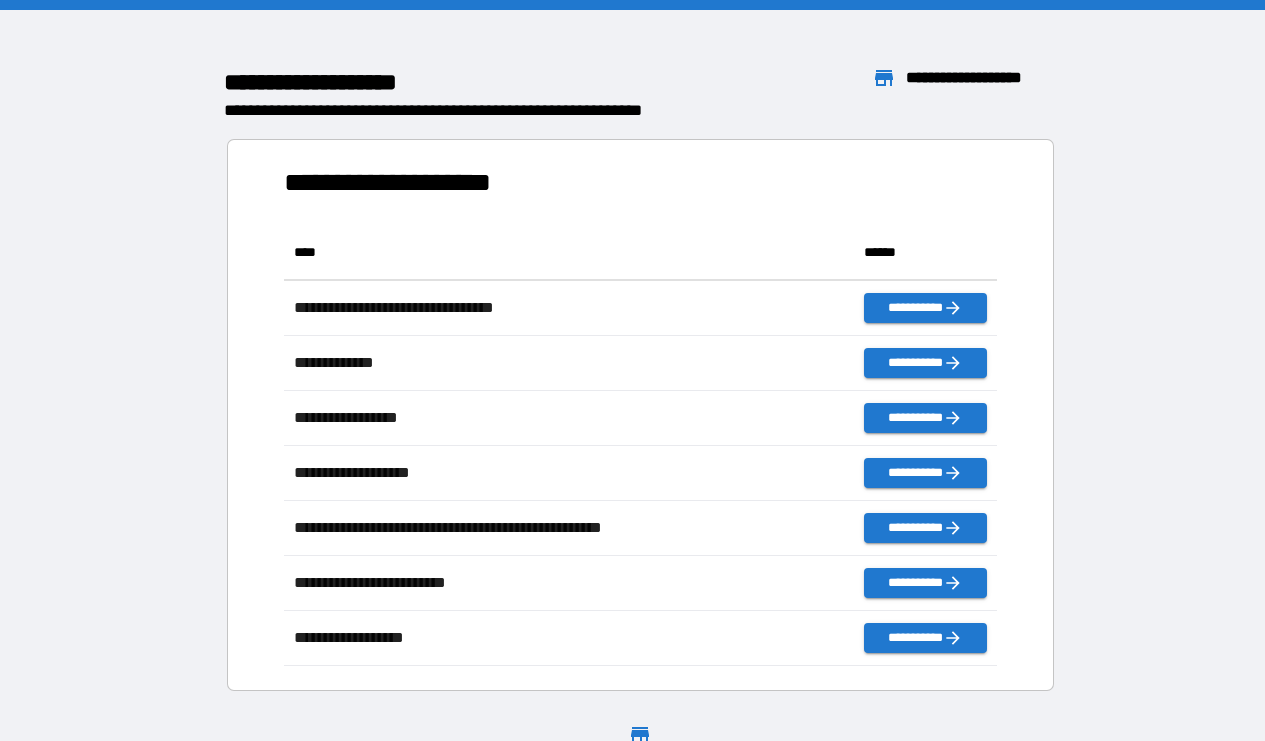 scroll, scrollTop: 1, scrollLeft: 1, axis: both 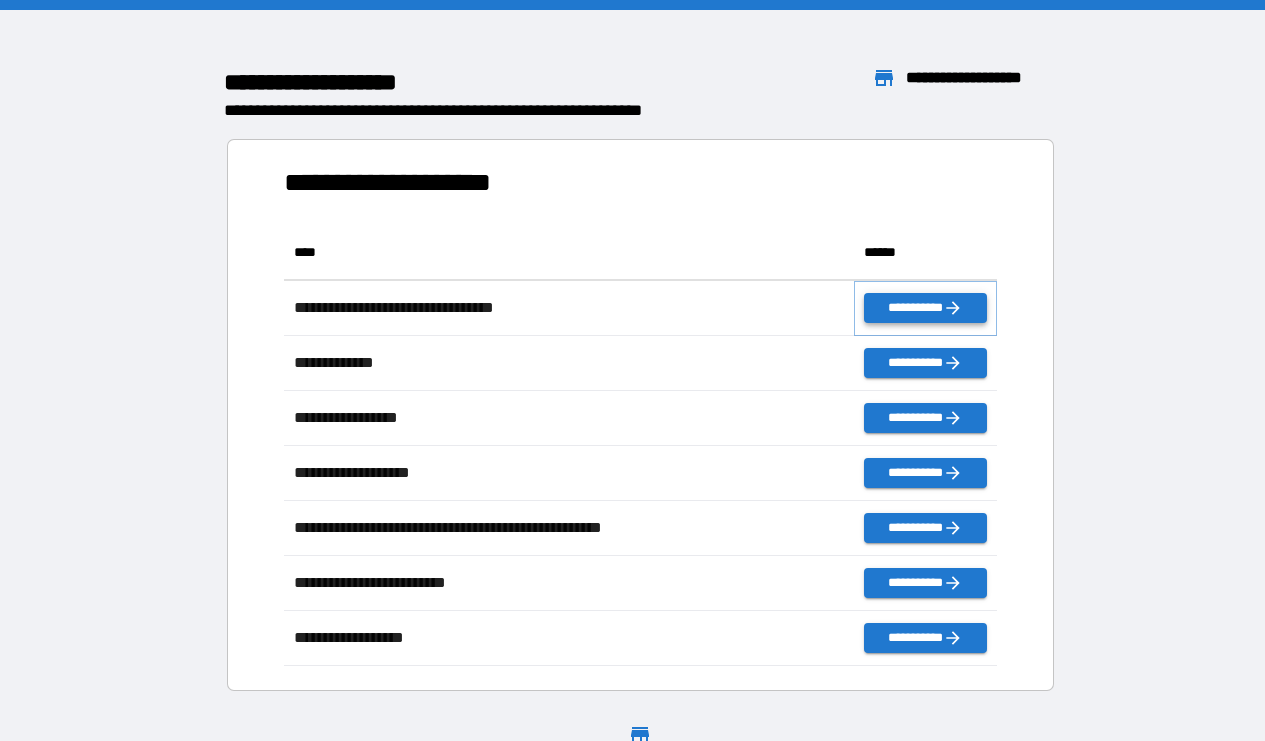 click on "**********" at bounding box center (925, 308) 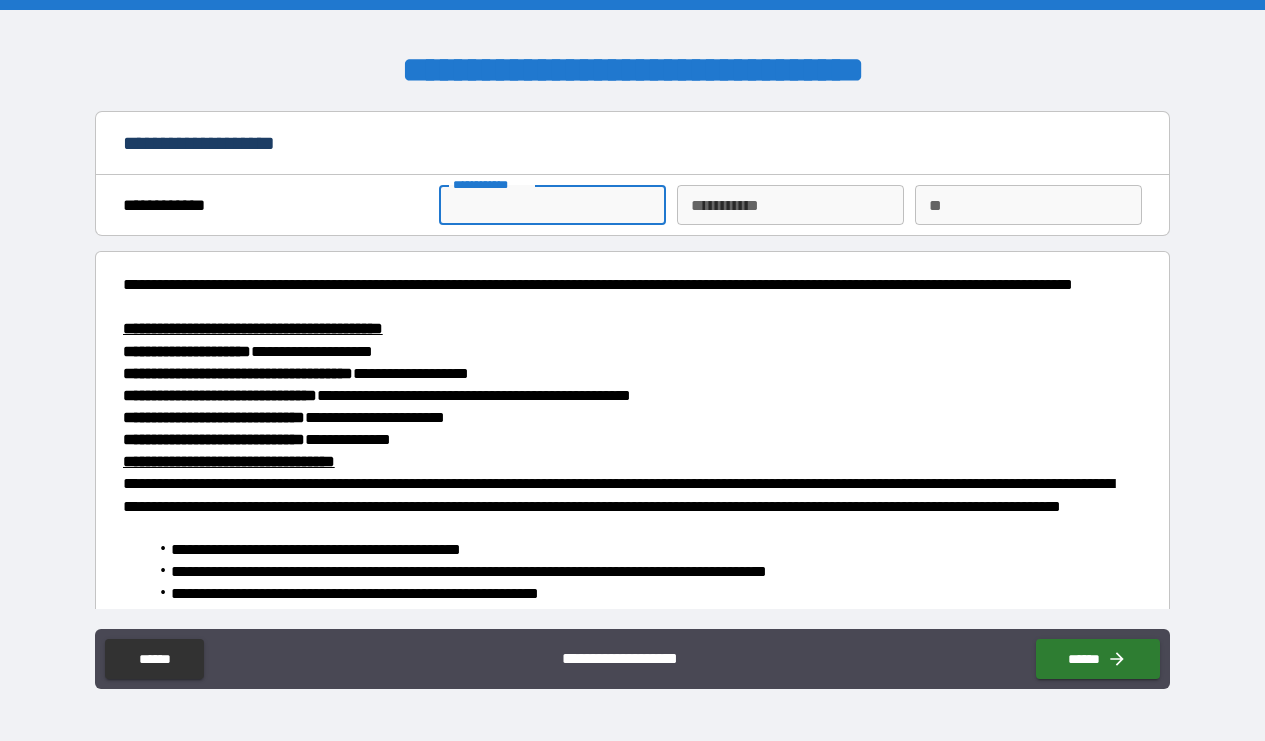 click on "**********" at bounding box center (553, 205) 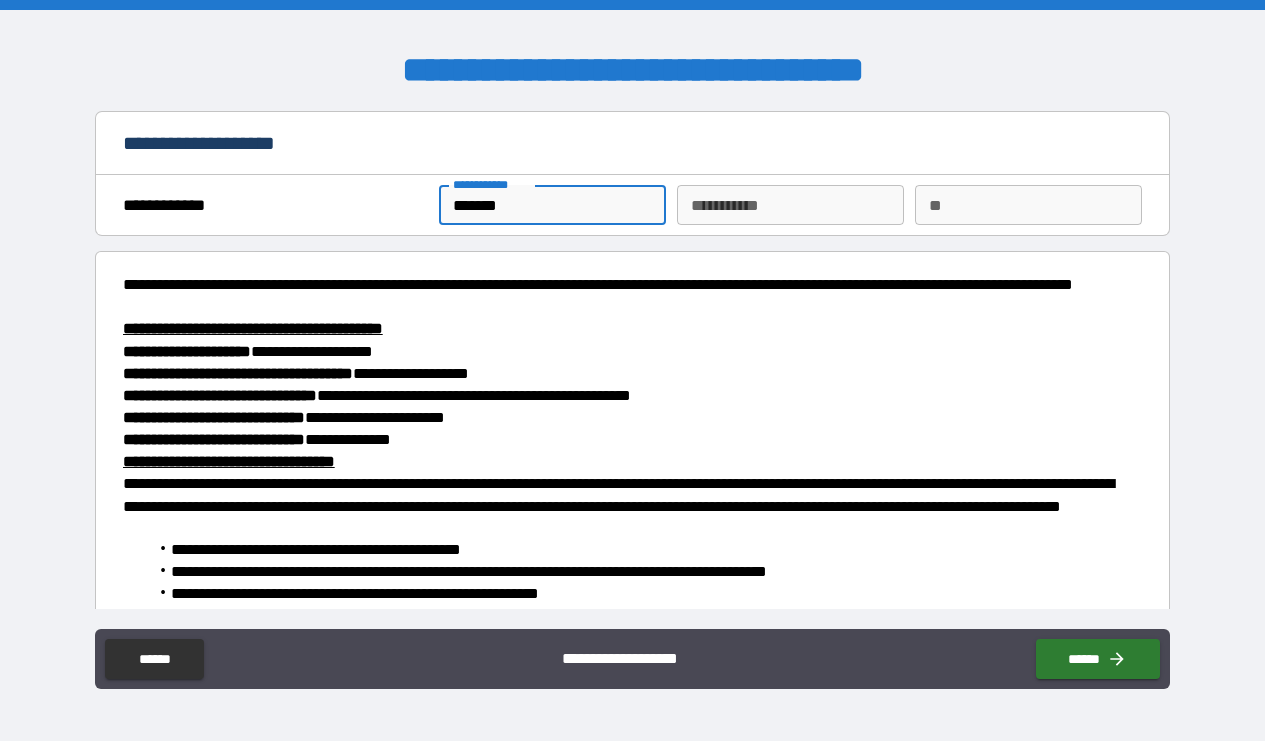 type on "*******" 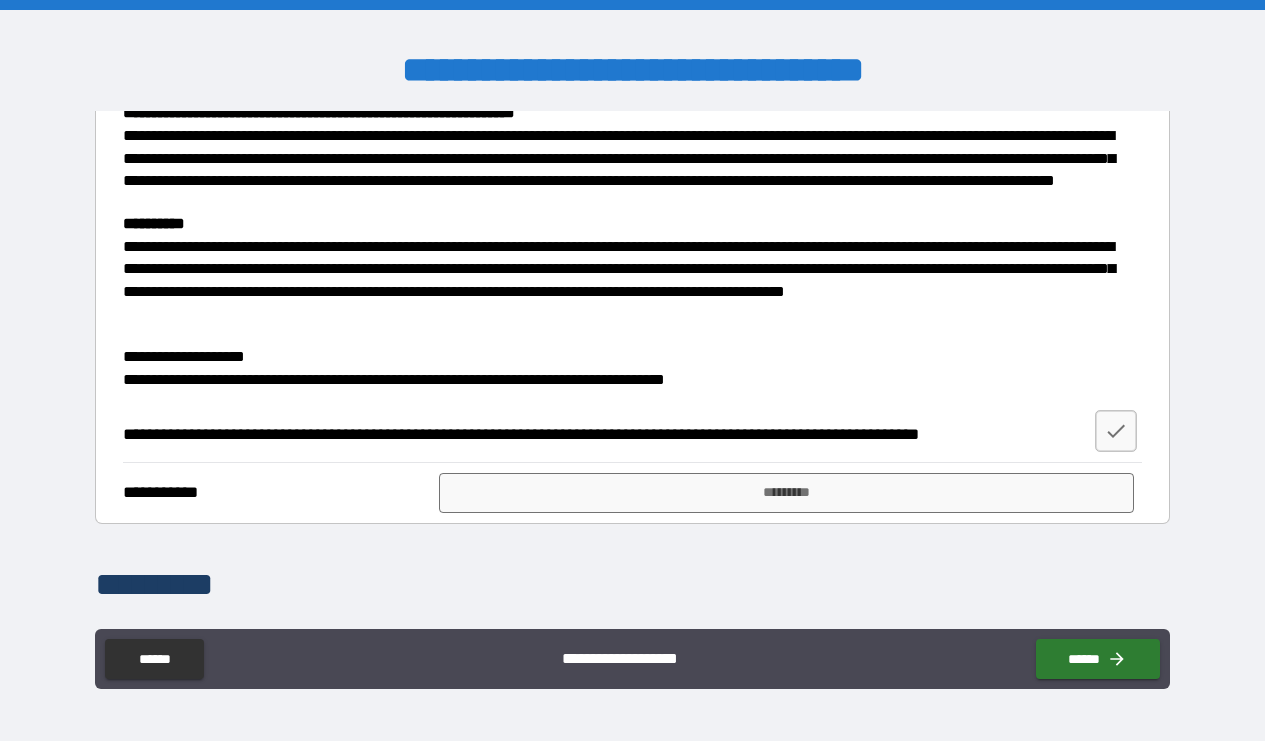 scroll, scrollTop: 1652, scrollLeft: 0, axis: vertical 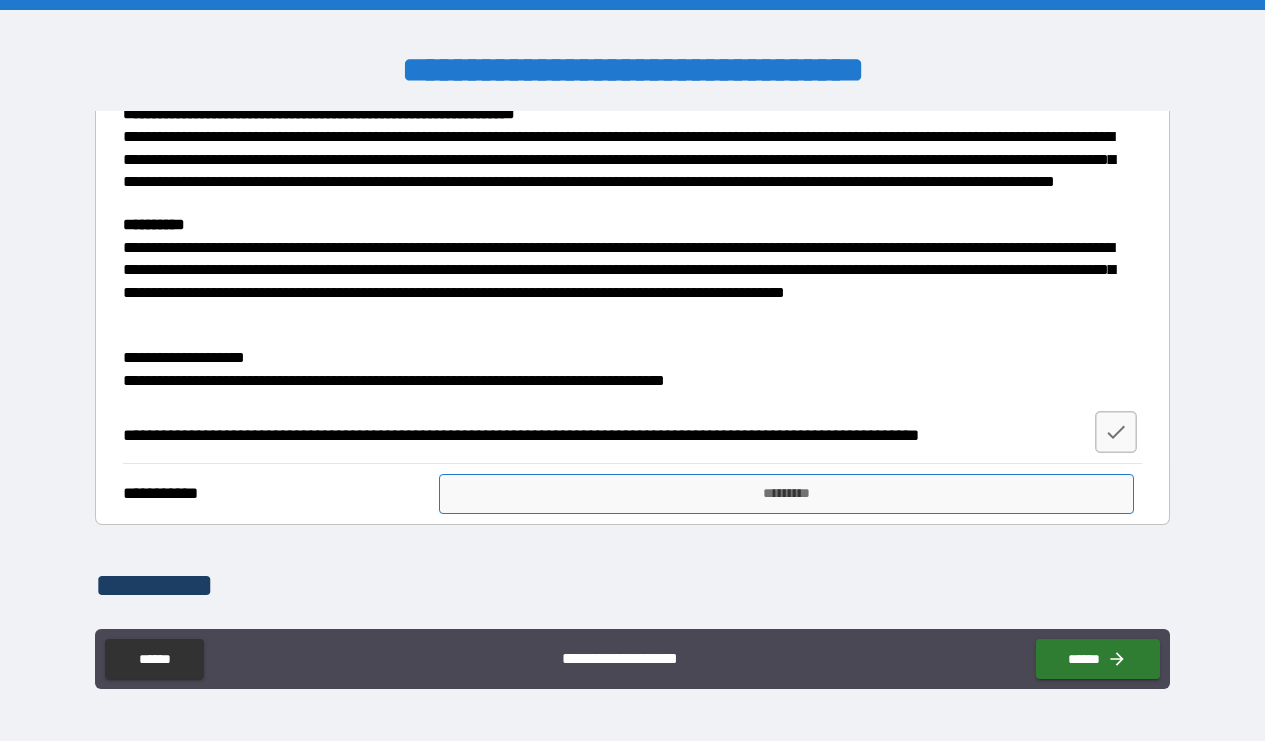 type on "*******" 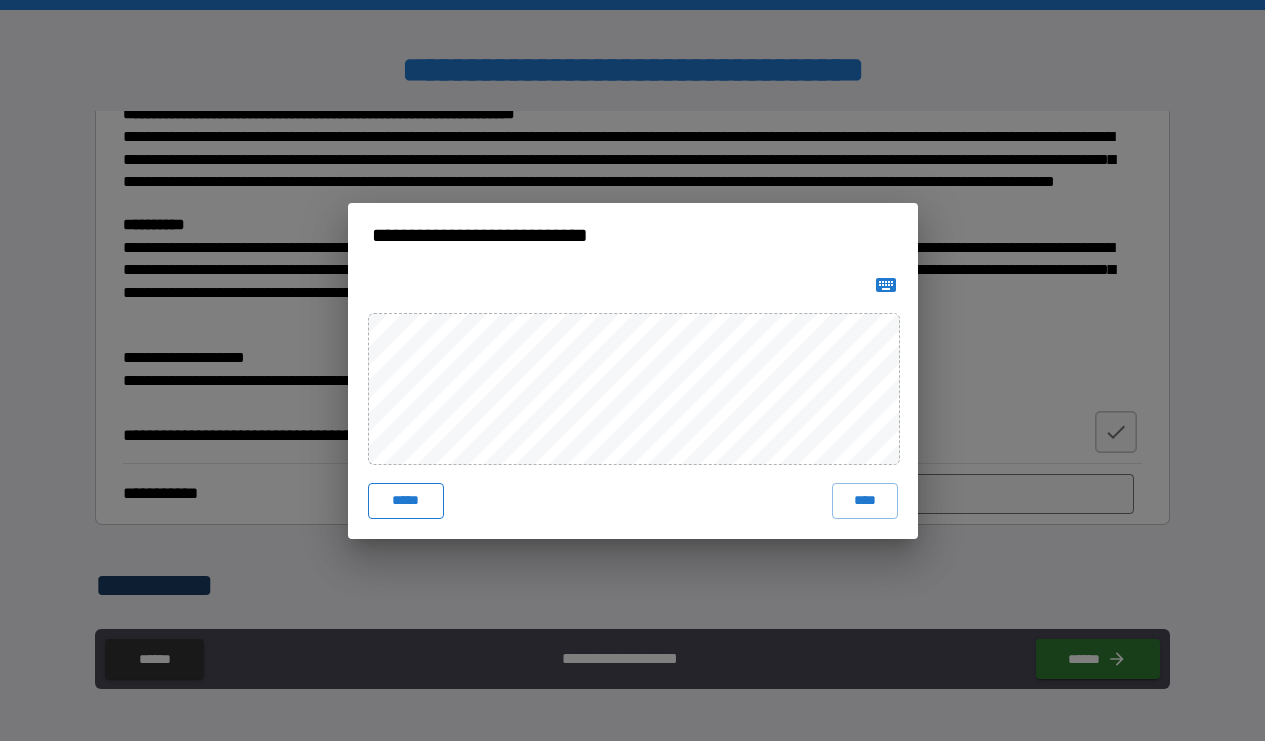 click on "*****" at bounding box center (406, 501) 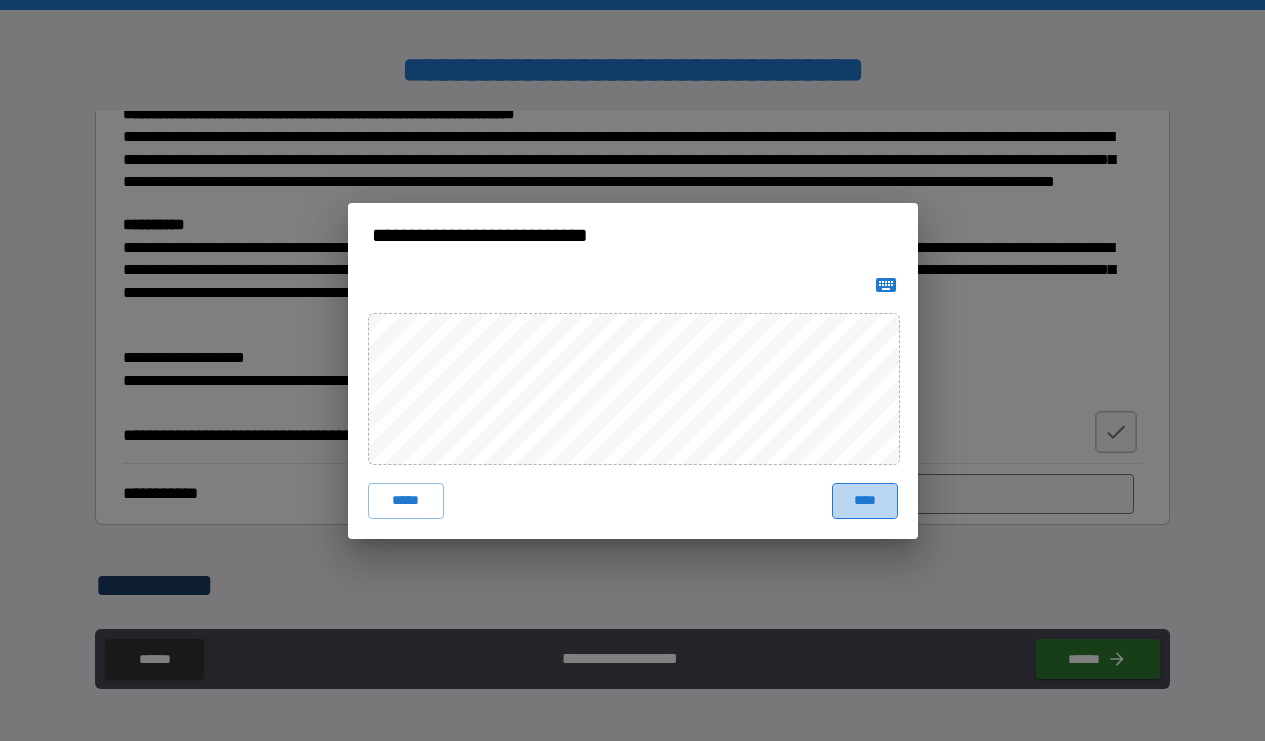 click on "****" at bounding box center (865, 501) 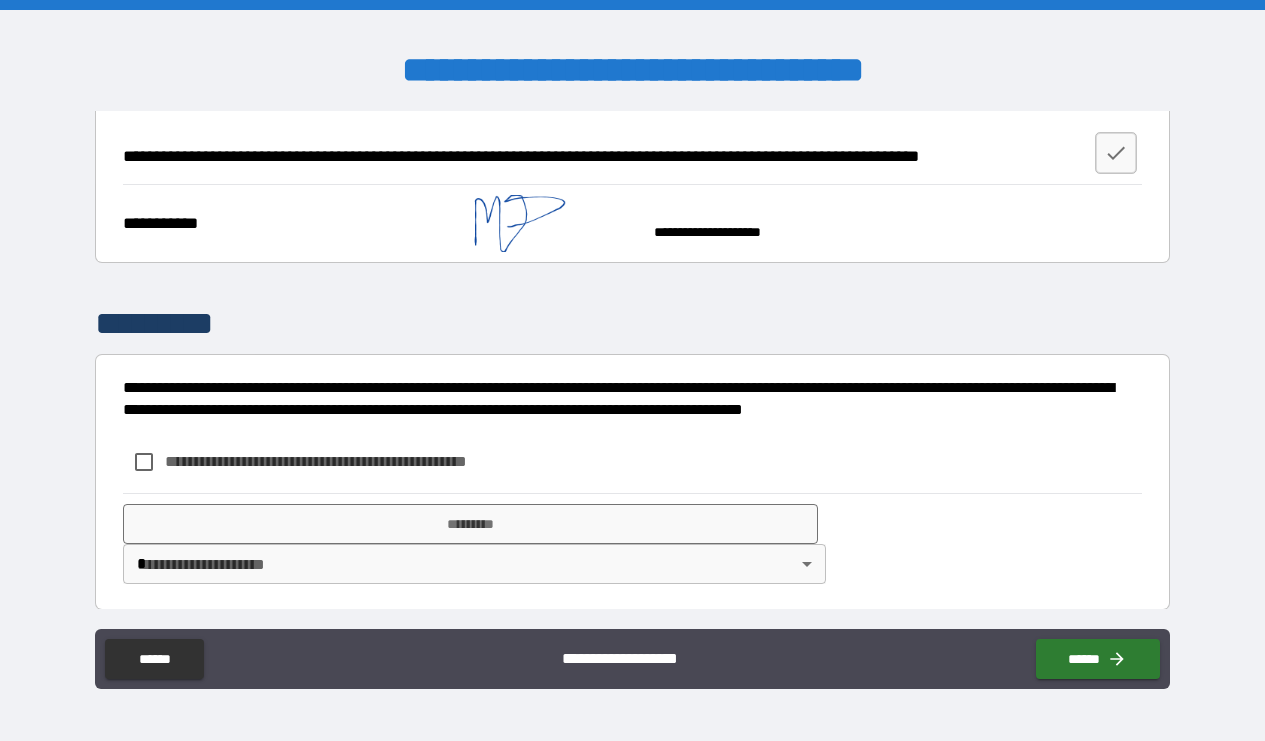 scroll, scrollTop: 1928, scrollLeft: 0, axis: vertical 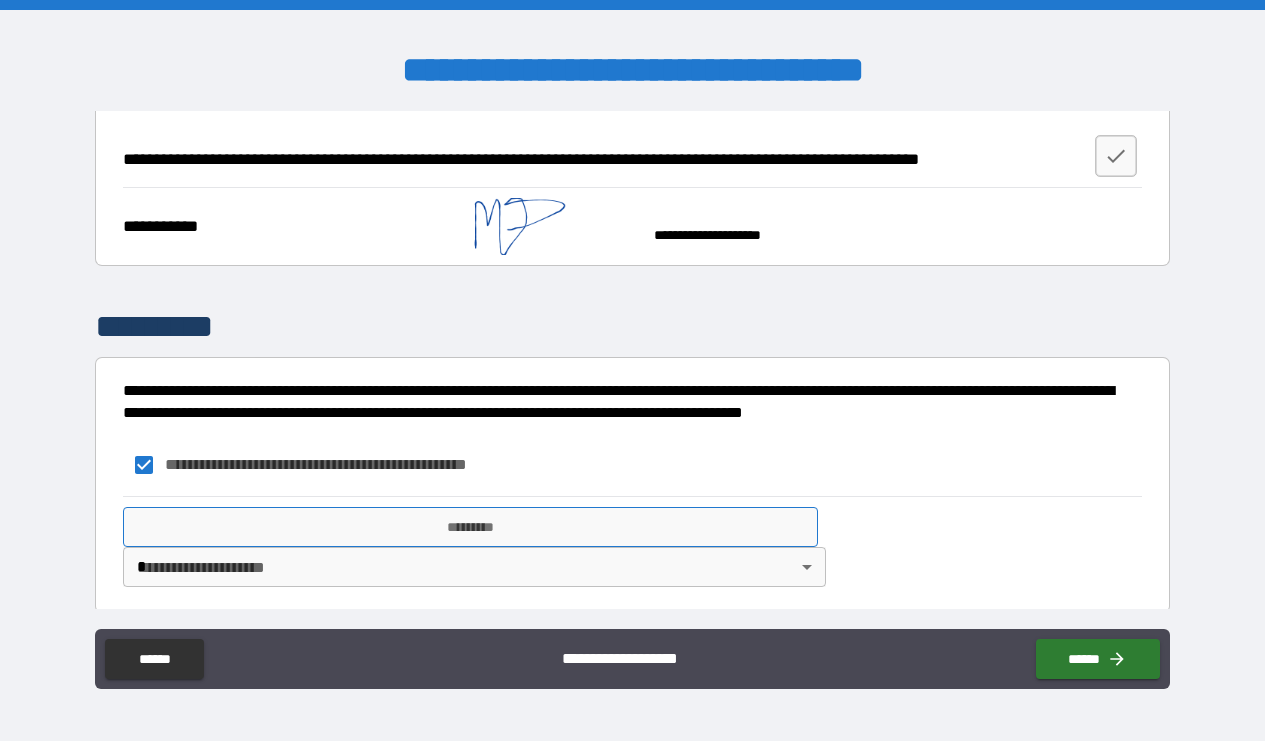 click on "*********" at bounding box center (471, 527) 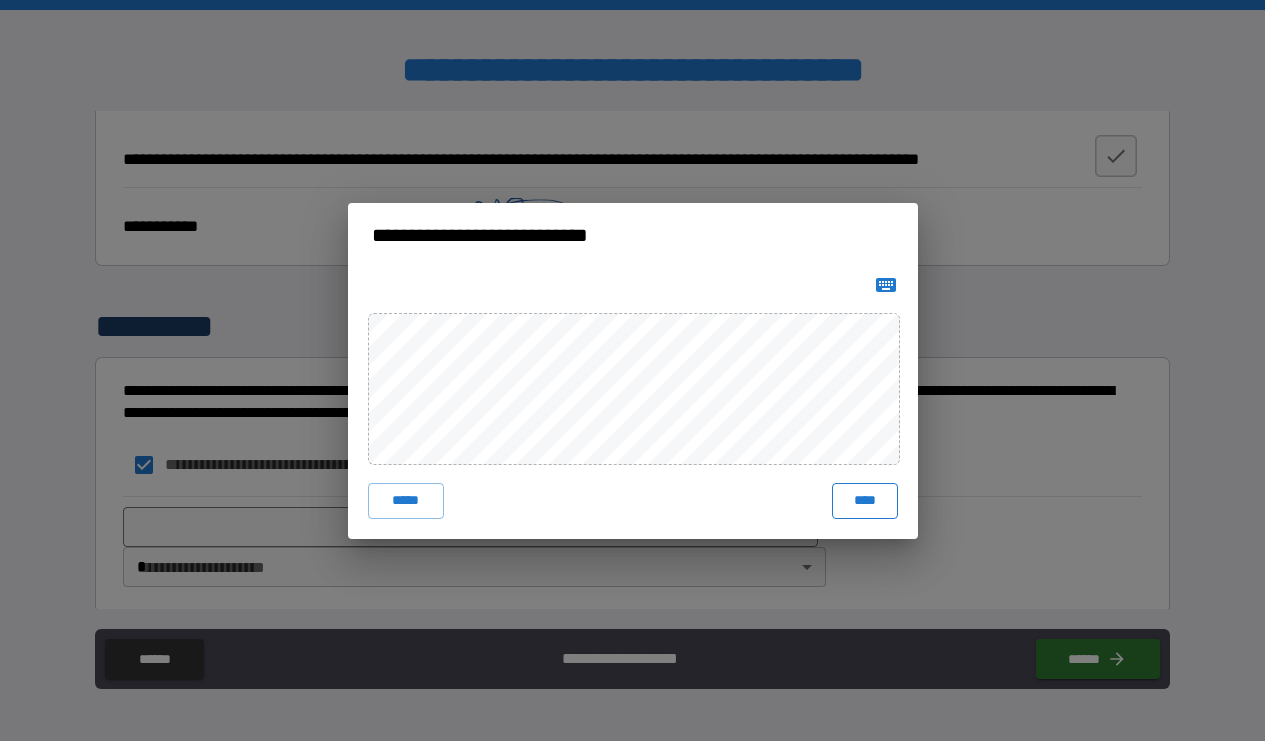 click on "****" at bounding box center [865, 501] 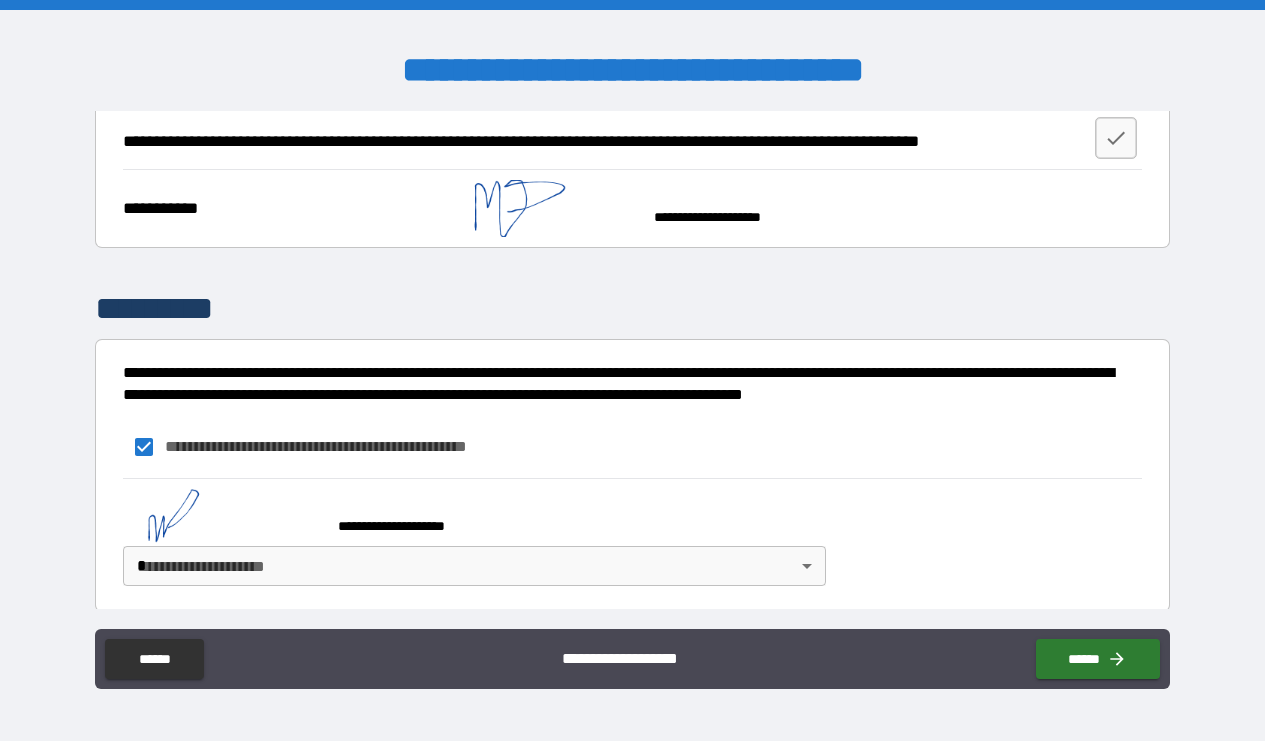 scroll, scrollTop: 1945, scrollLeft: 0, axis: vertical 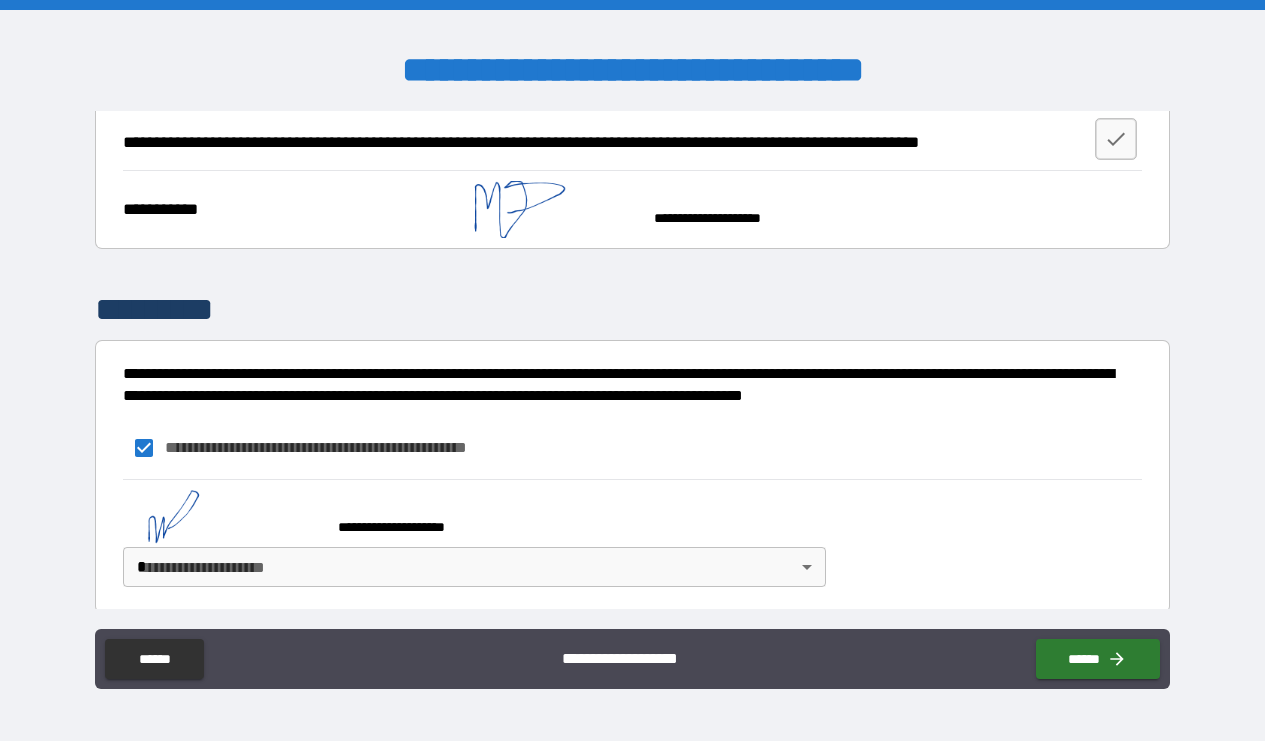 click on "**********" at bounding box center [632, 370] 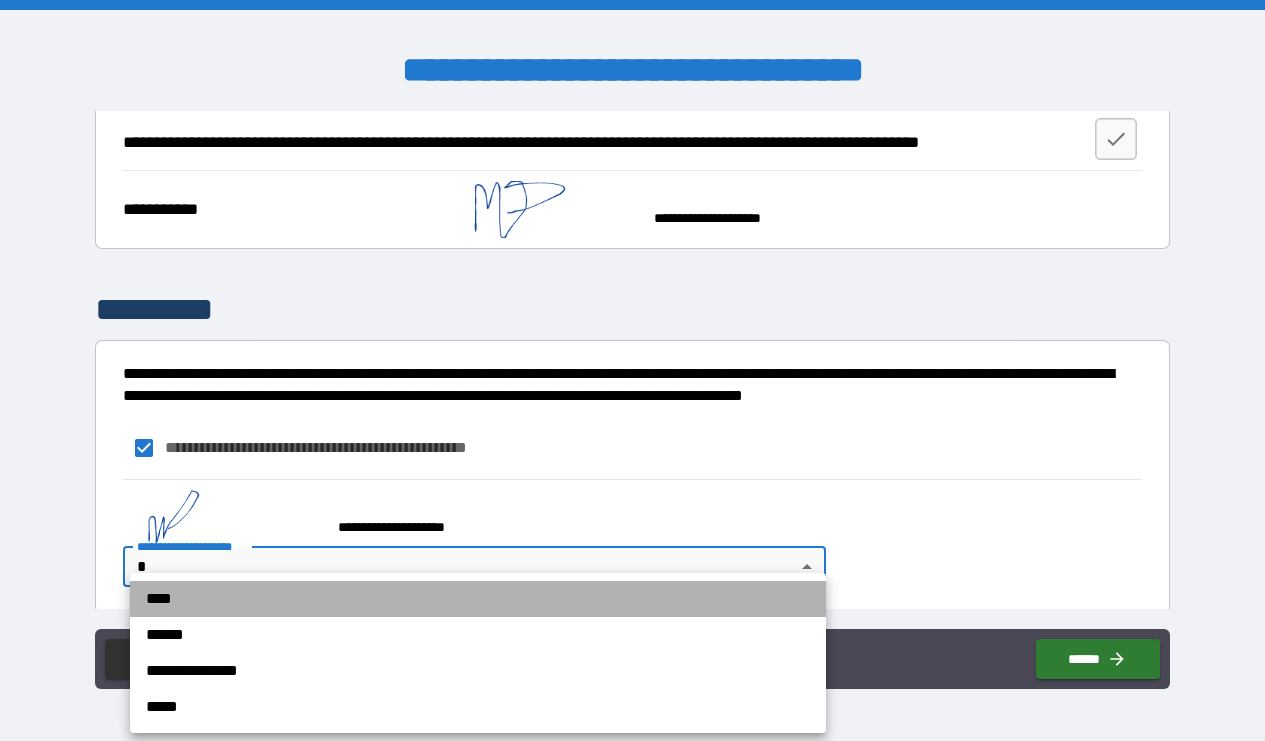 click on "****" at bounding box center (478, 599) 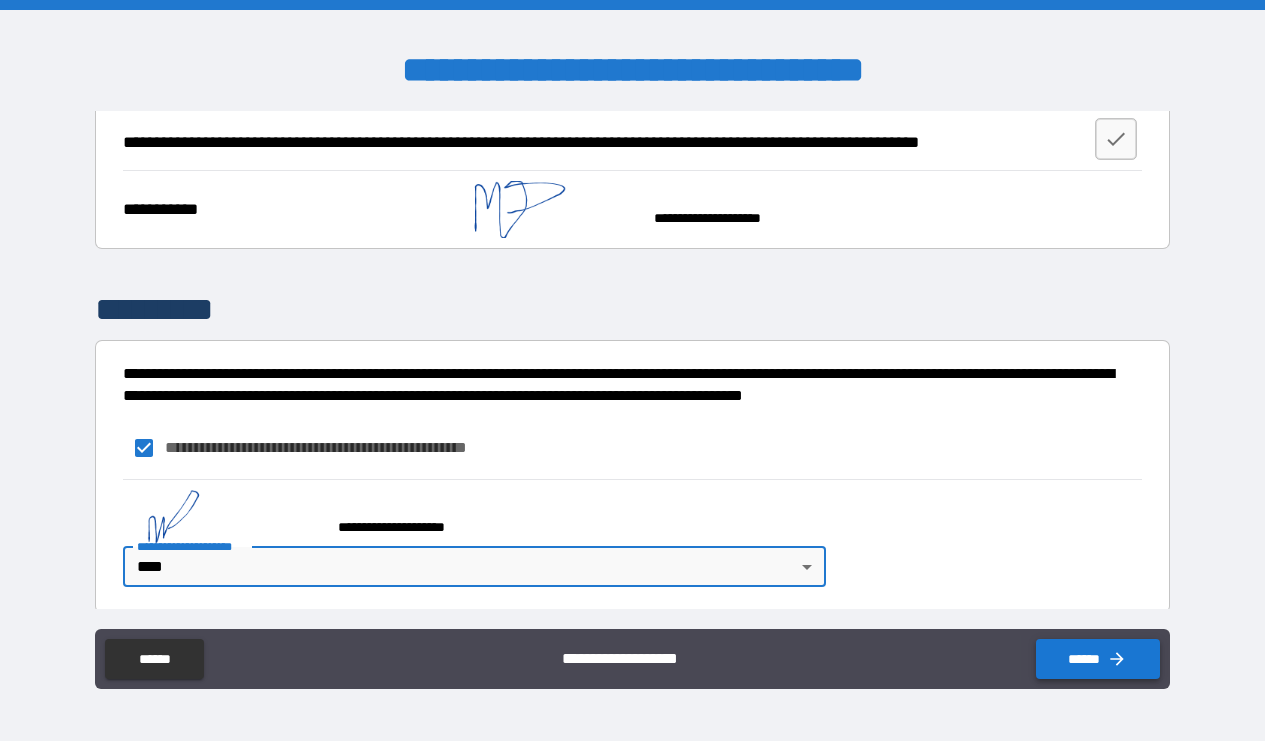 click on "******" at bounding box center (1098, 659) 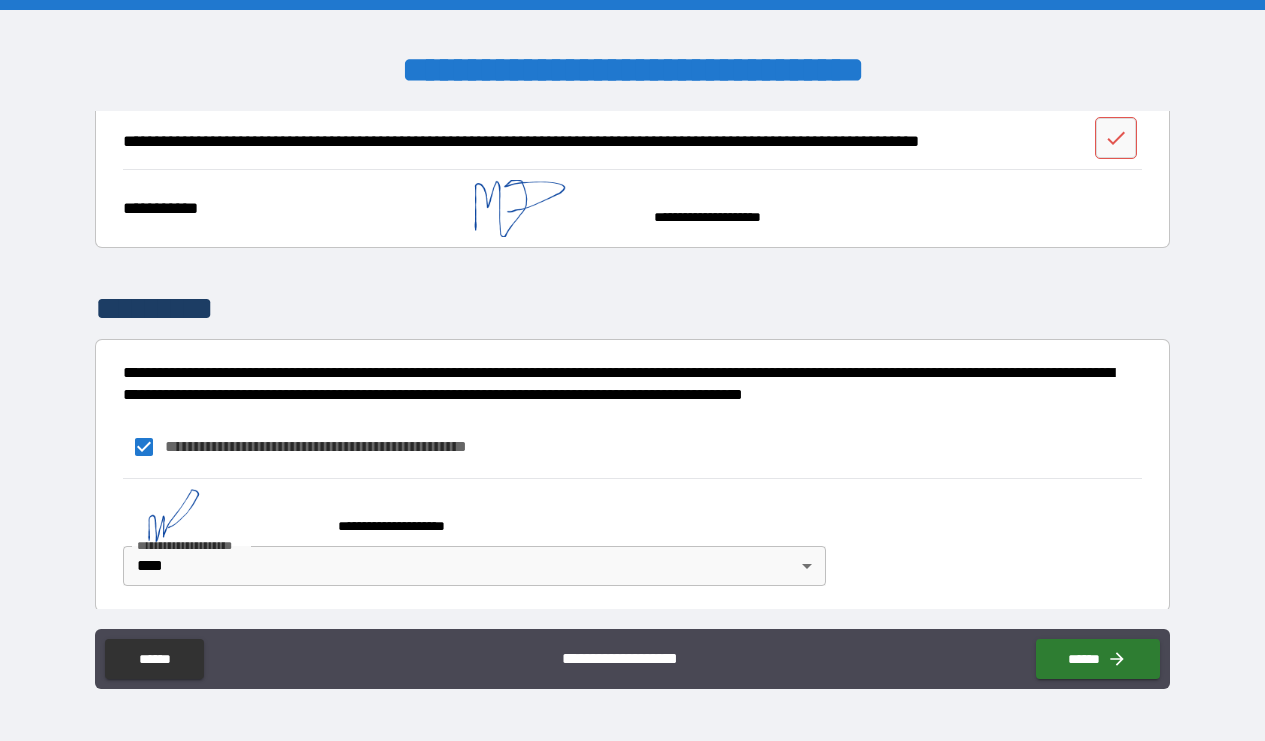 scroll, scrollTop: 1945, scrollLeft: 0, axis: vertical 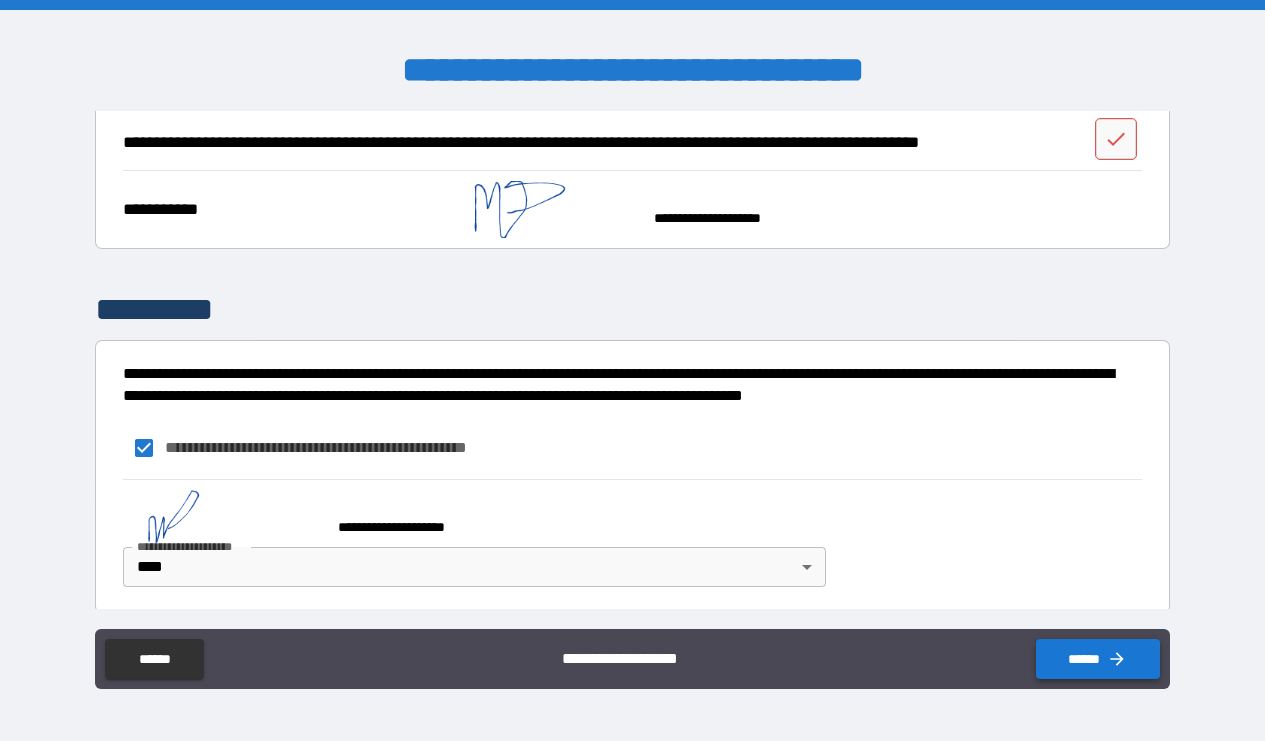 click on "******" at bounding box center (1098, 659) 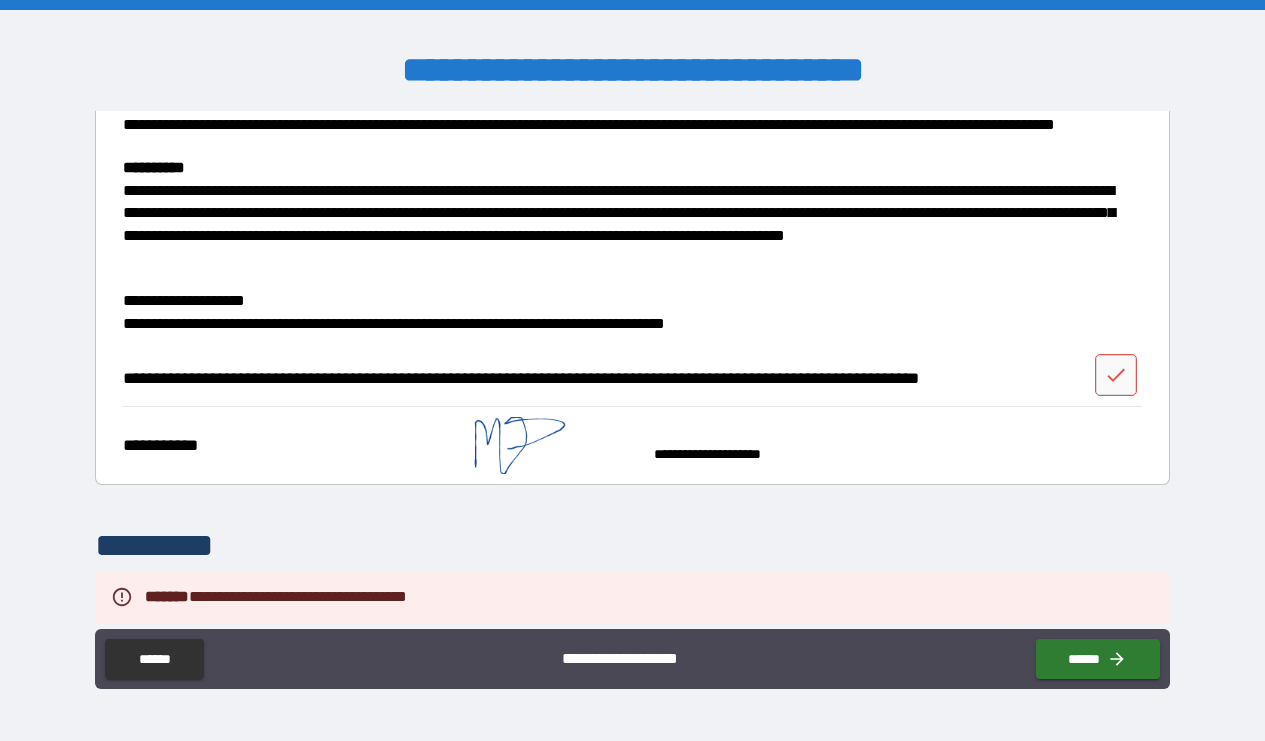 scroll, scrollTop: 1721, scrollLeft: 0, axis: vertical 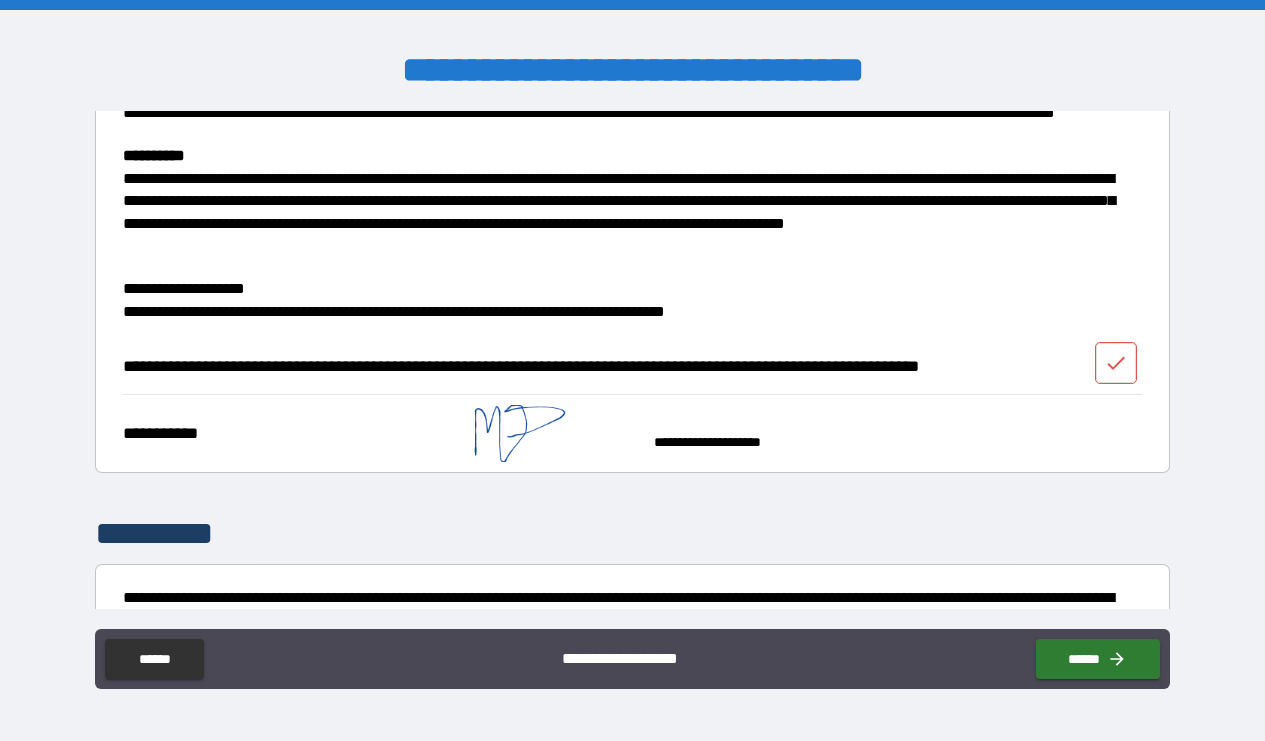 click at bounding box center (1116, 363) 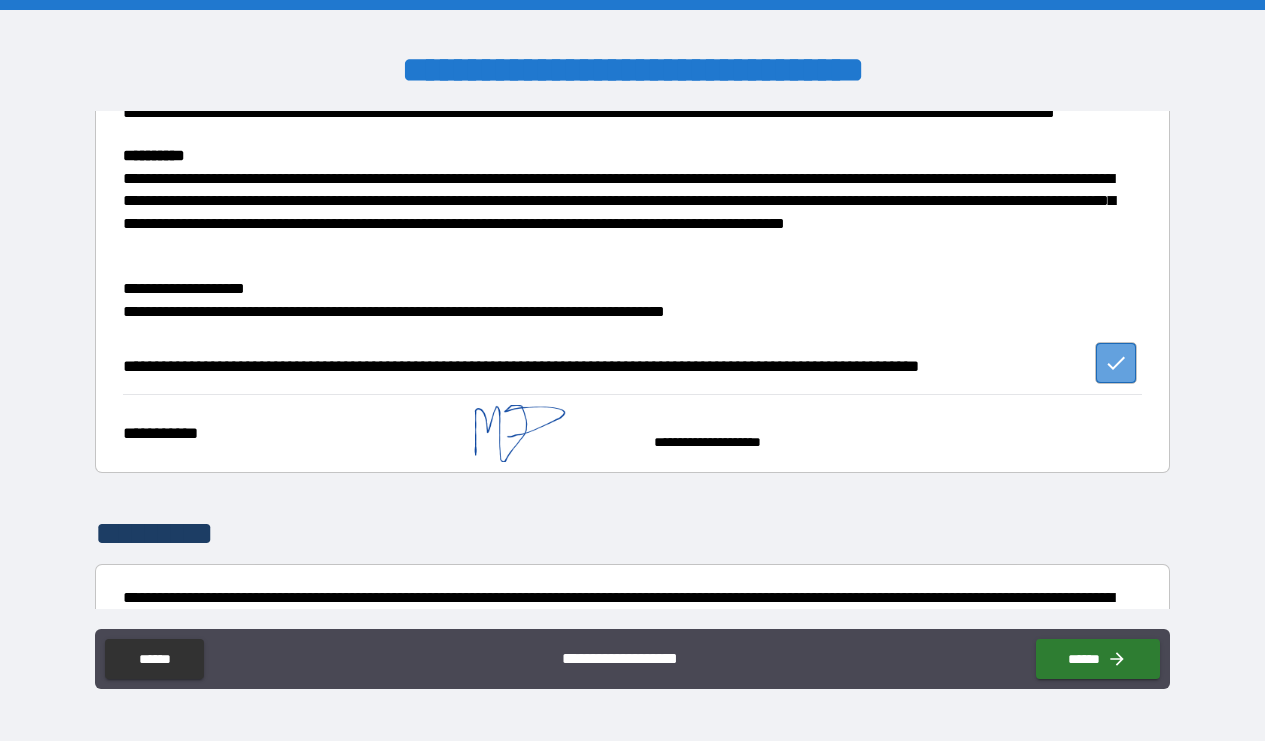 click at bounding box center (1116, 363) 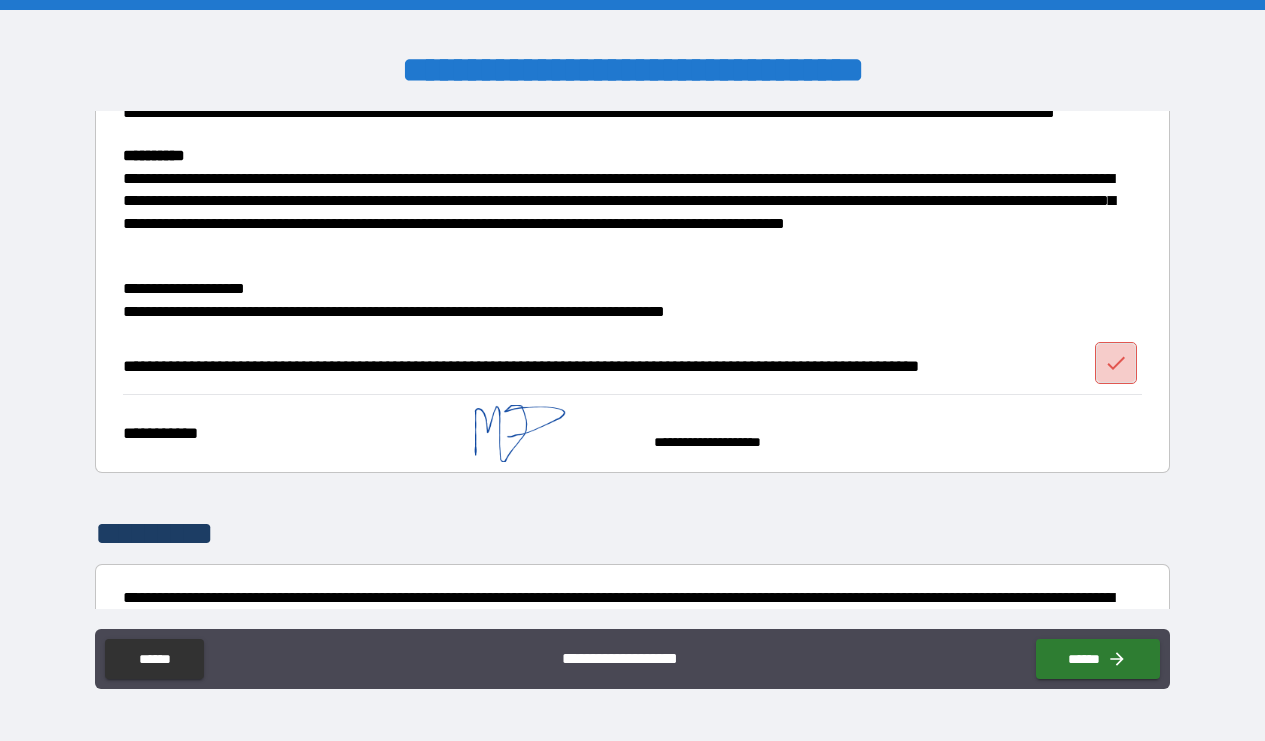 click at bounding box center [1116, 363] 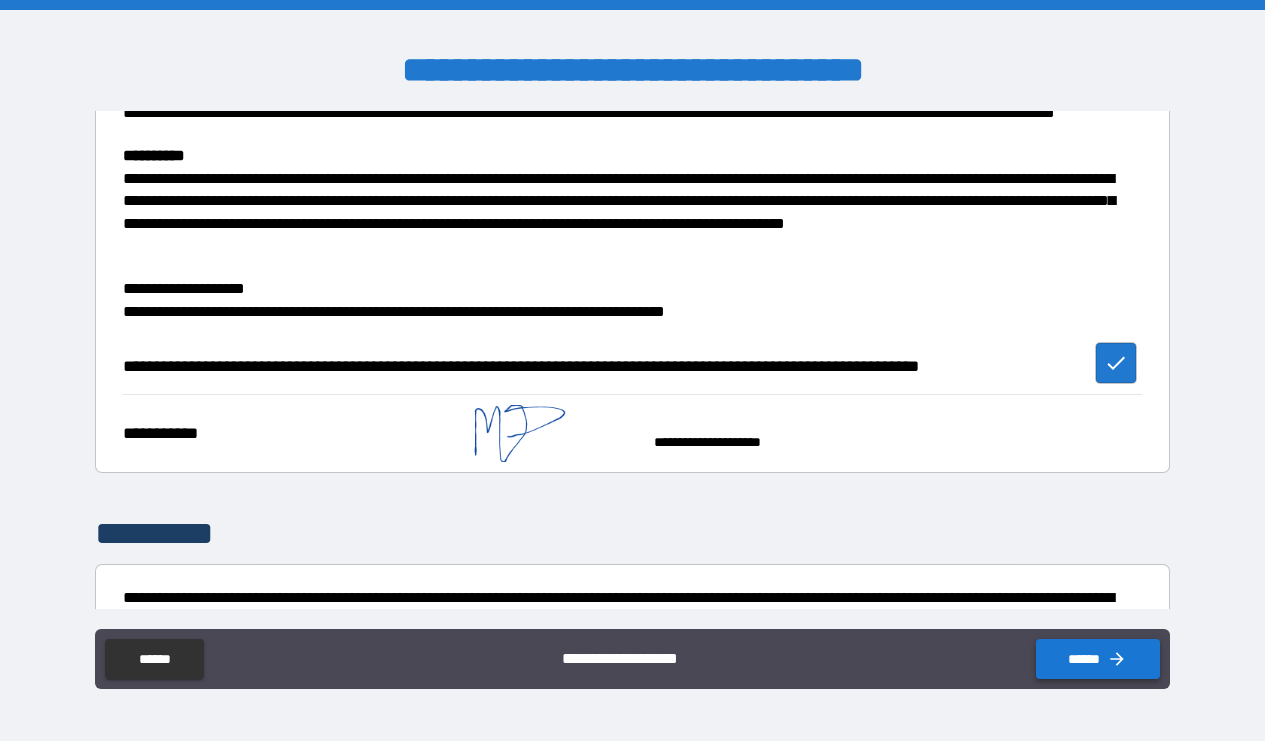 click on "******" at bounding box center (1098, 659) 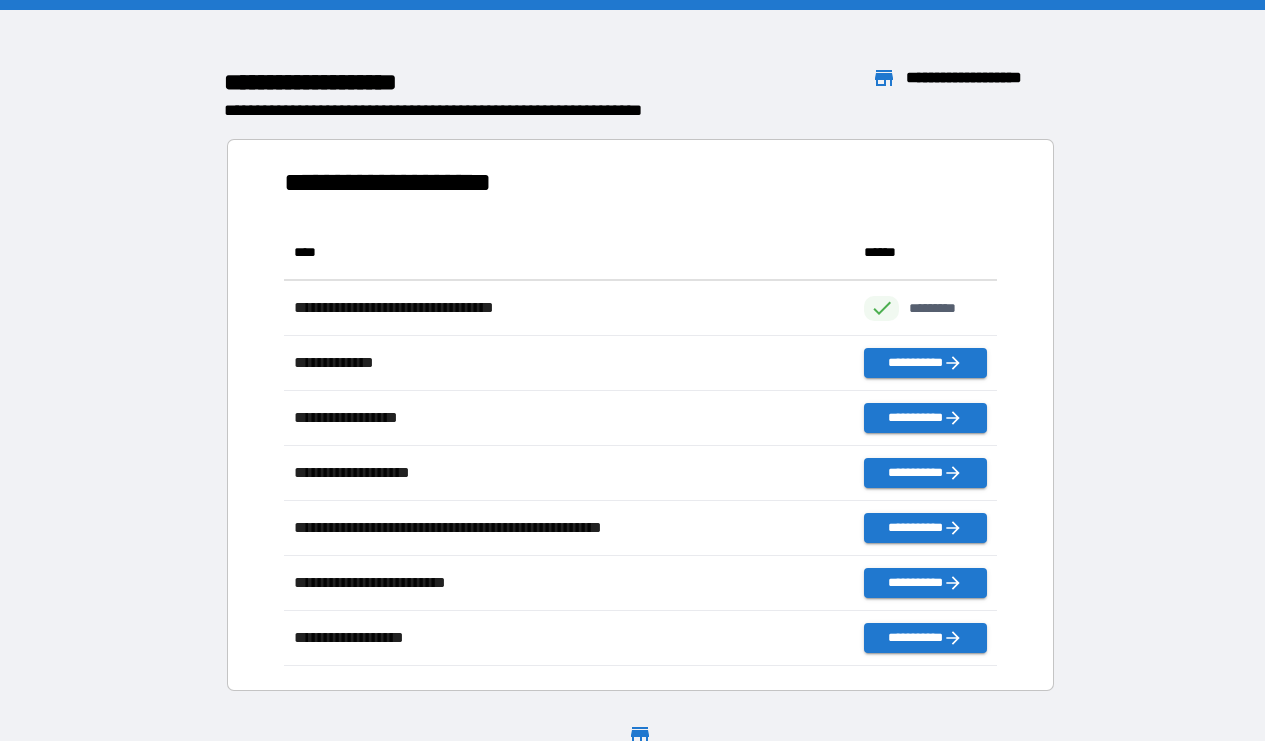 scroll, scrollTop: 1, scrollLeft: 1, axis: both 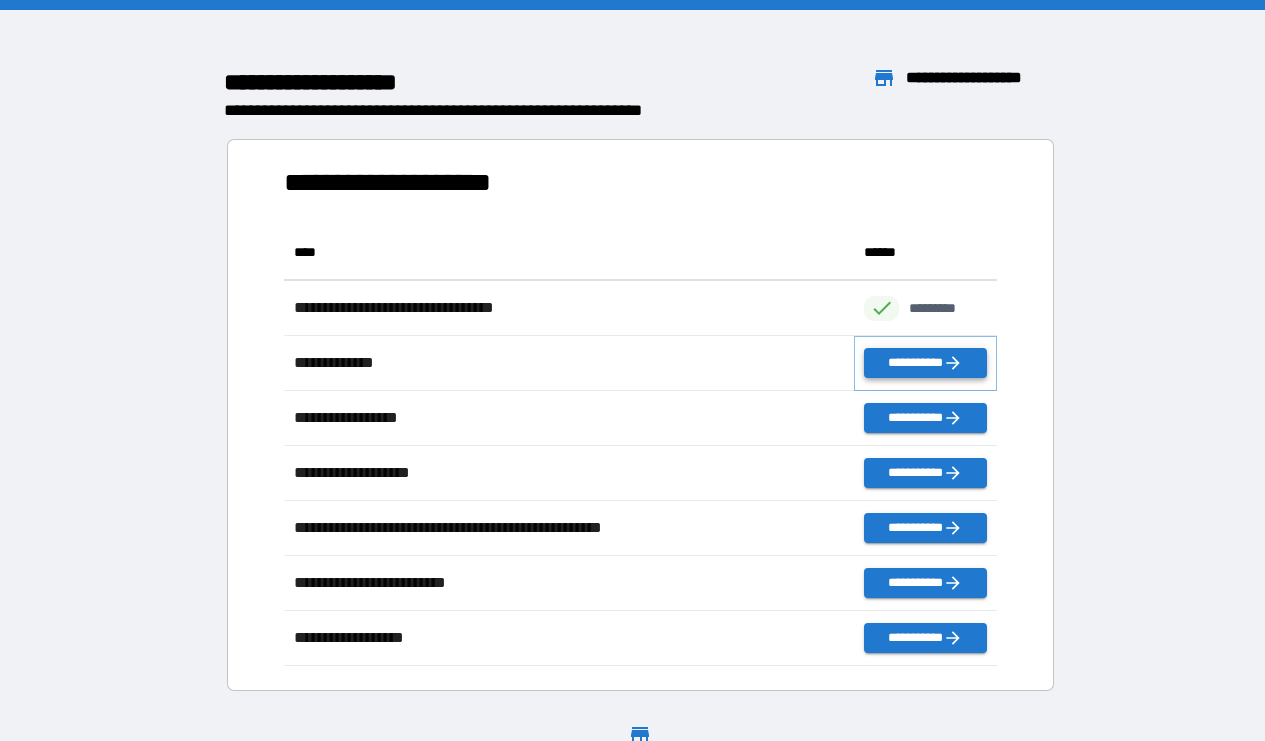 click on "**********" at bounding box center [925, 363] 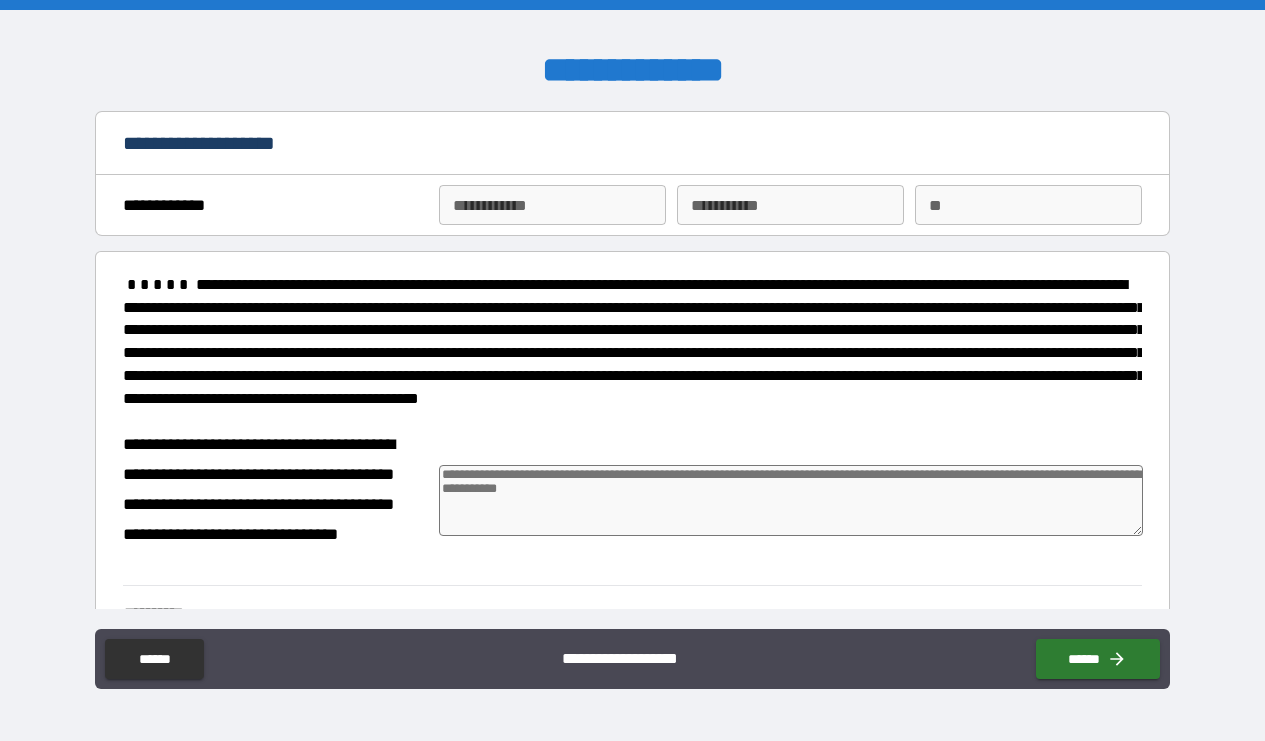 type on "*" 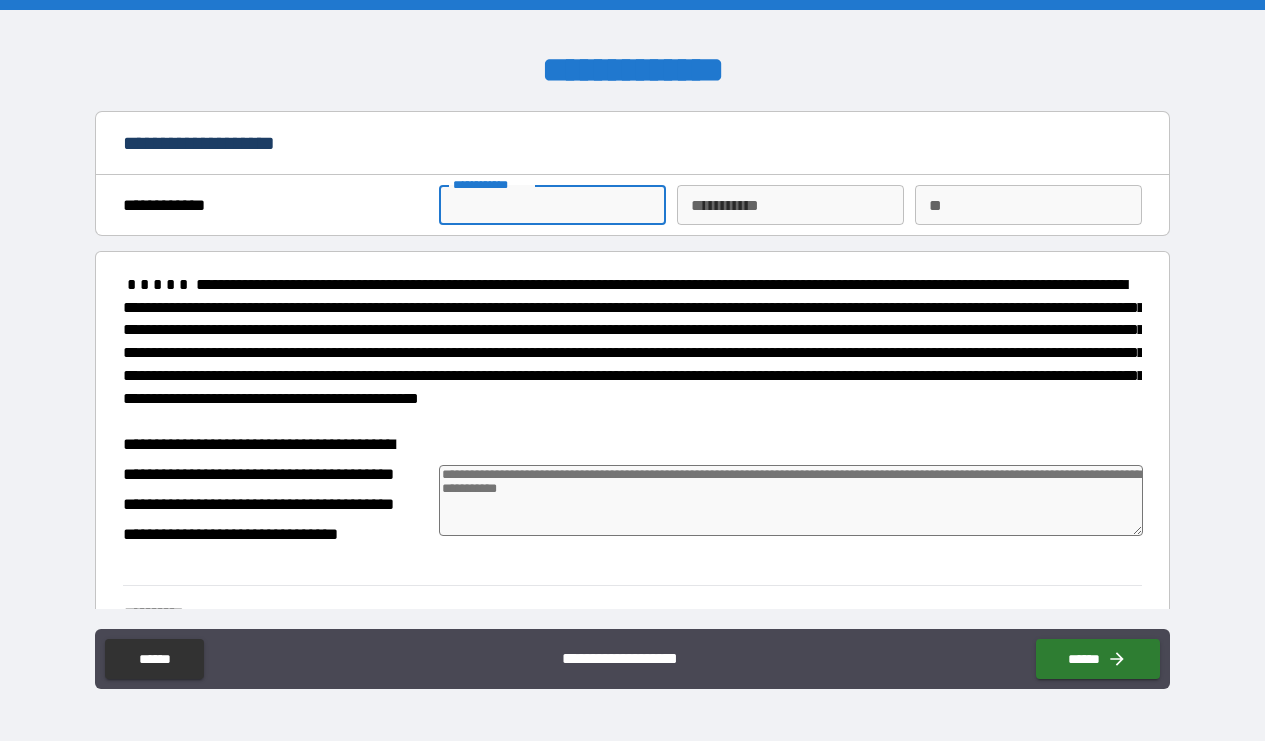 type on "*" 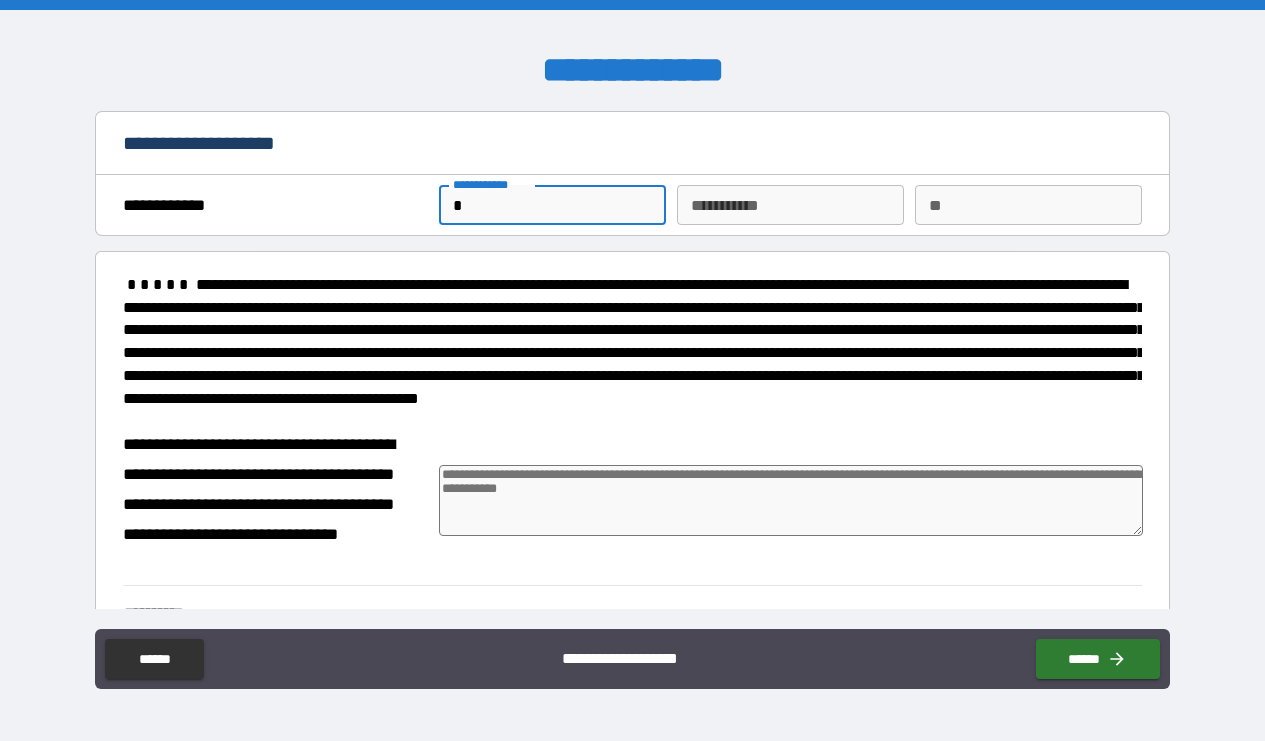 type on "*" 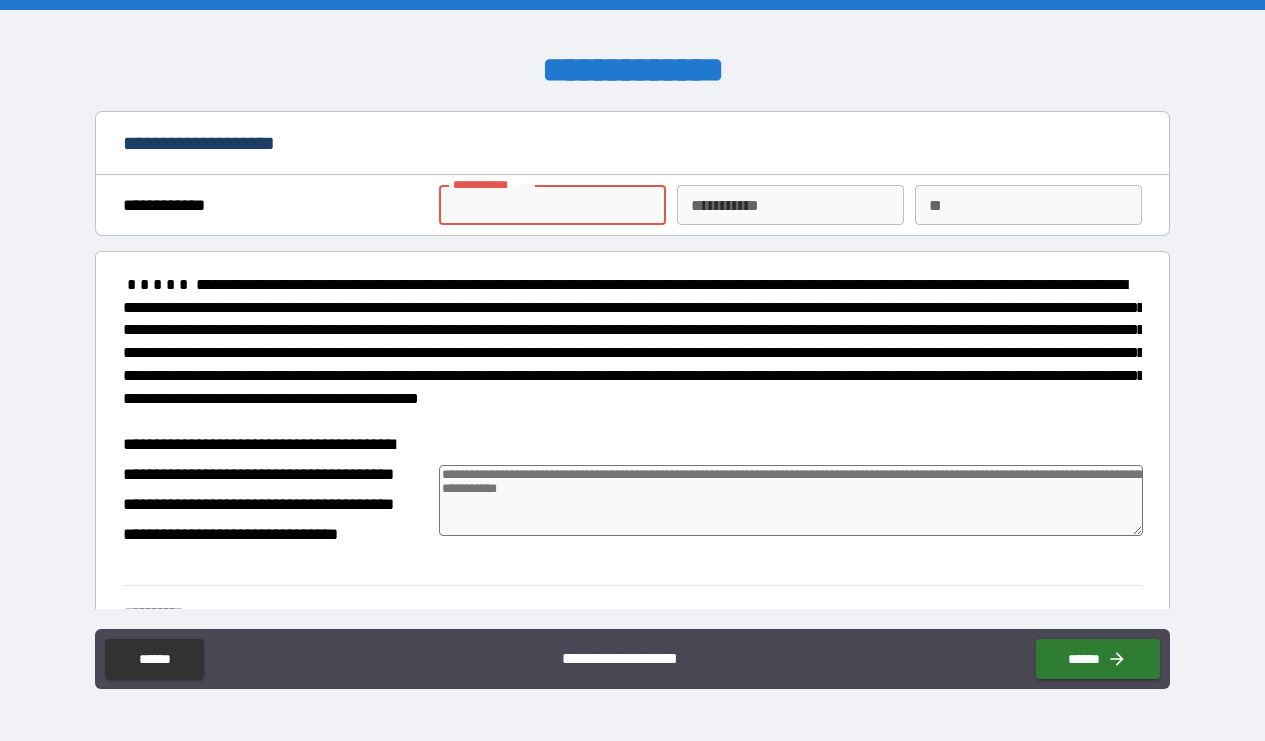 type on "*" 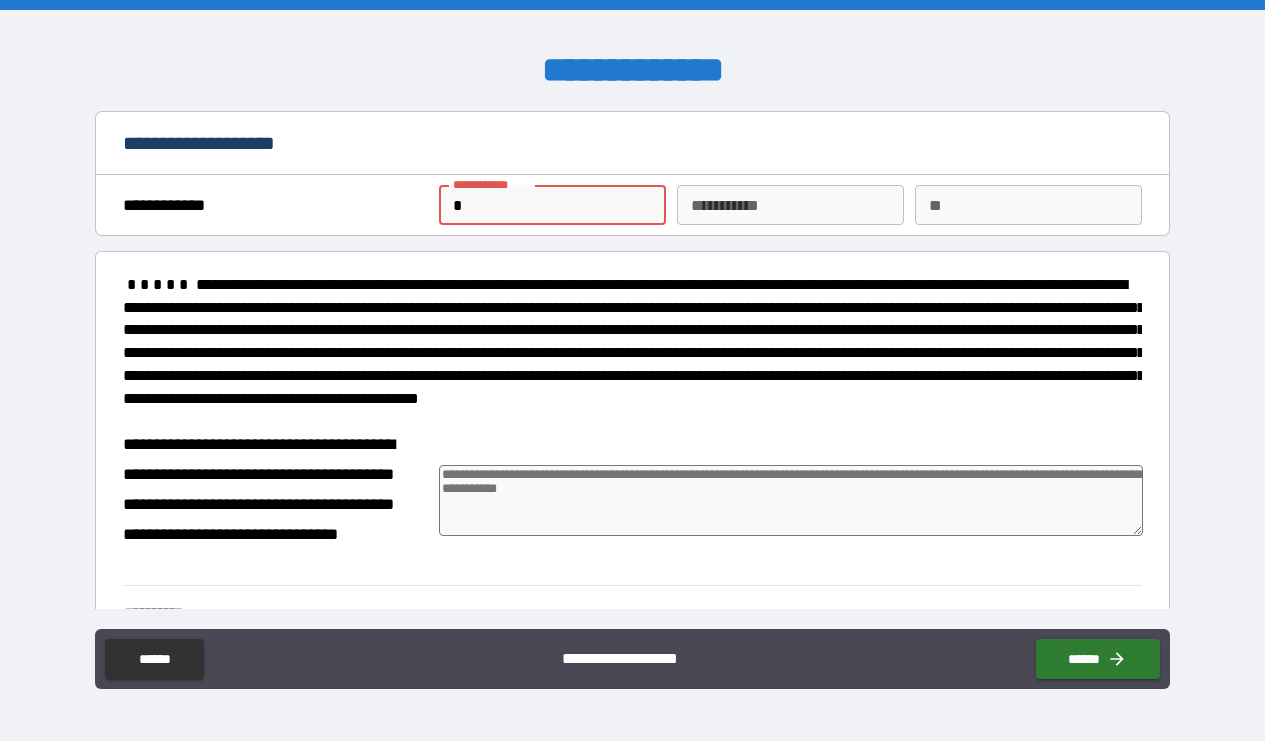 type on "**" 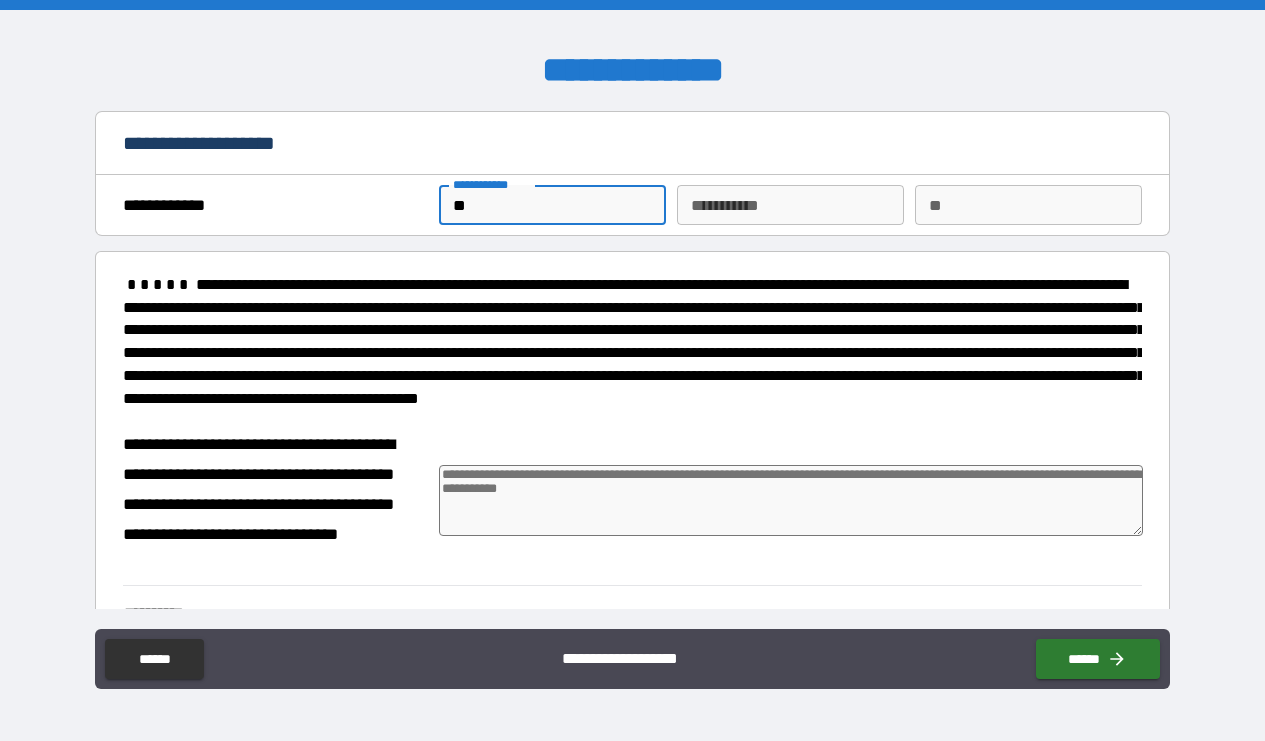 type on "***" 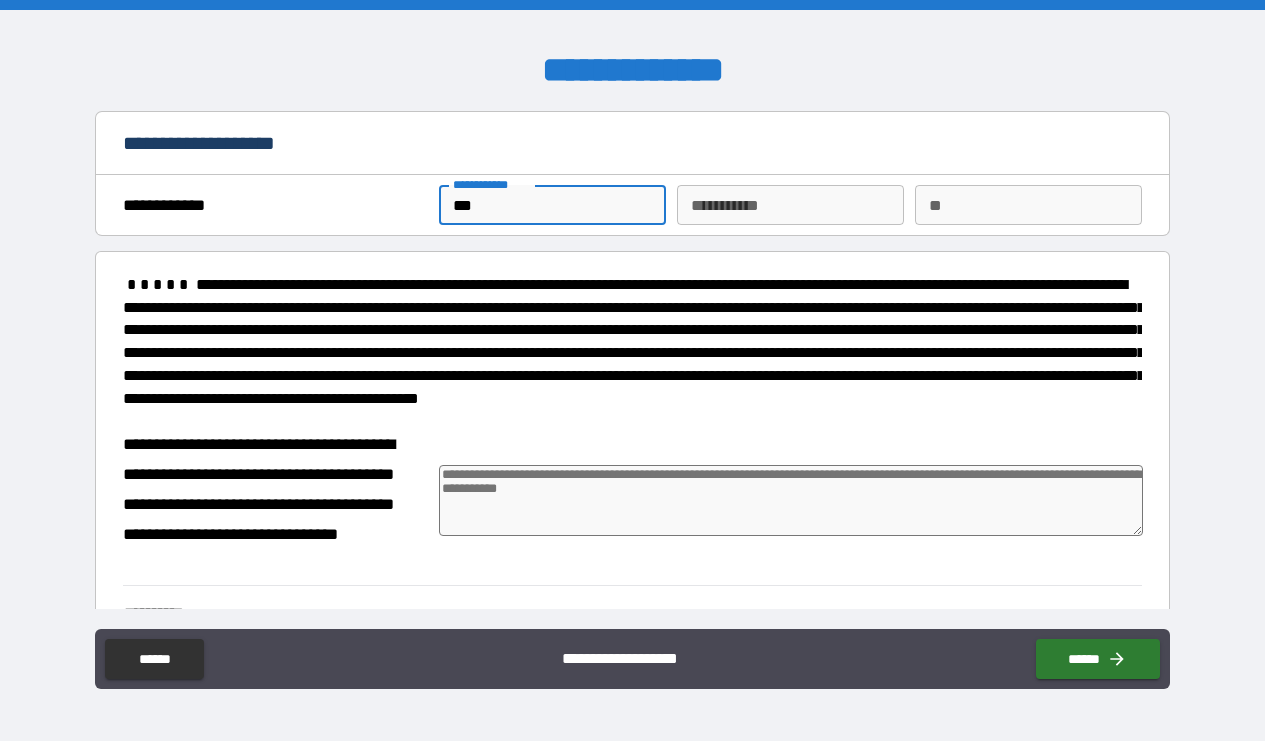 type on "****" 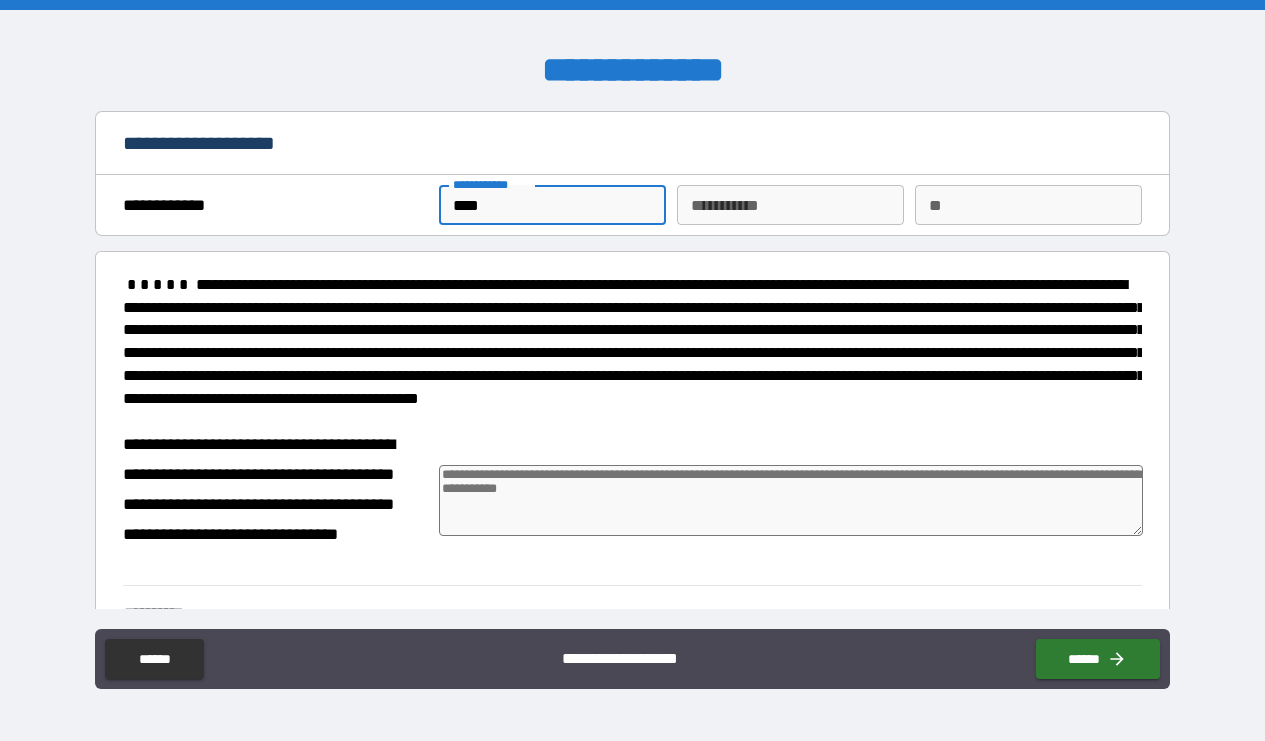 type on "*****" 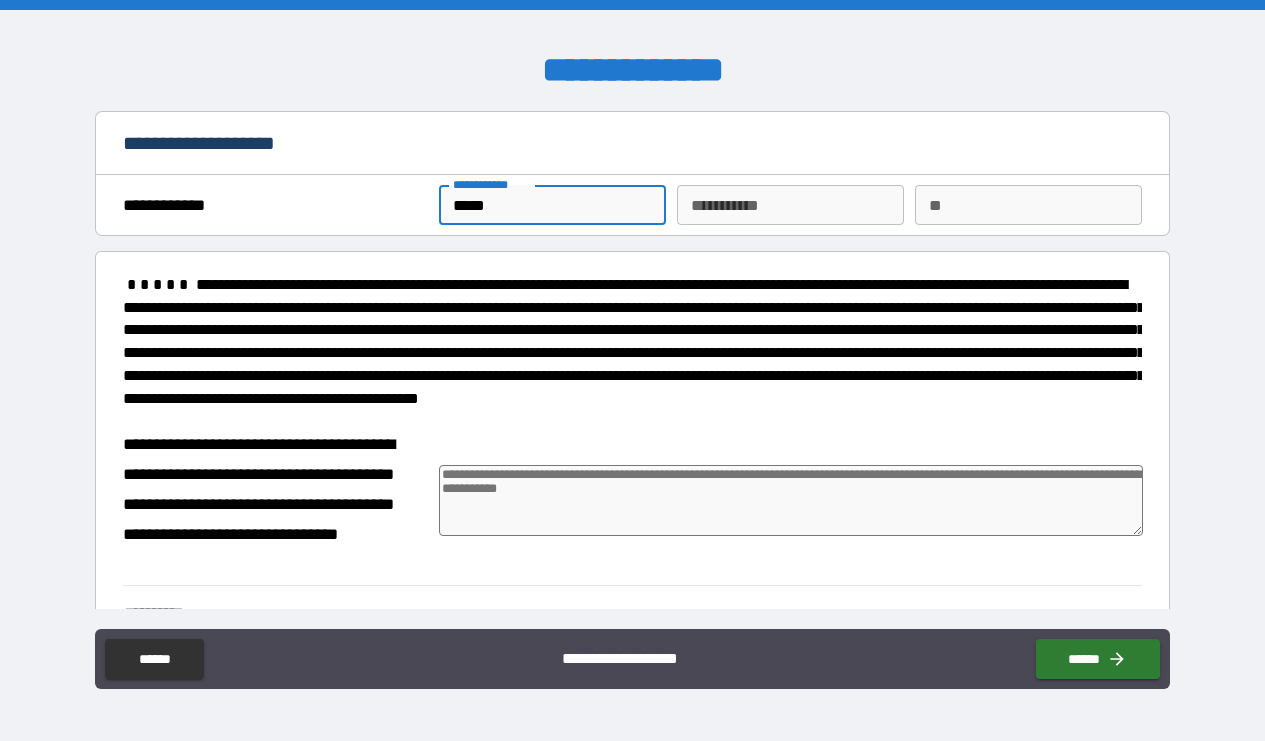 type on "******" 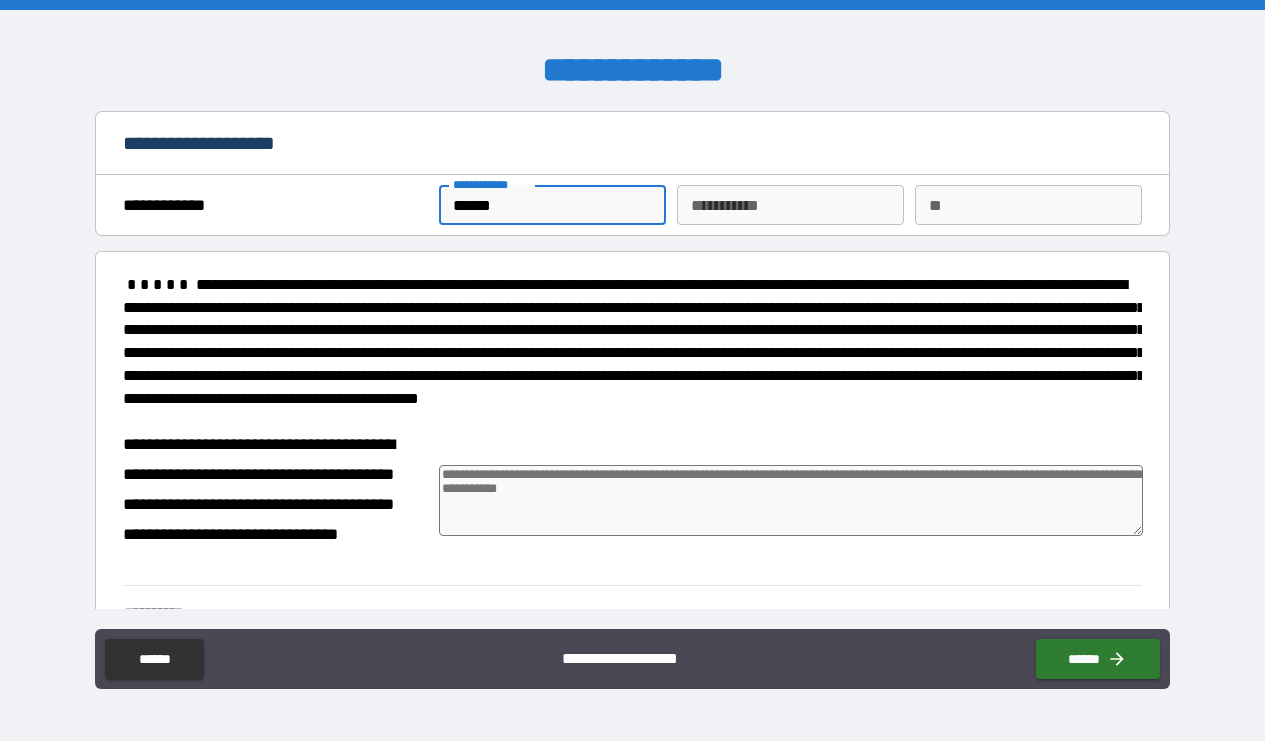 type on "*******" 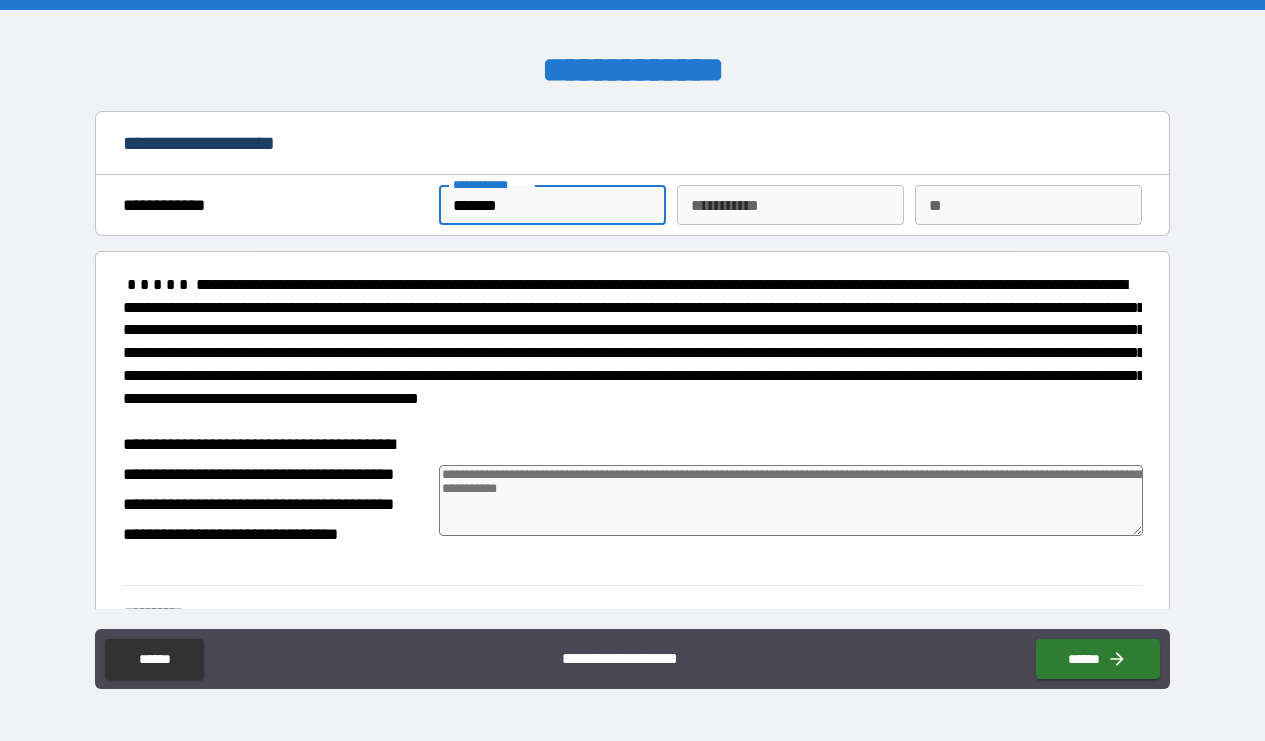 type on "*" 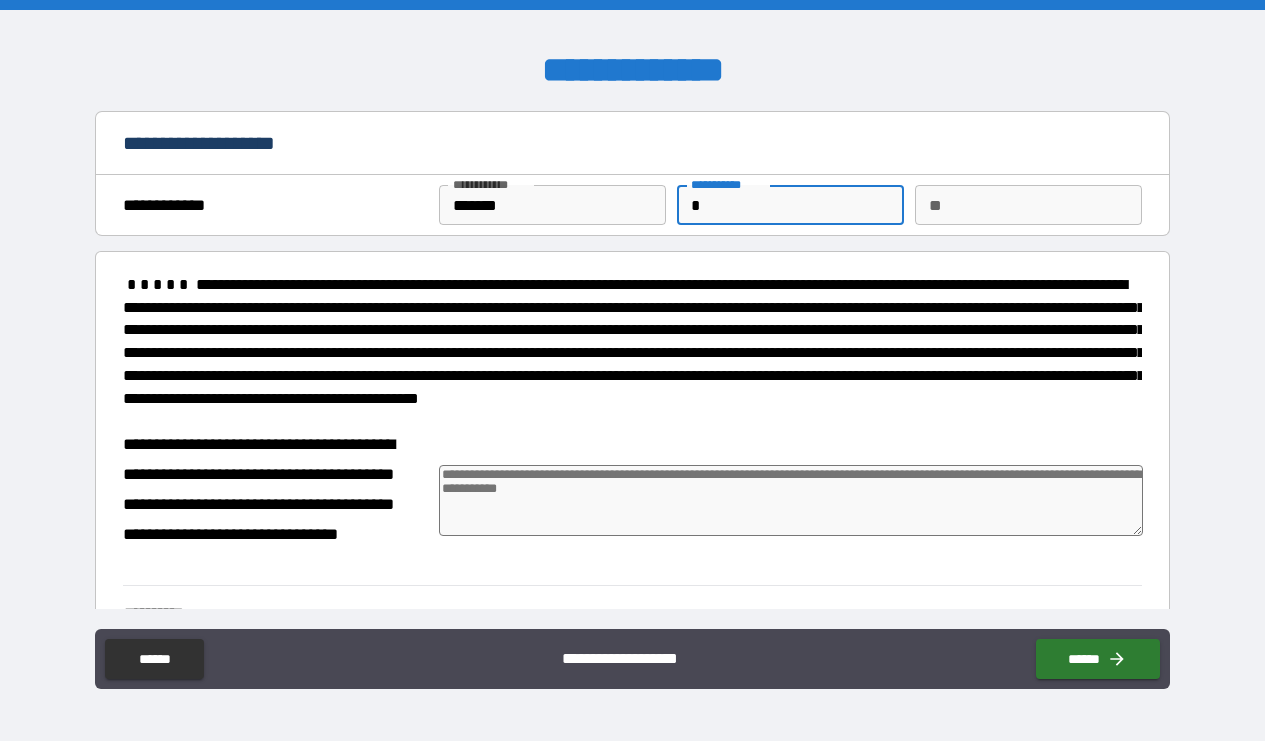 type on "**" 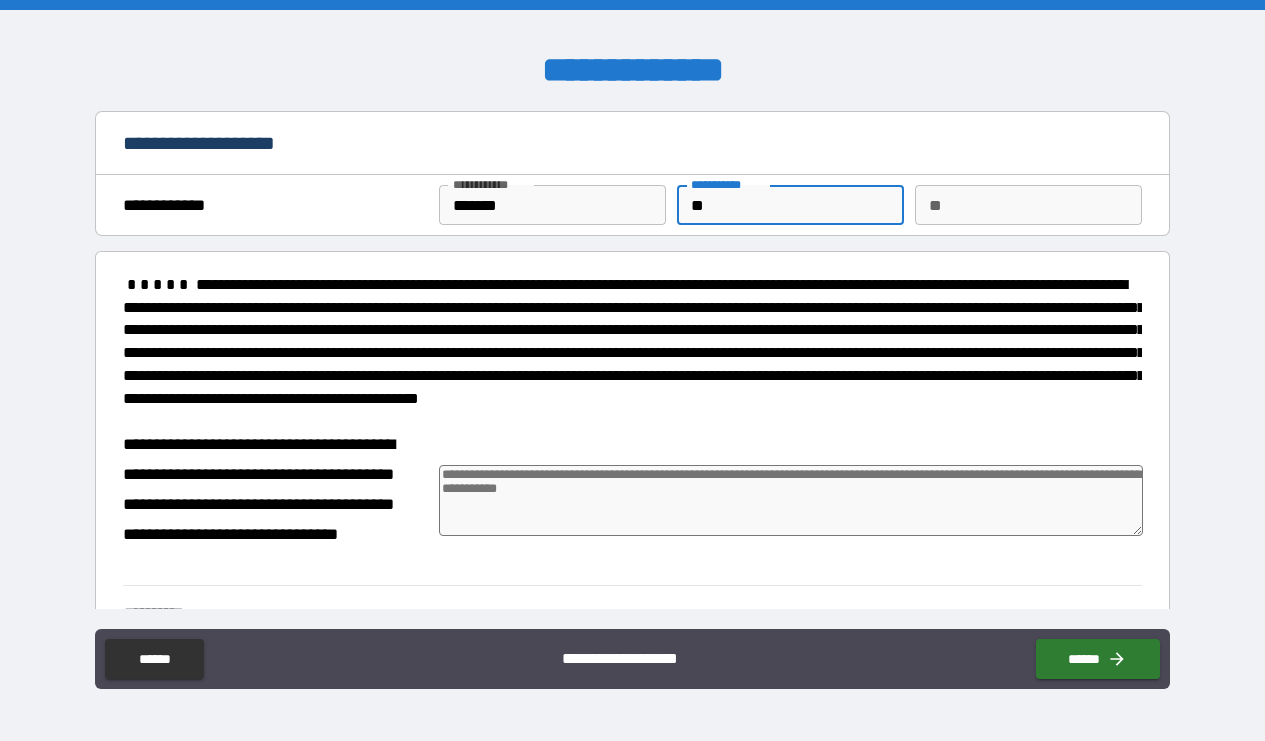 type on "***" 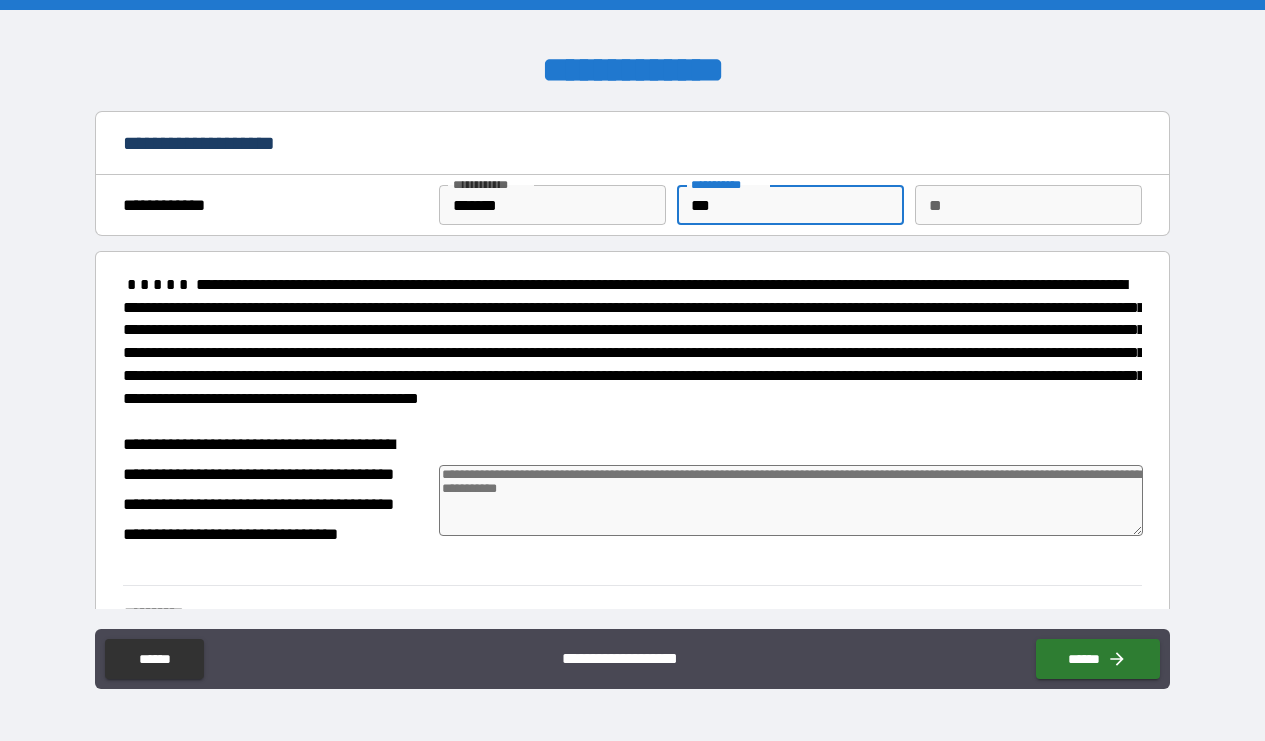type on "****" 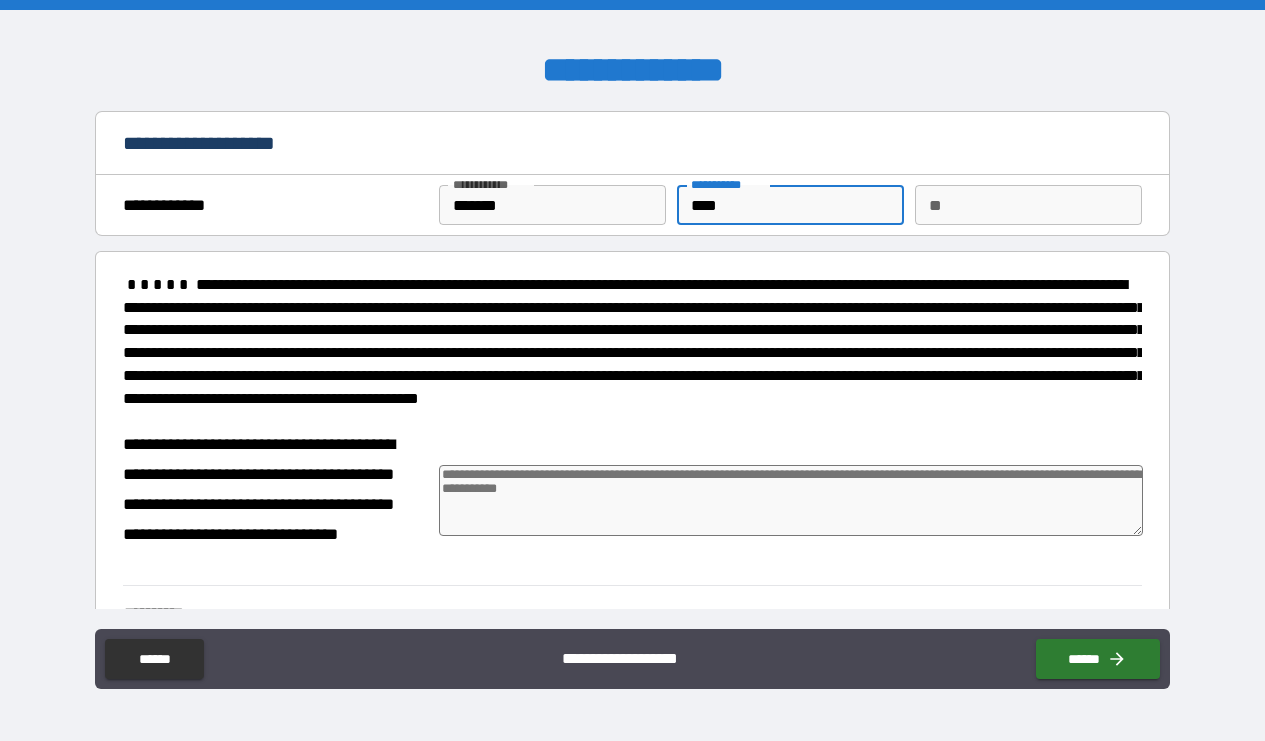 type on "*****" 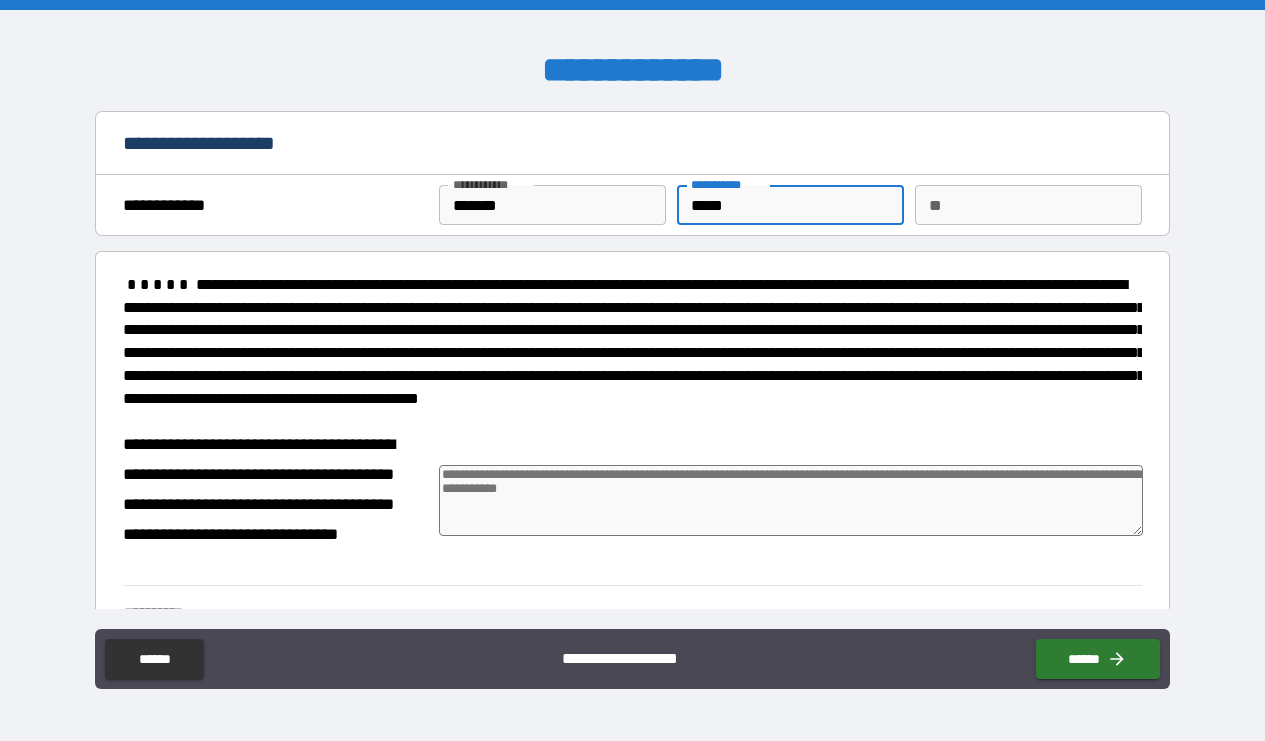 type on "******" 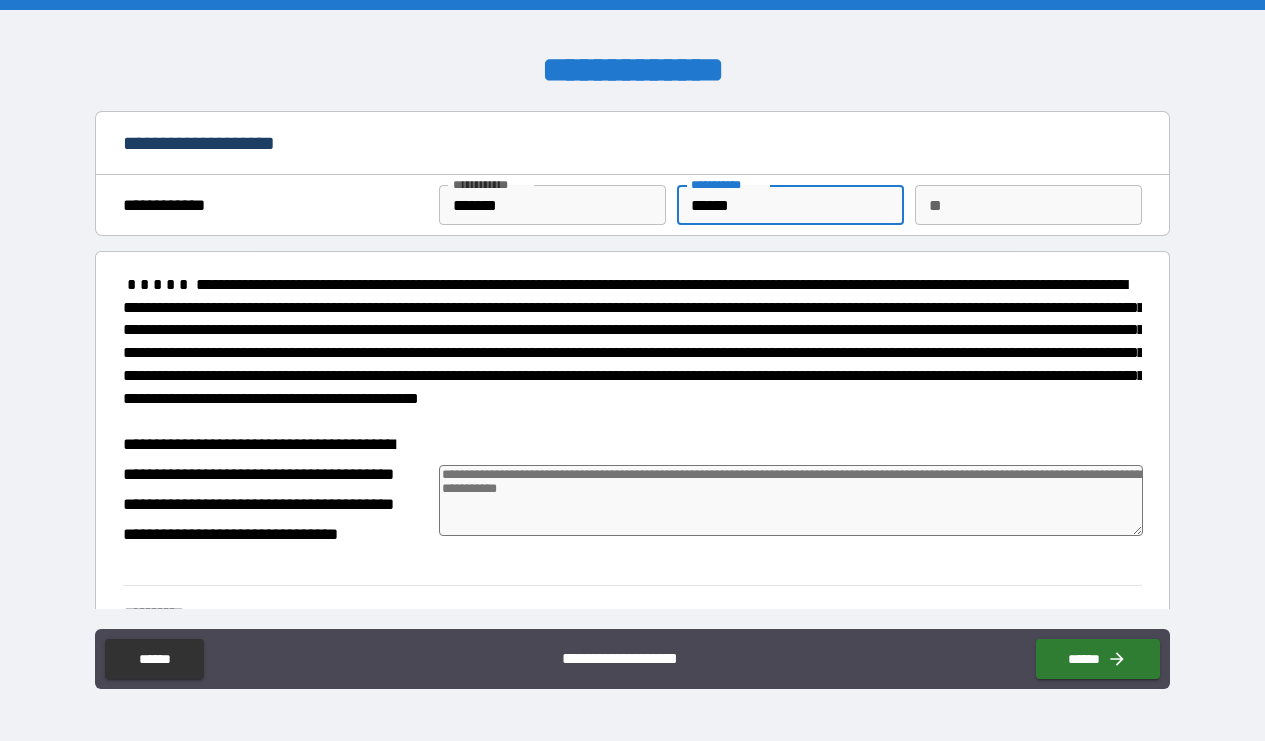 type on "*******" 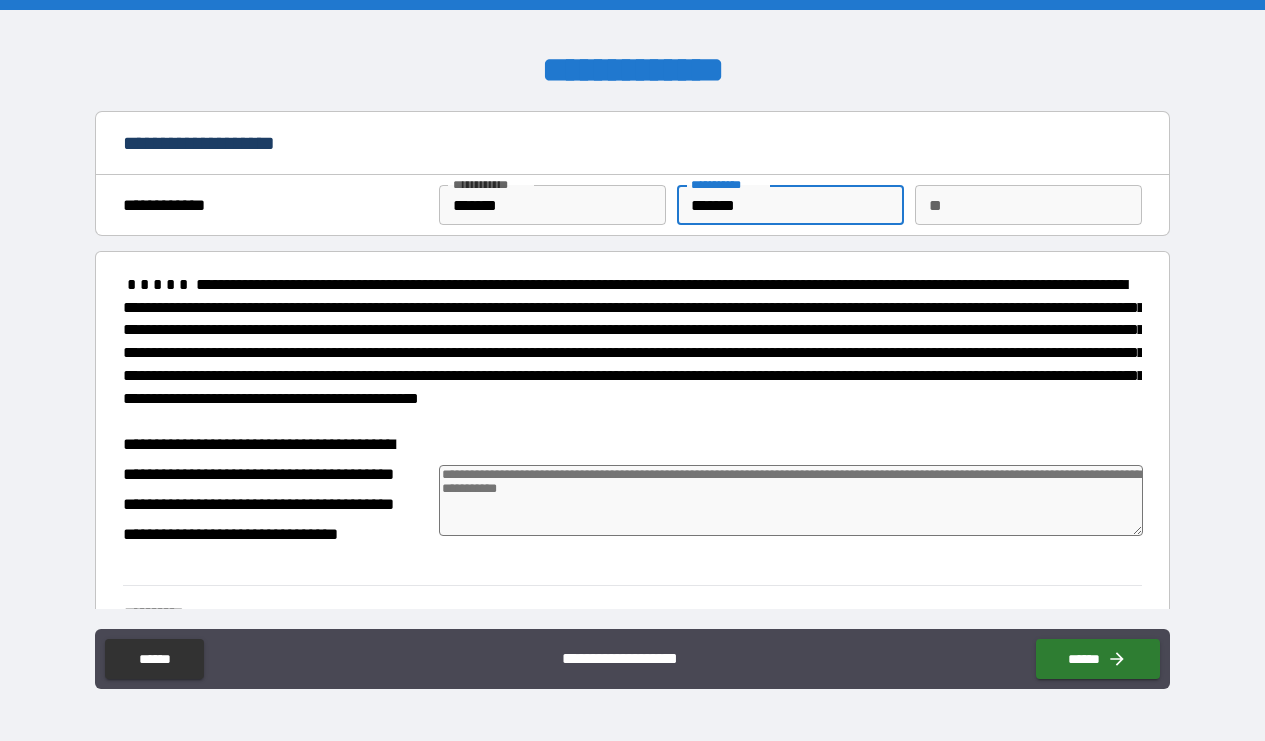 type on "*" 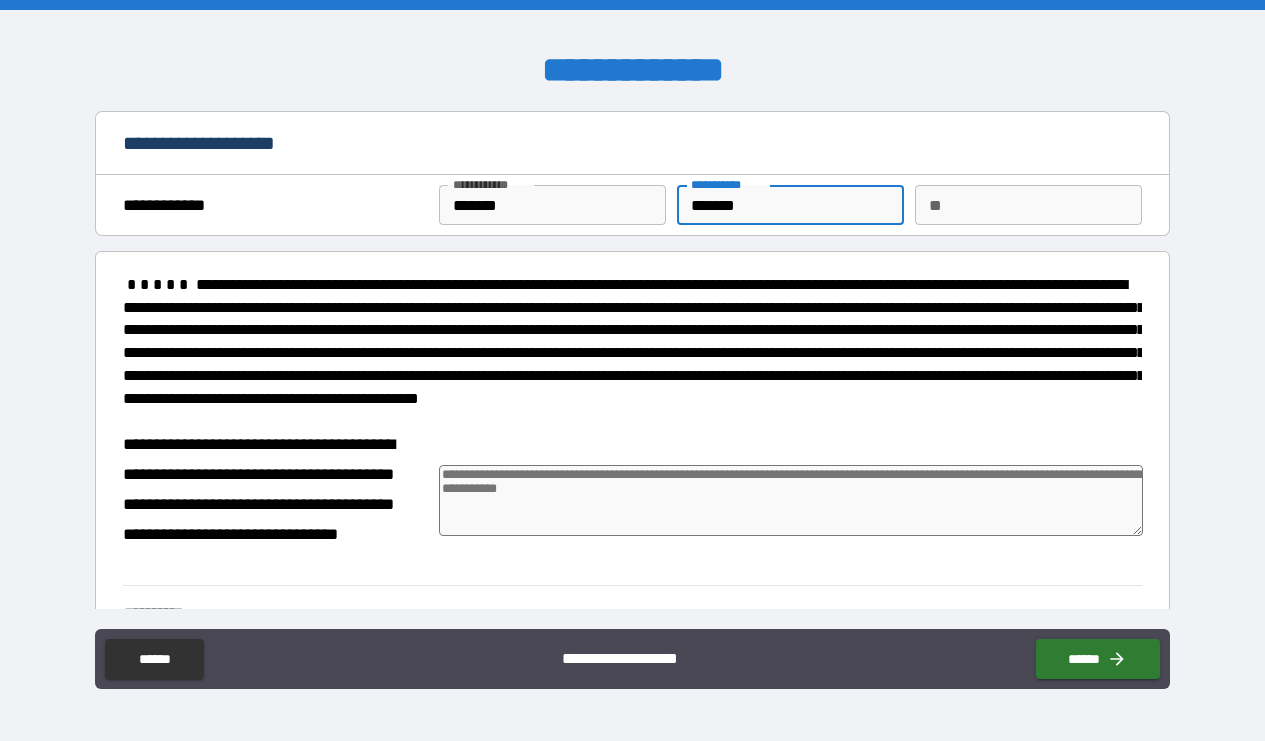 type on "*******" 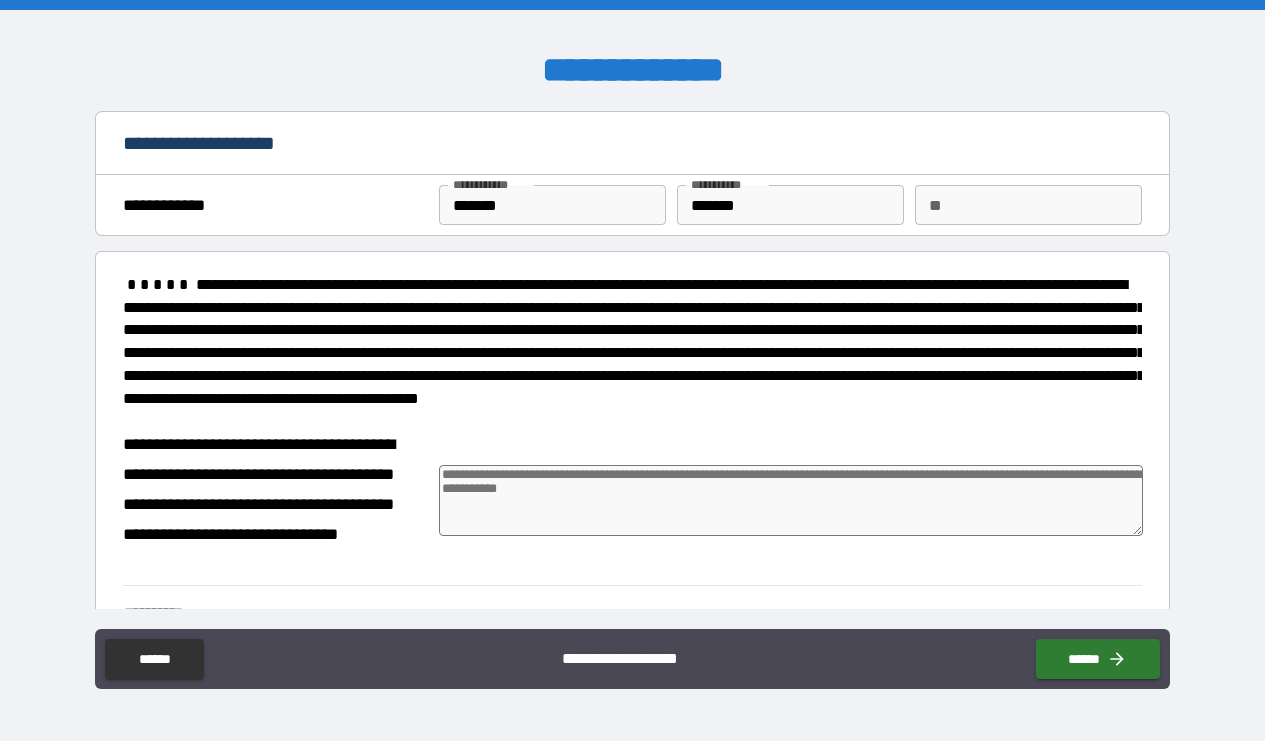click at bounding box center [791, 500] 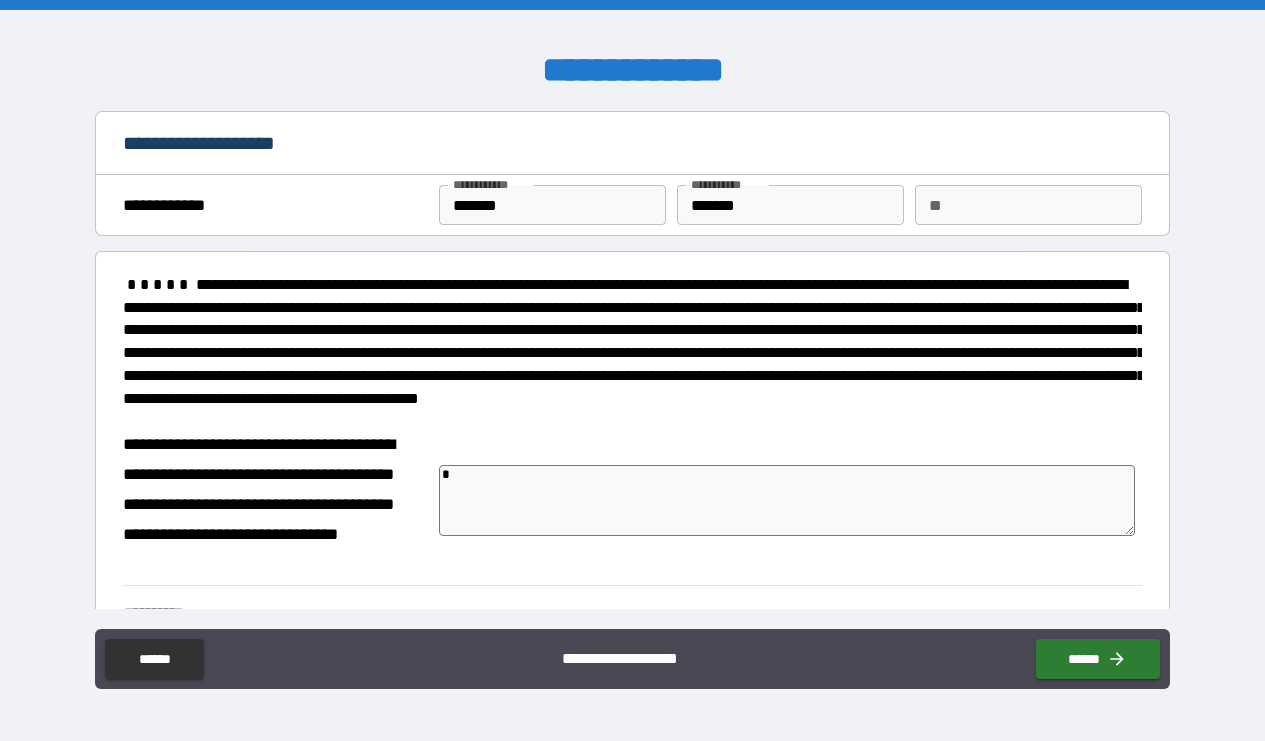 type on "*" 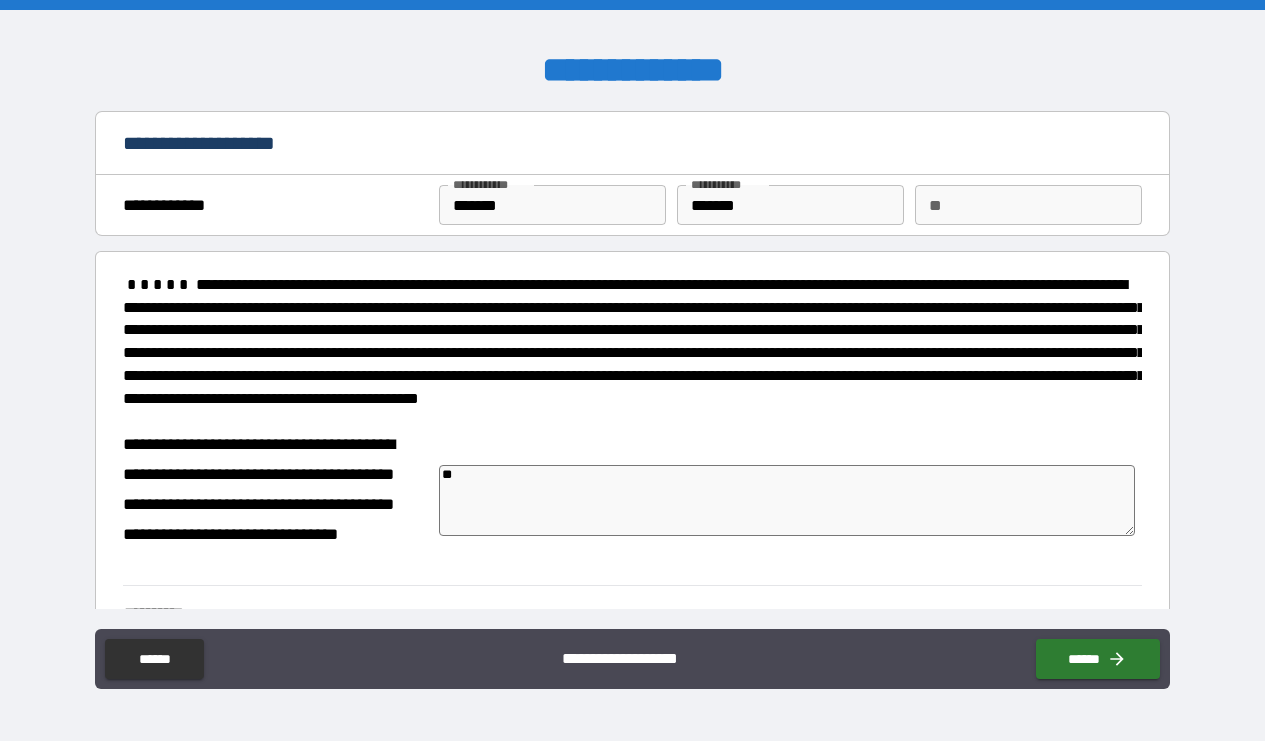 type on "***" 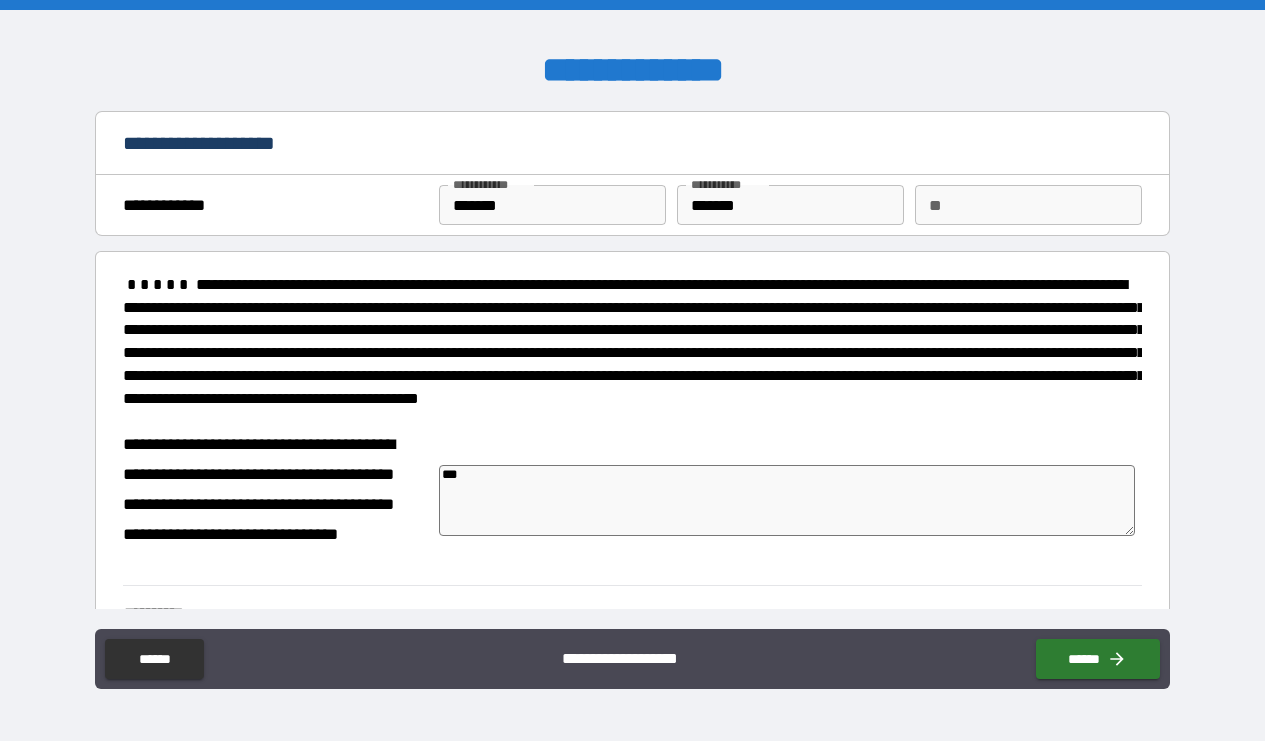 type on "****" 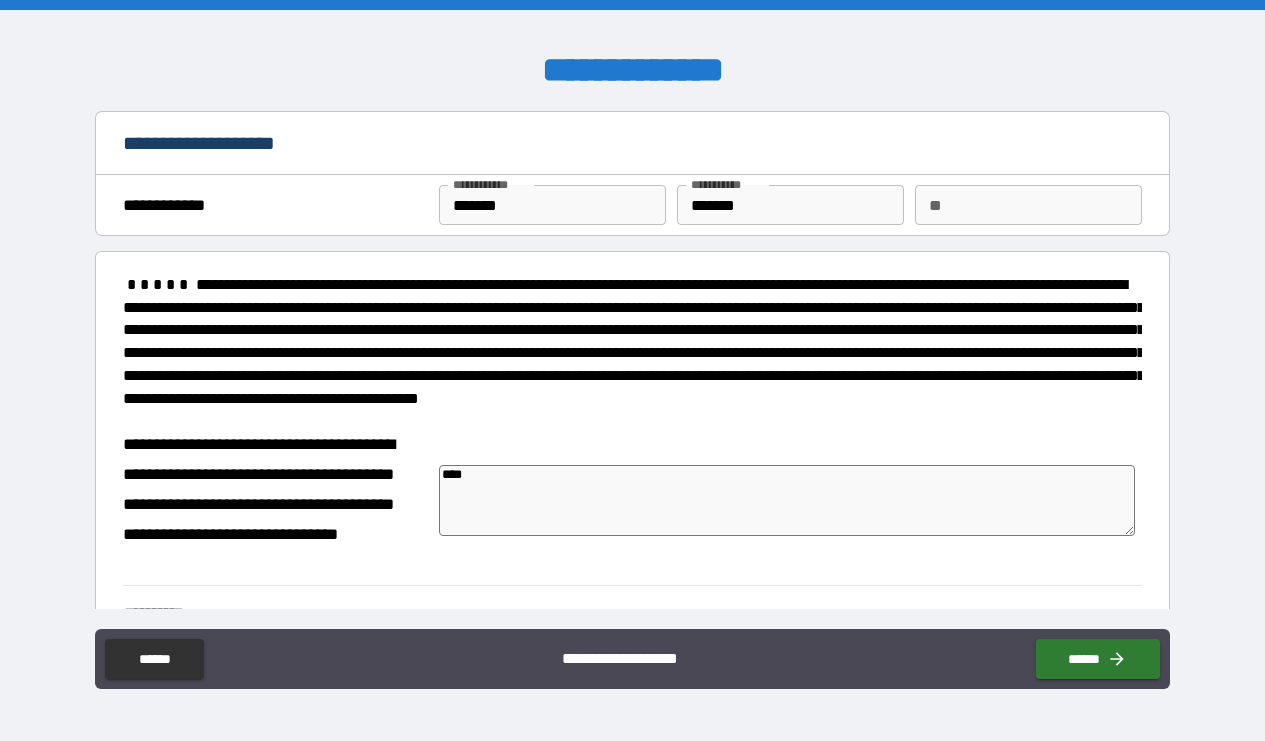type on "*****" 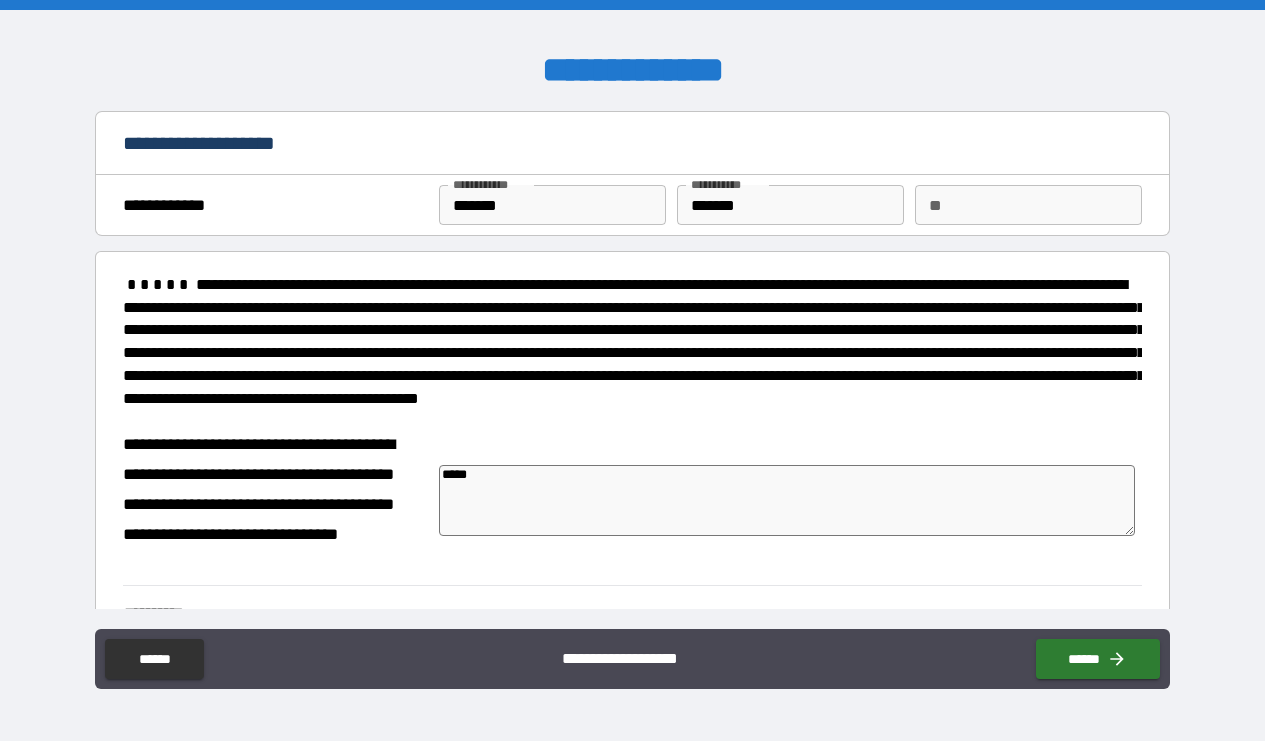 type on "*" 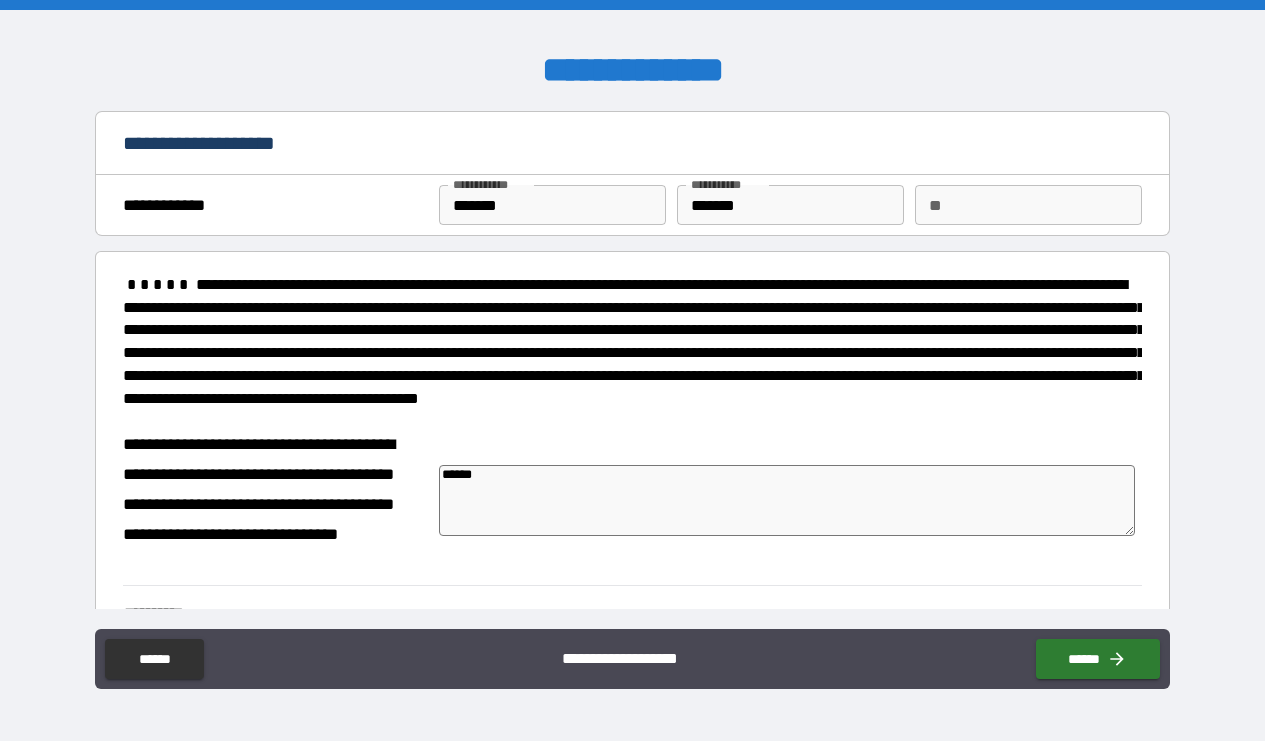 type on "*******" 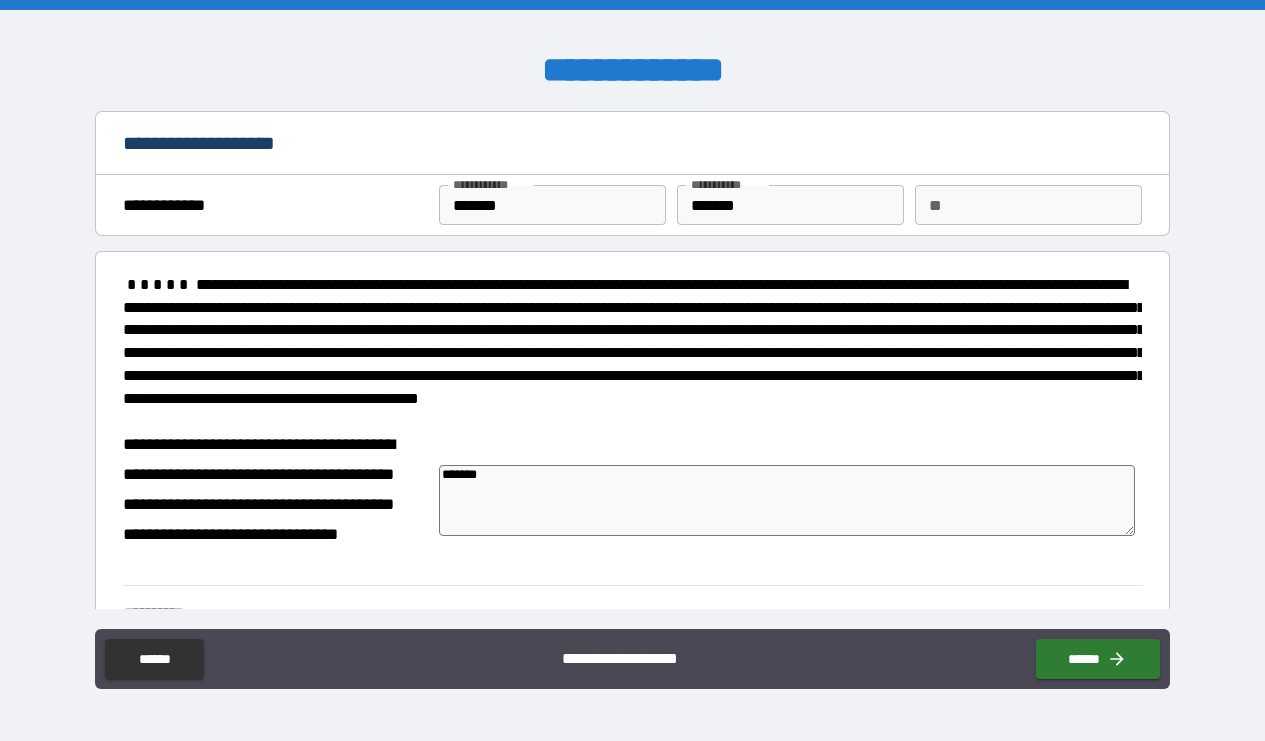 type on "********" 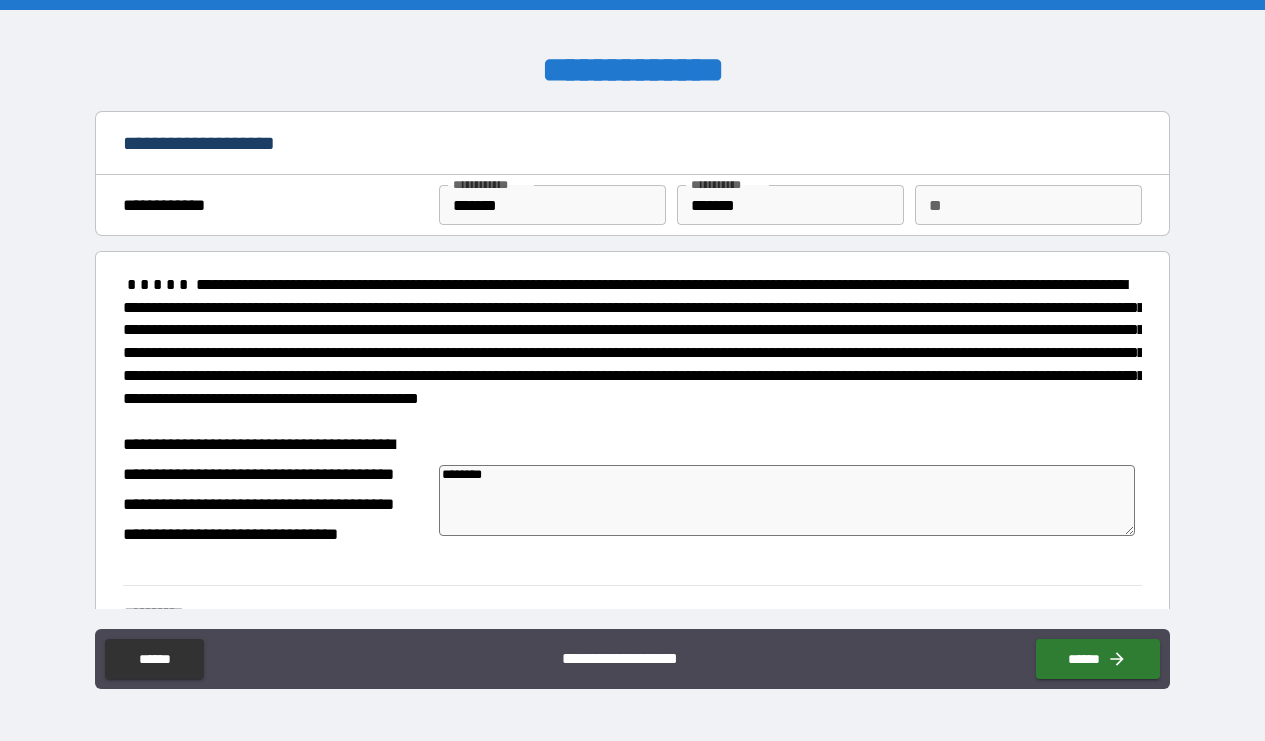 type on "*********" 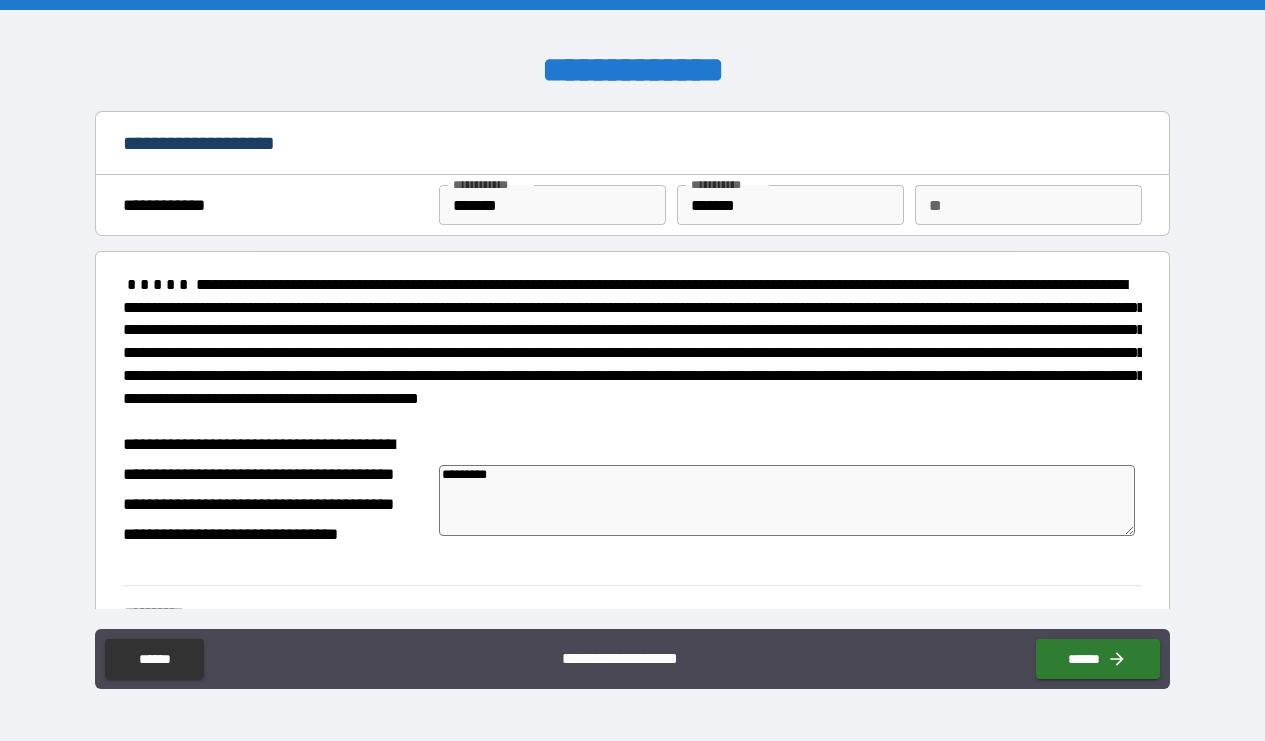 type on "**********" 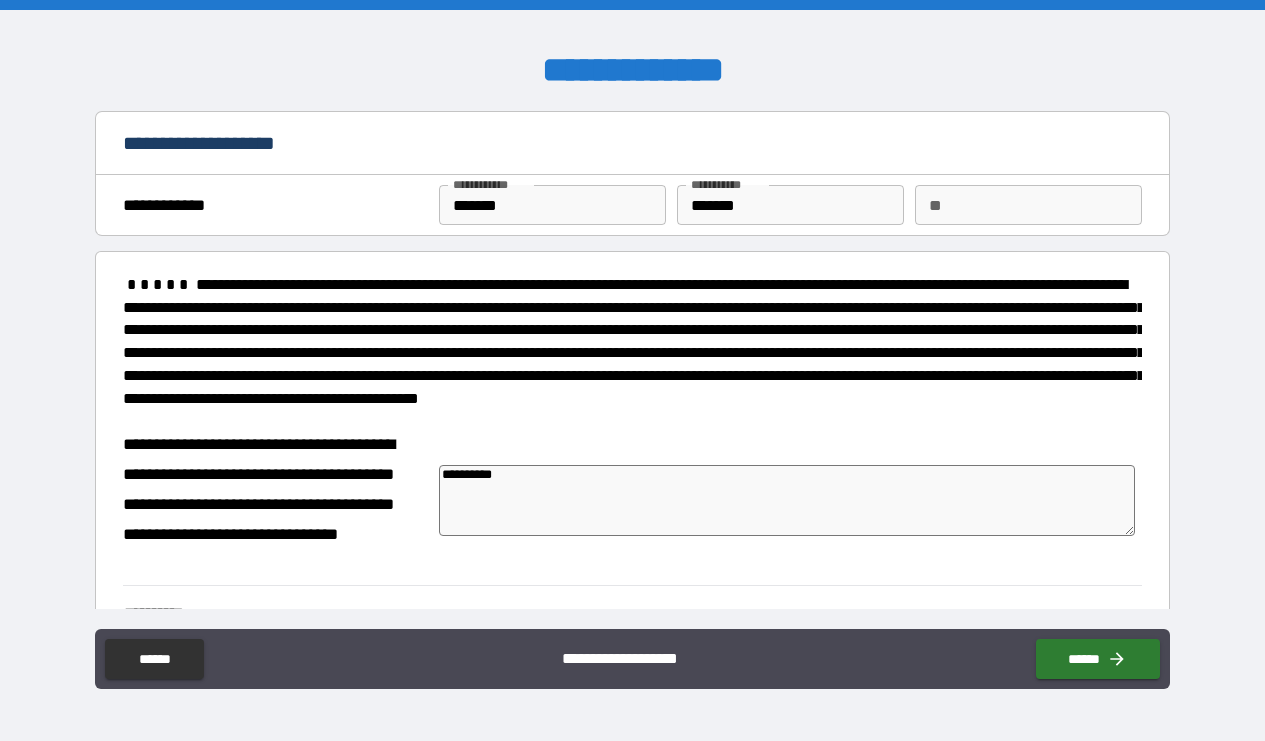 type on "**********" 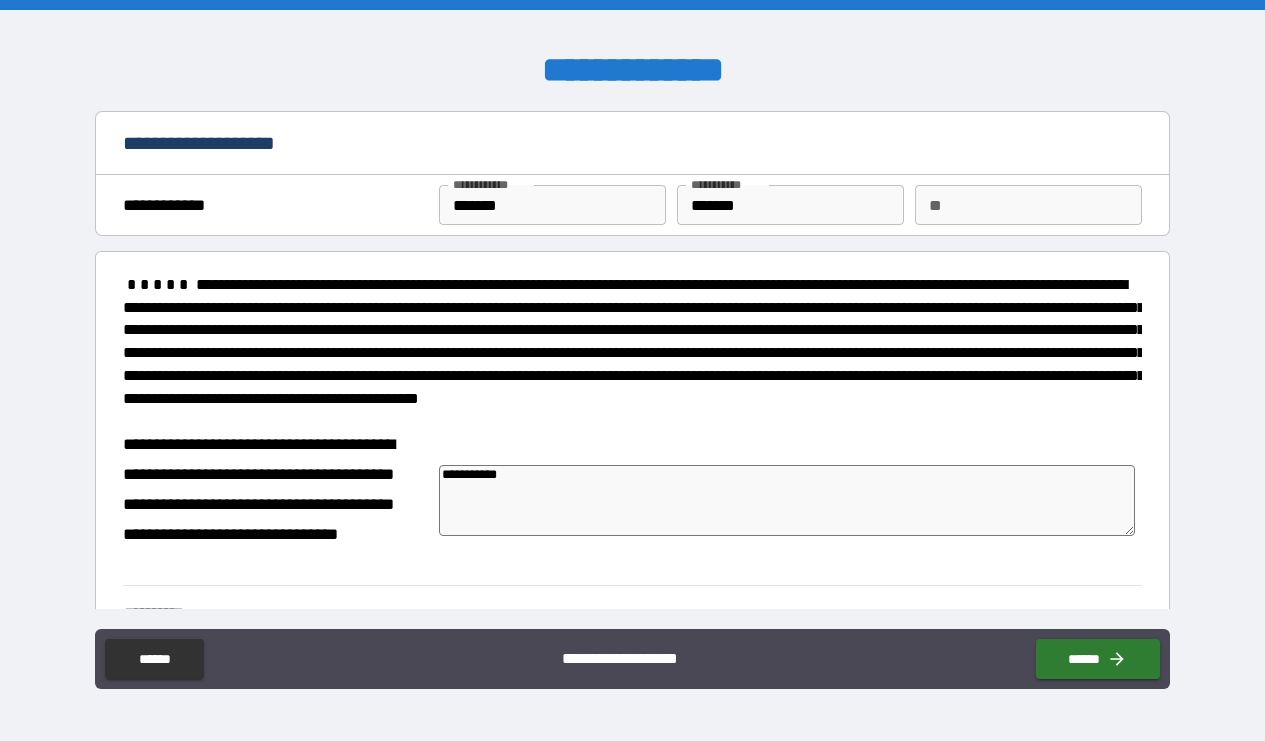 type on "**********" 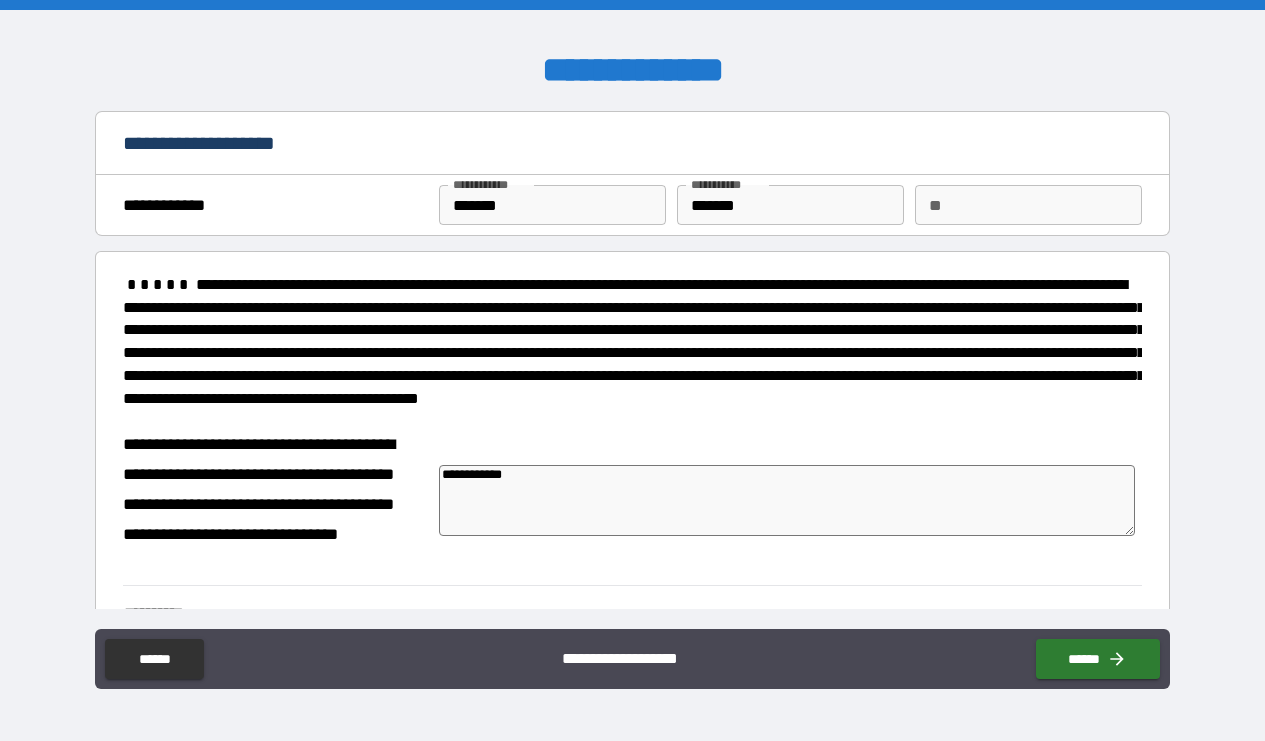 type on "*" 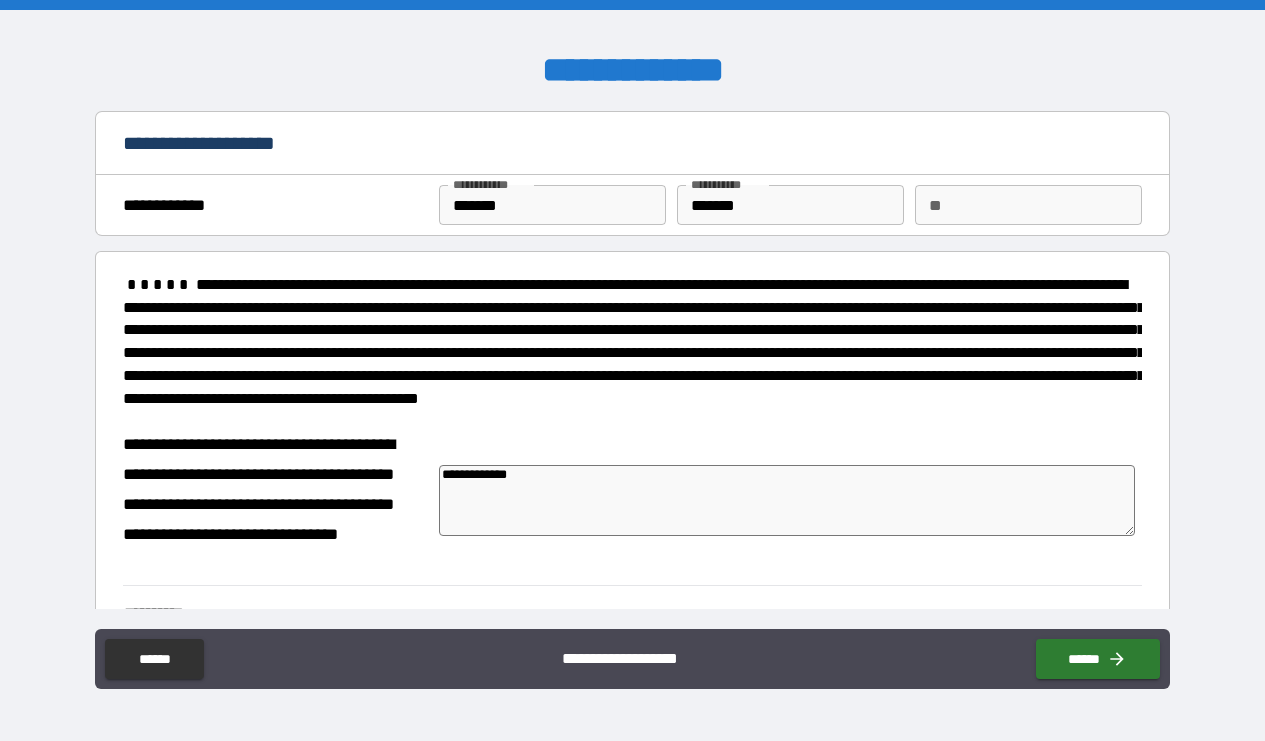 type on "*" 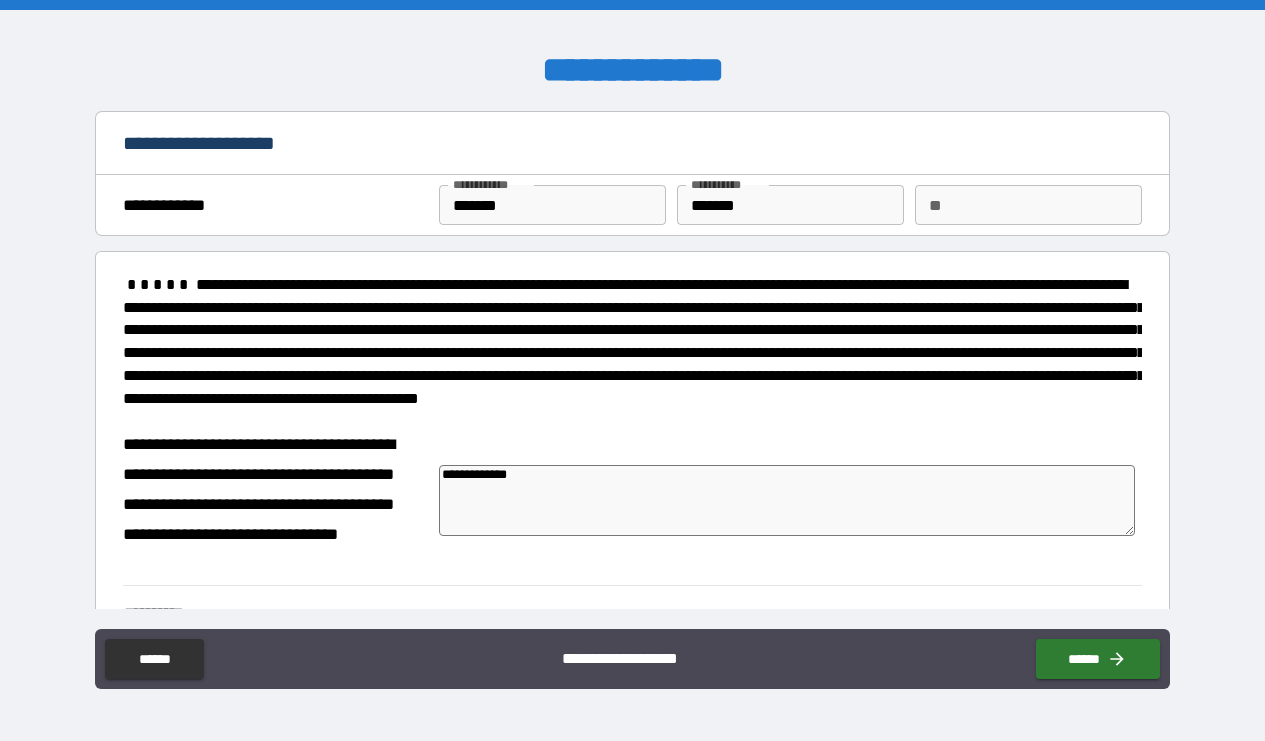 type on "**********" 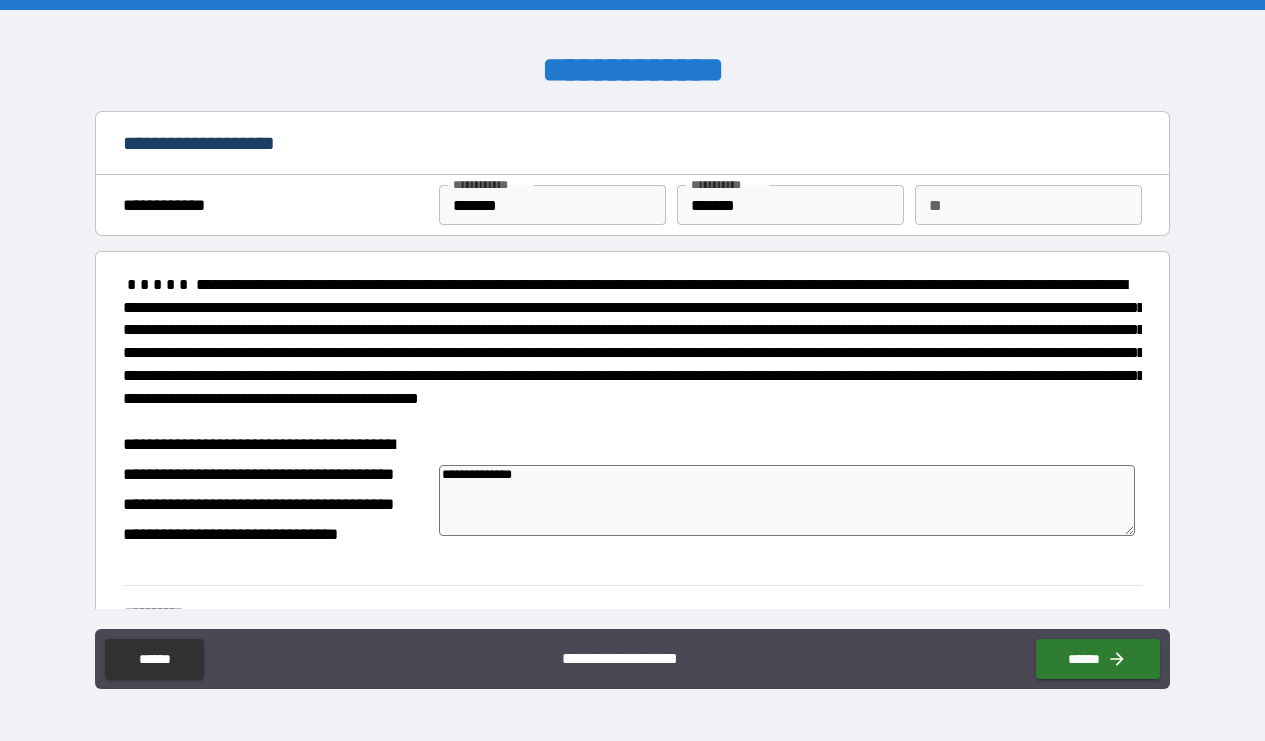 type on "*" 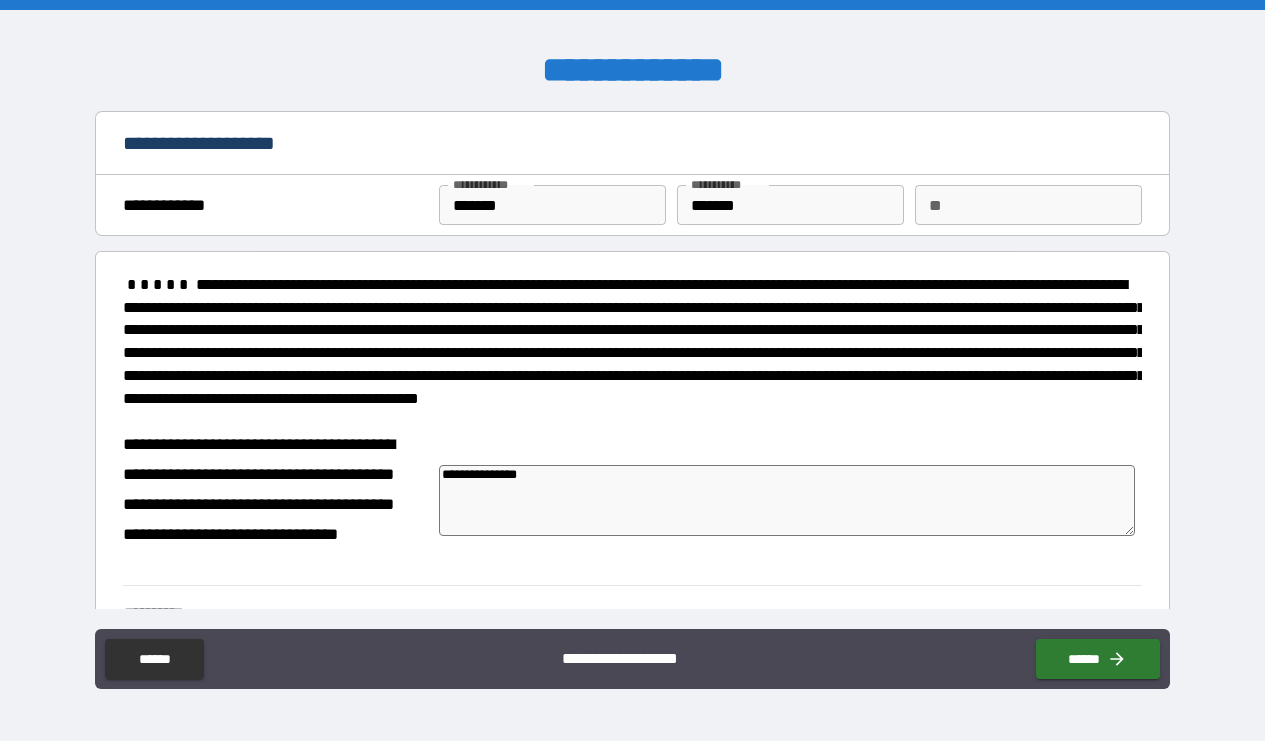 type on "**********" 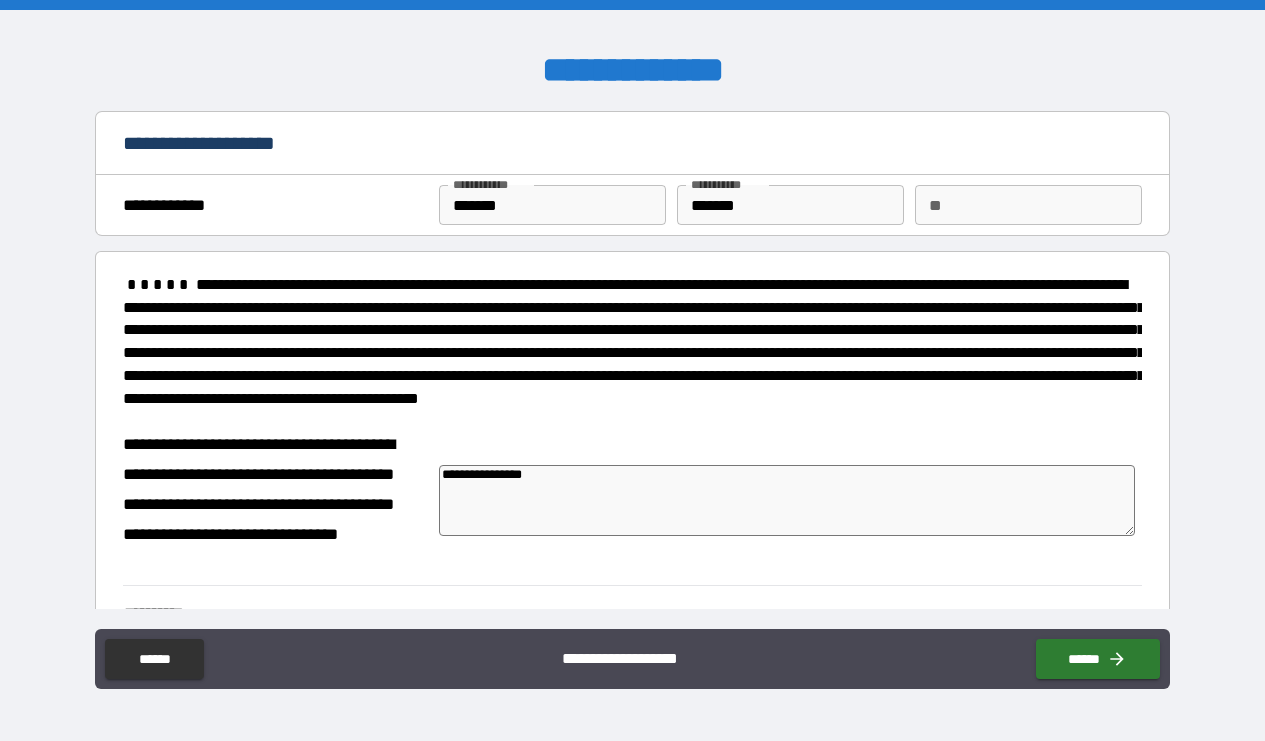 type on "**********" 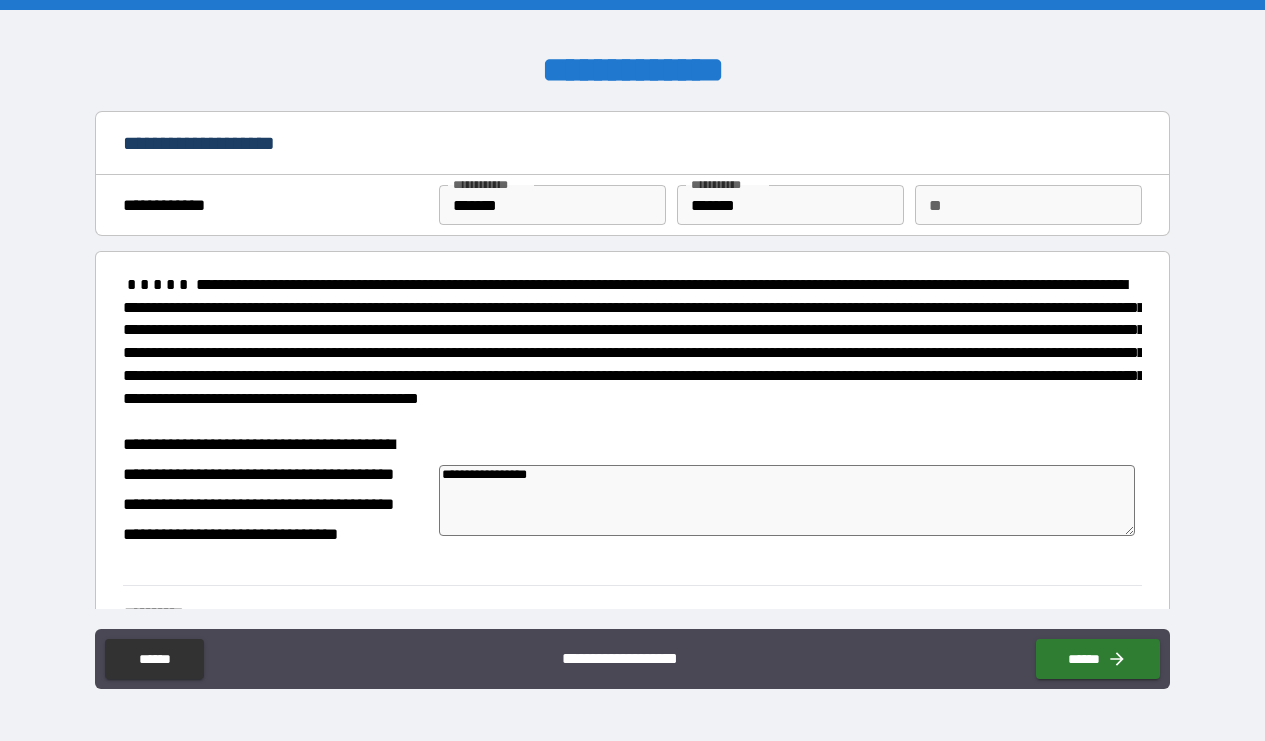 type on "**********" 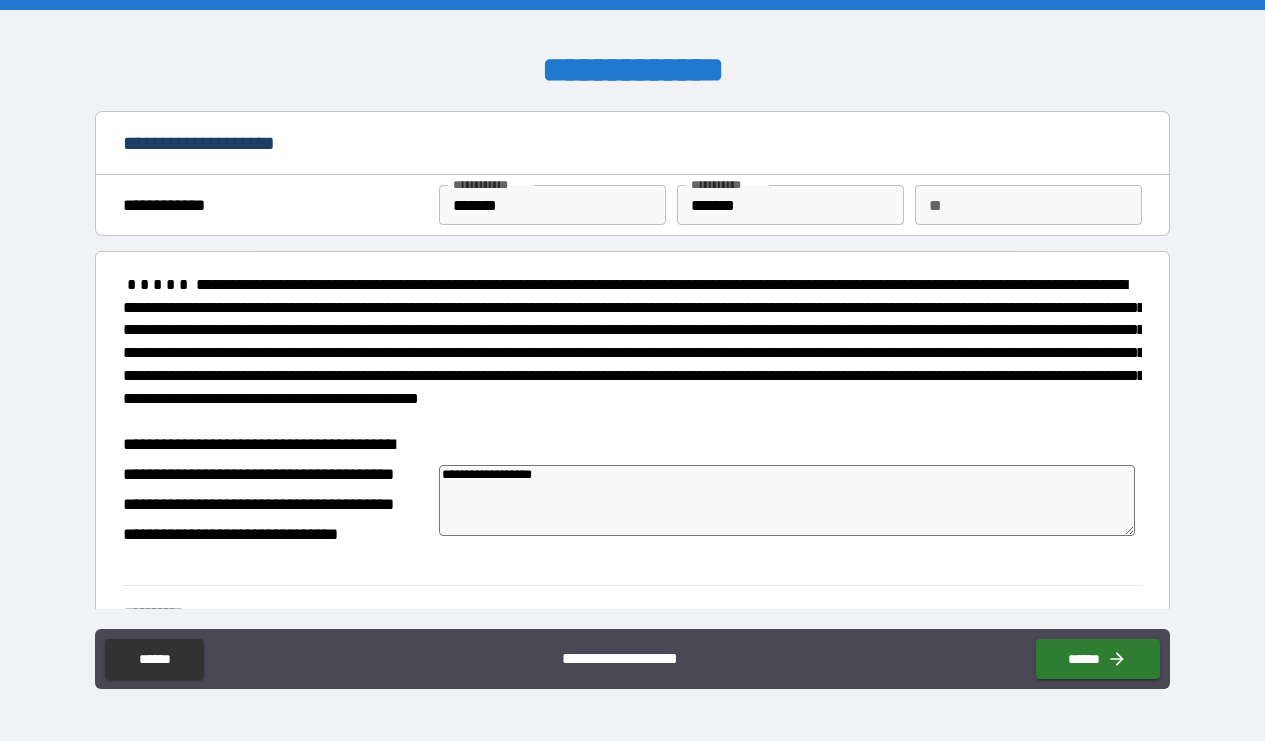 type on "**********" 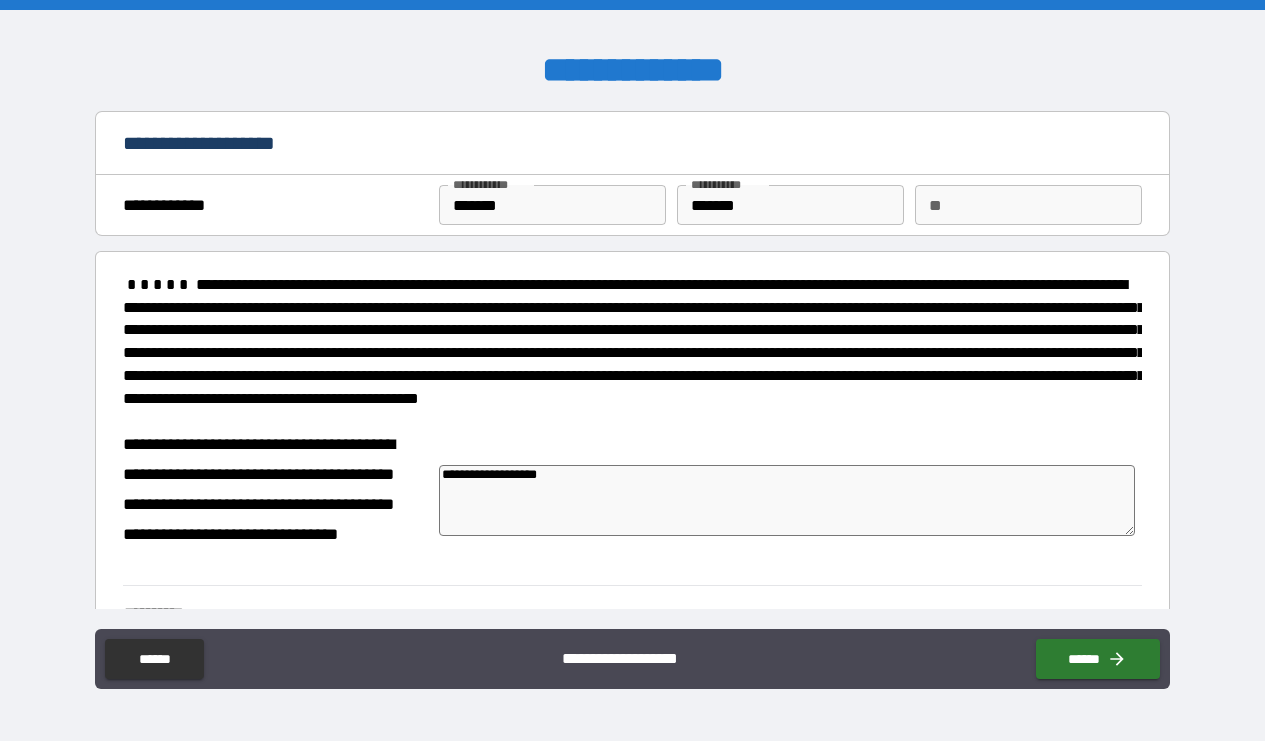 type on "**********" 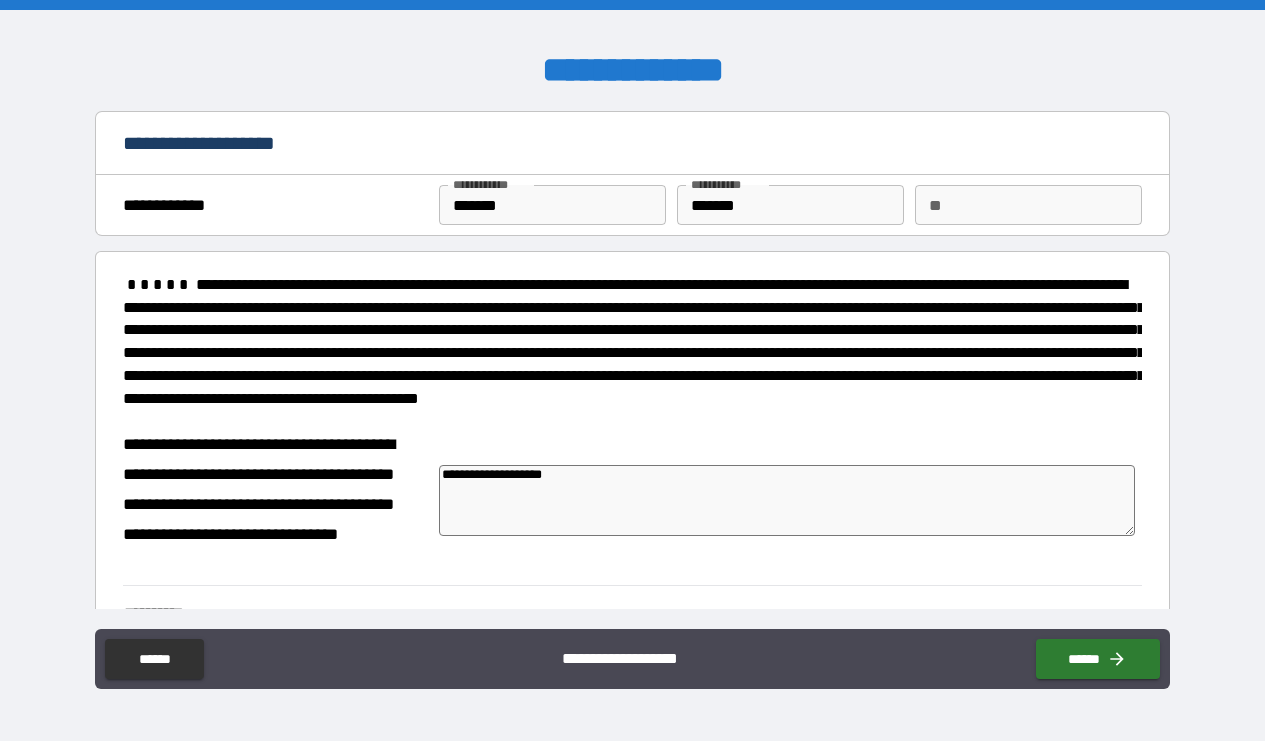 type on "**********" 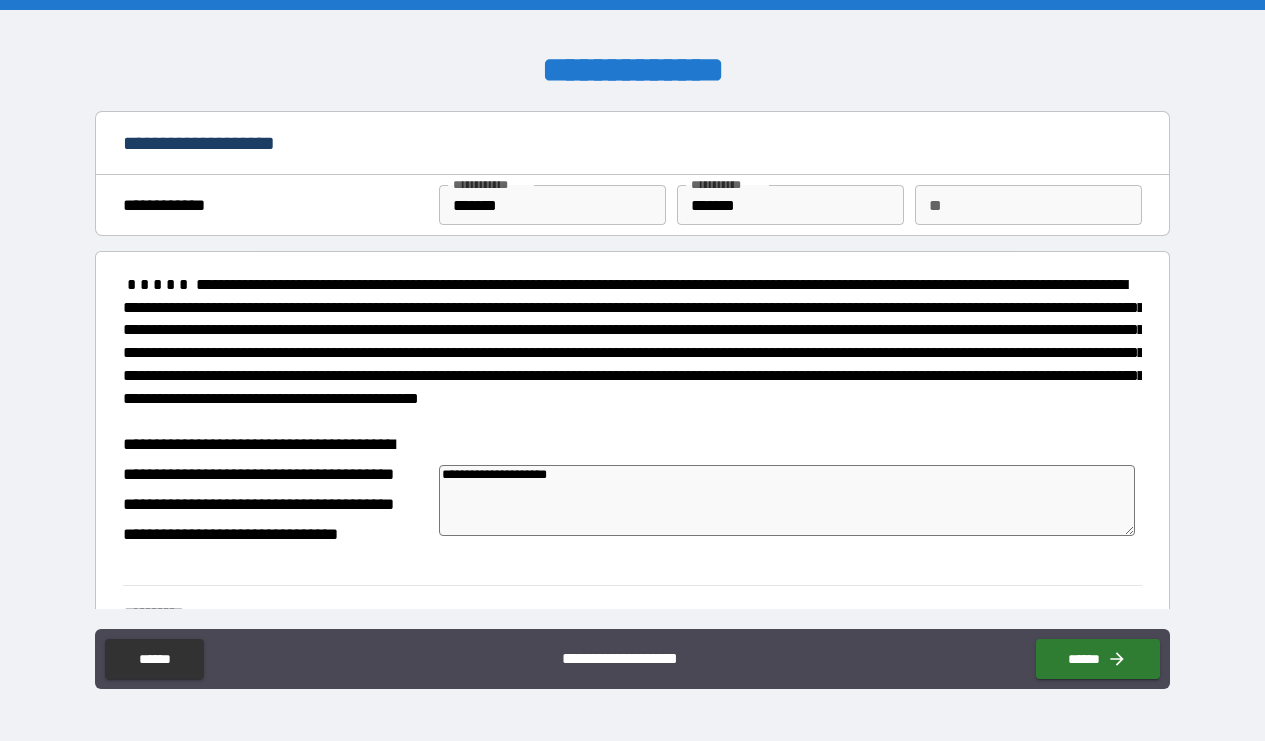 type on "*" 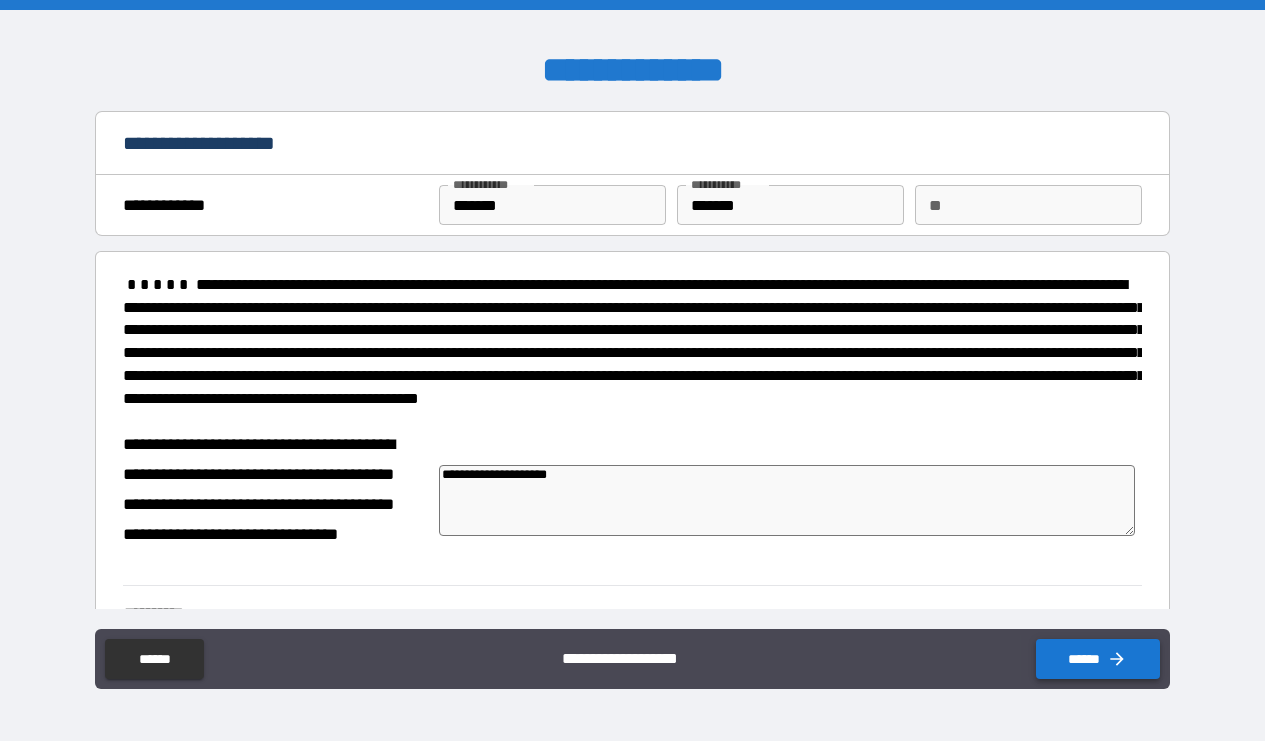 type on "**********" 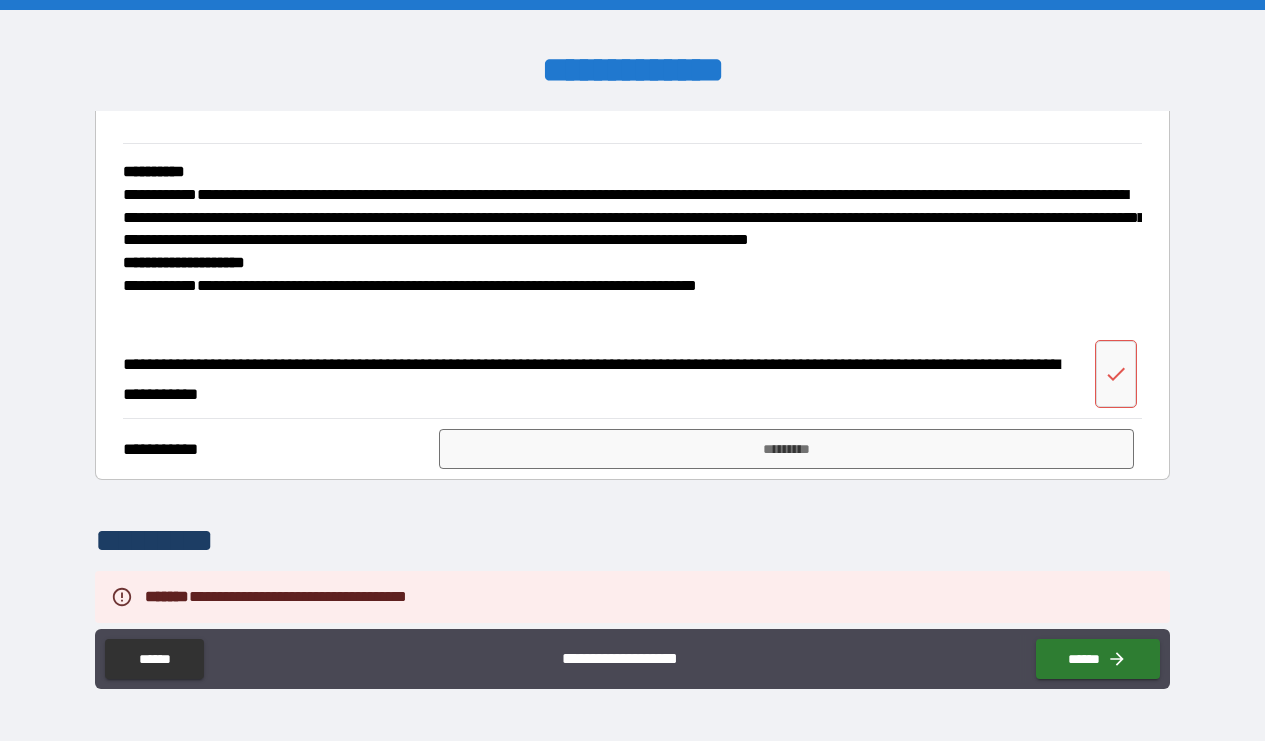 scroll, scrollTop: 495, scrollLeft: 0, axis: vertical 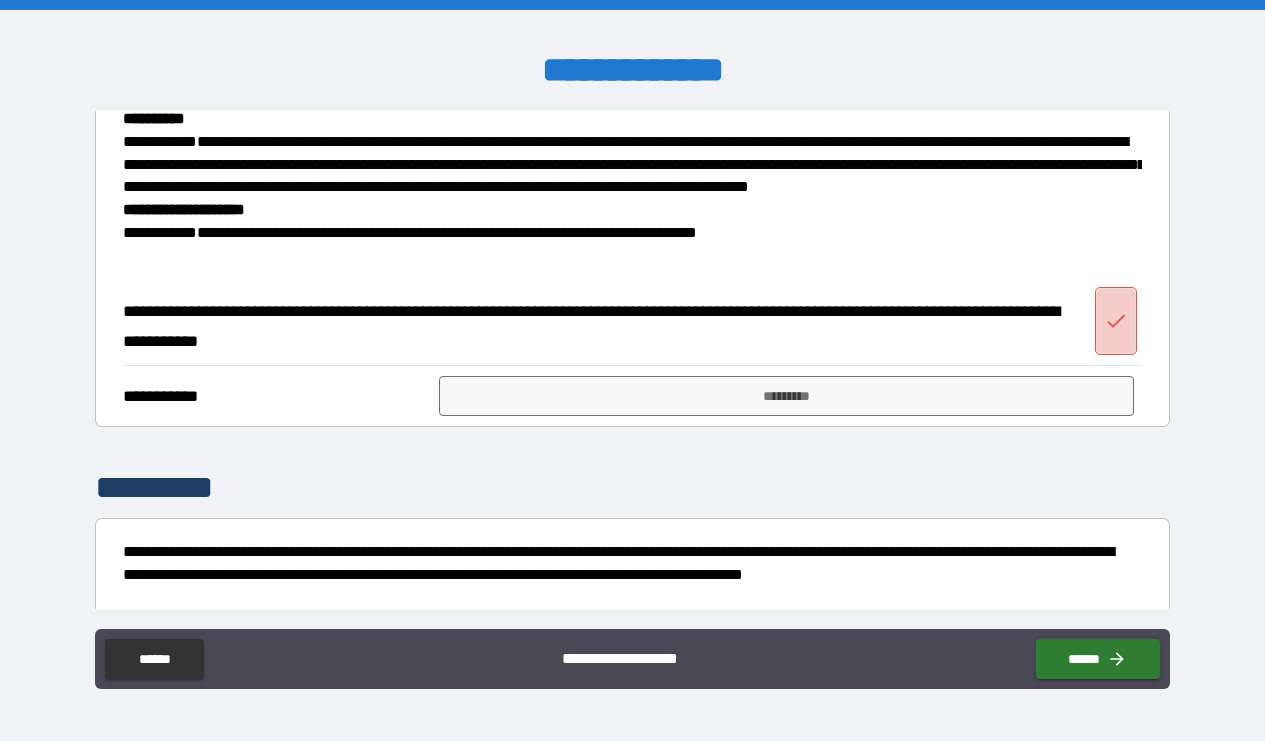 click at bounding box center [1116, 321] 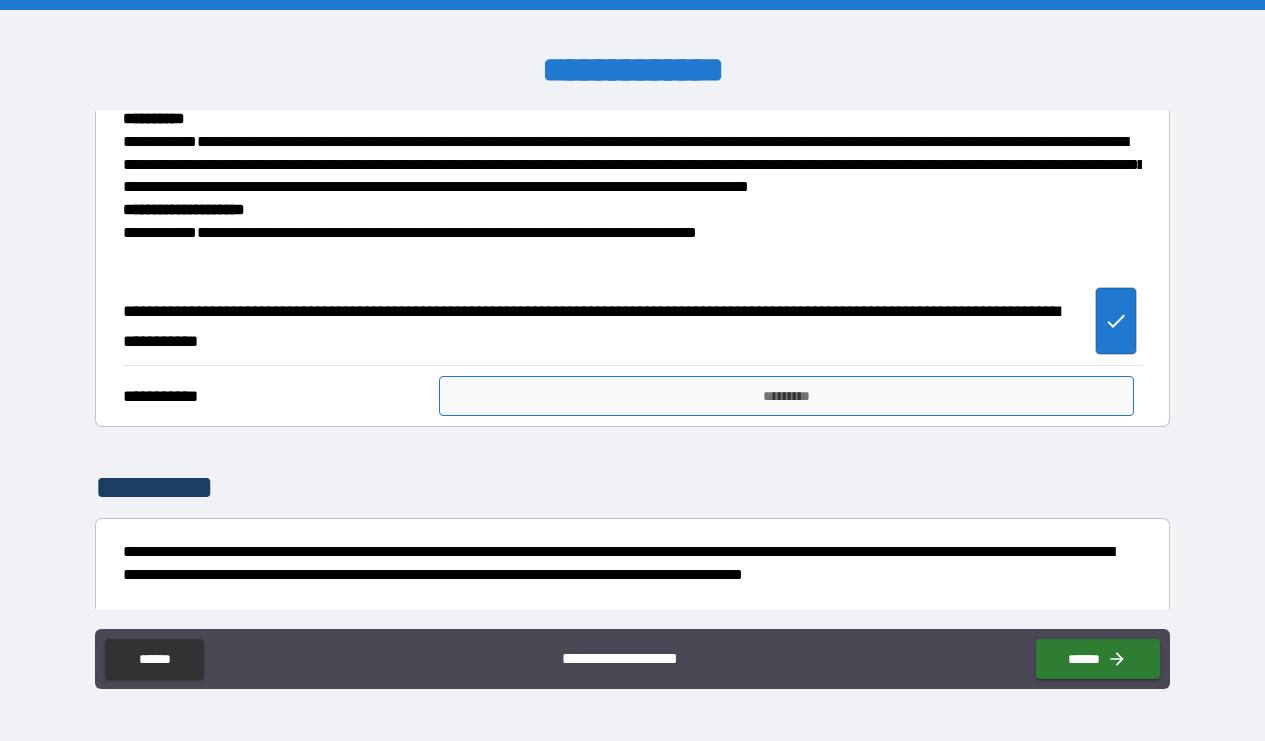 click on "*********" at bounding box center [787, 396] 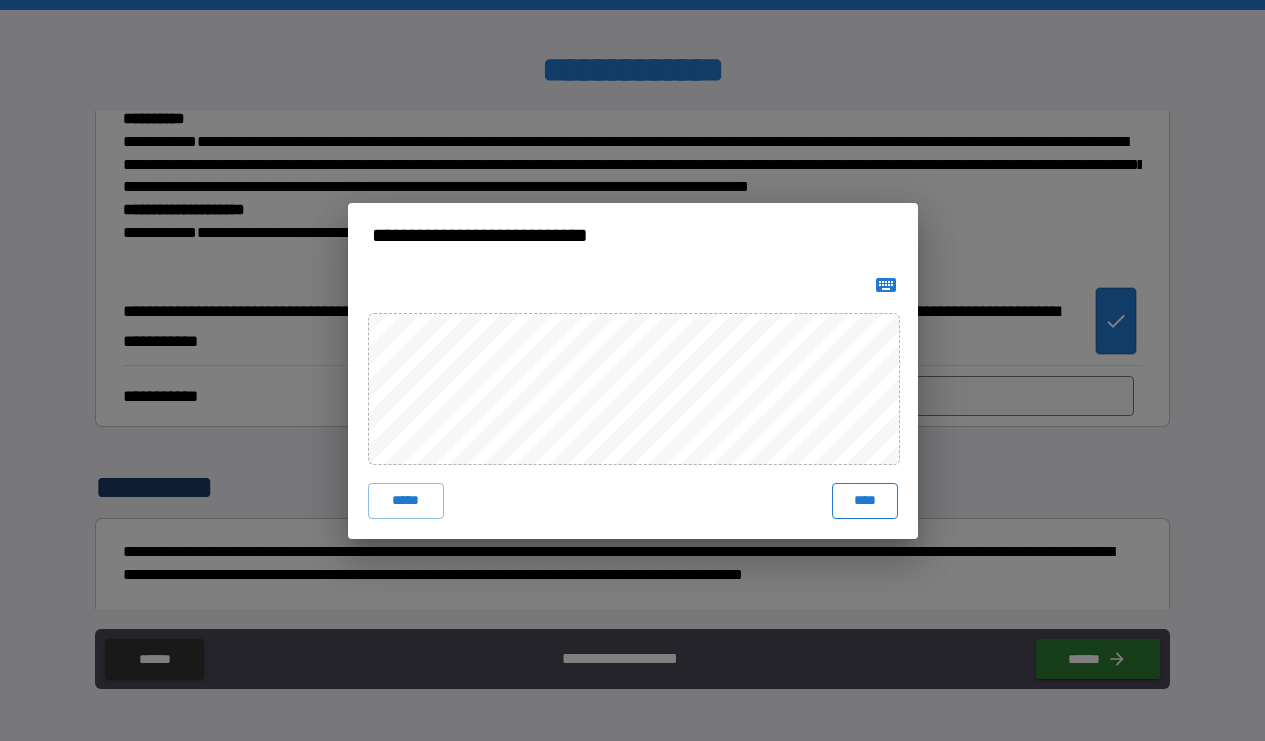 click on "****" at bounding box center [865, 501] 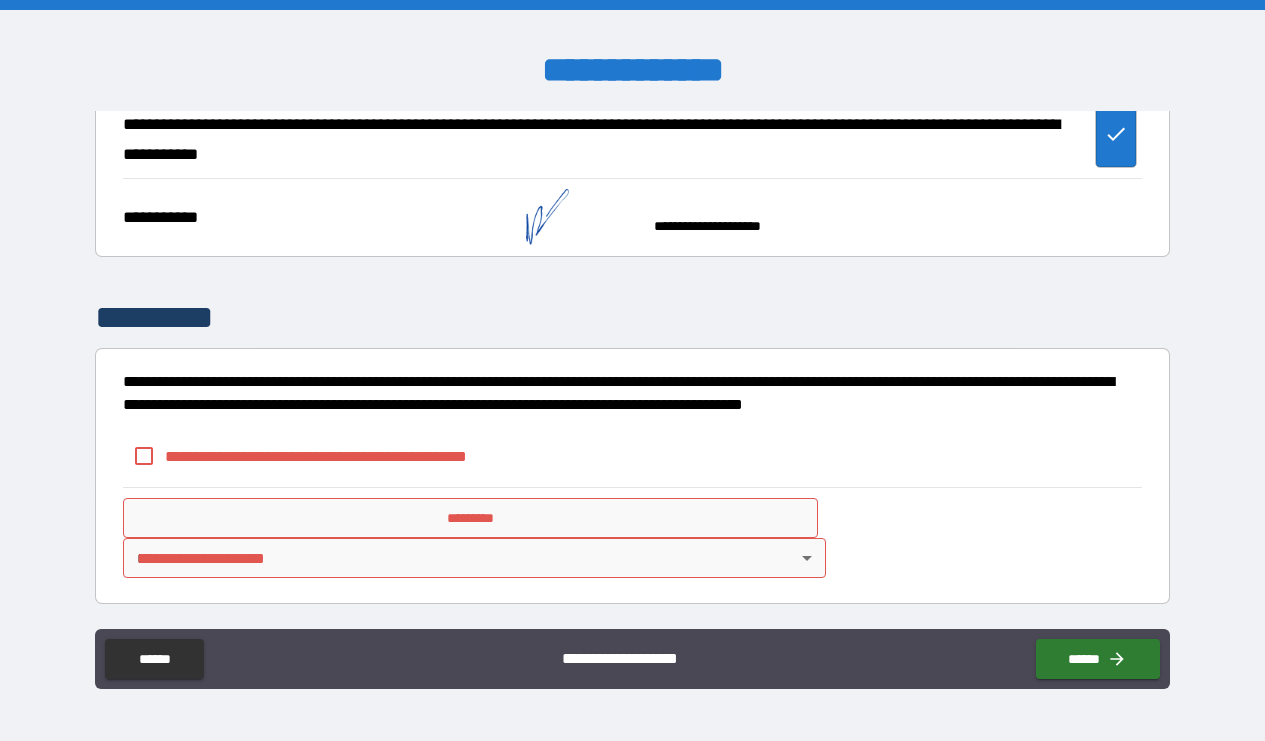 scroll, scrollTop: 717, scrollLeft: 0, axis: vertical 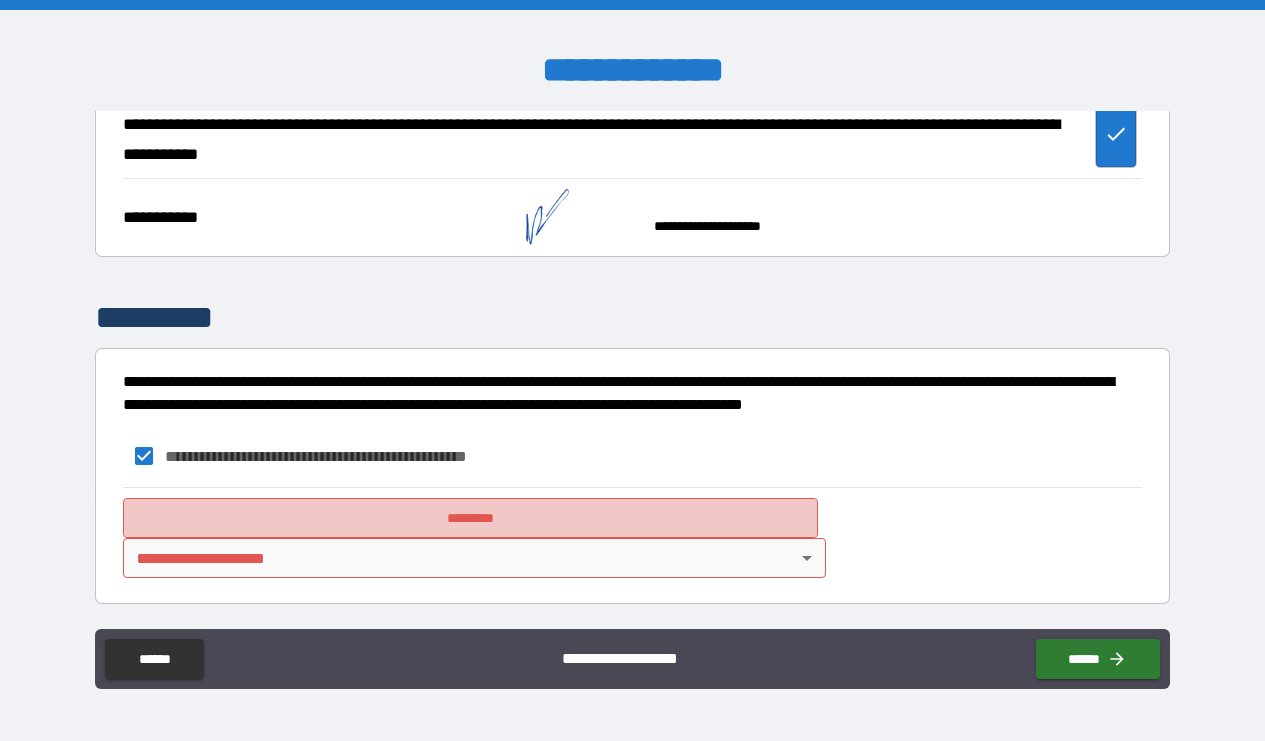 click on "*********" at bounding box center (471, 518) 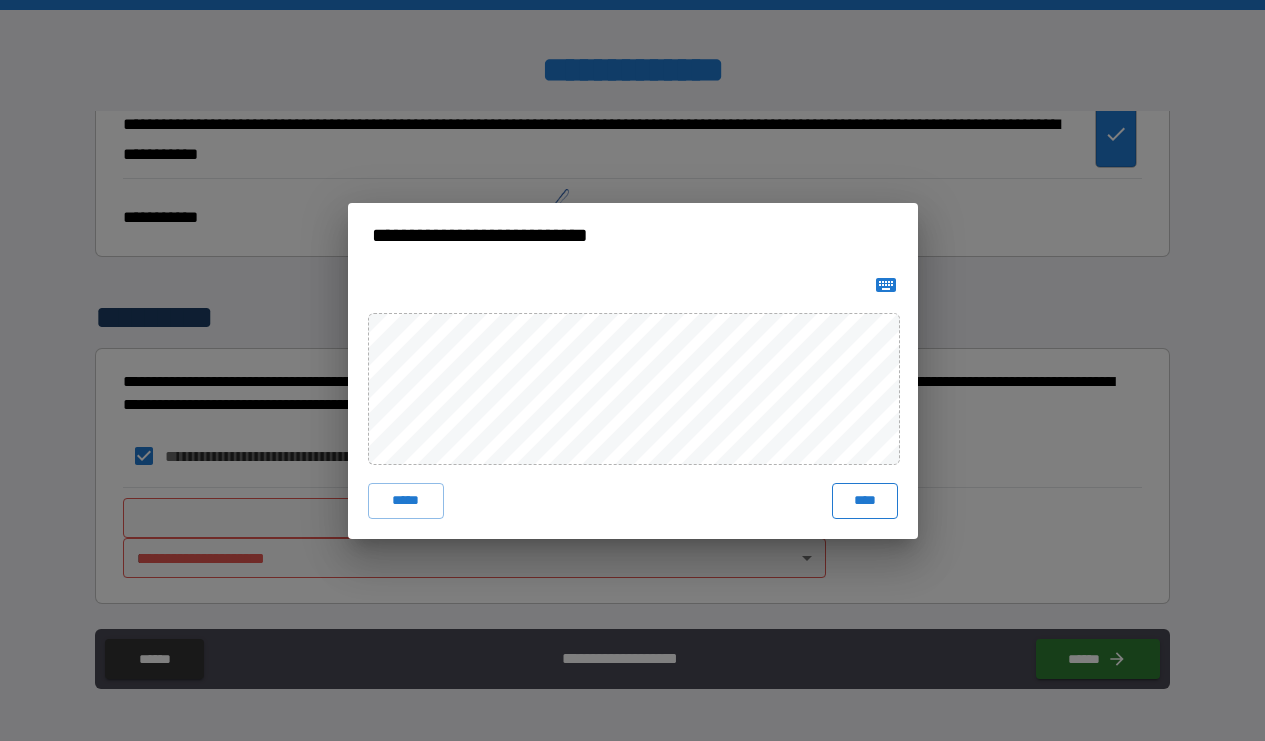 click on "****" at bounding box center (865, 501) 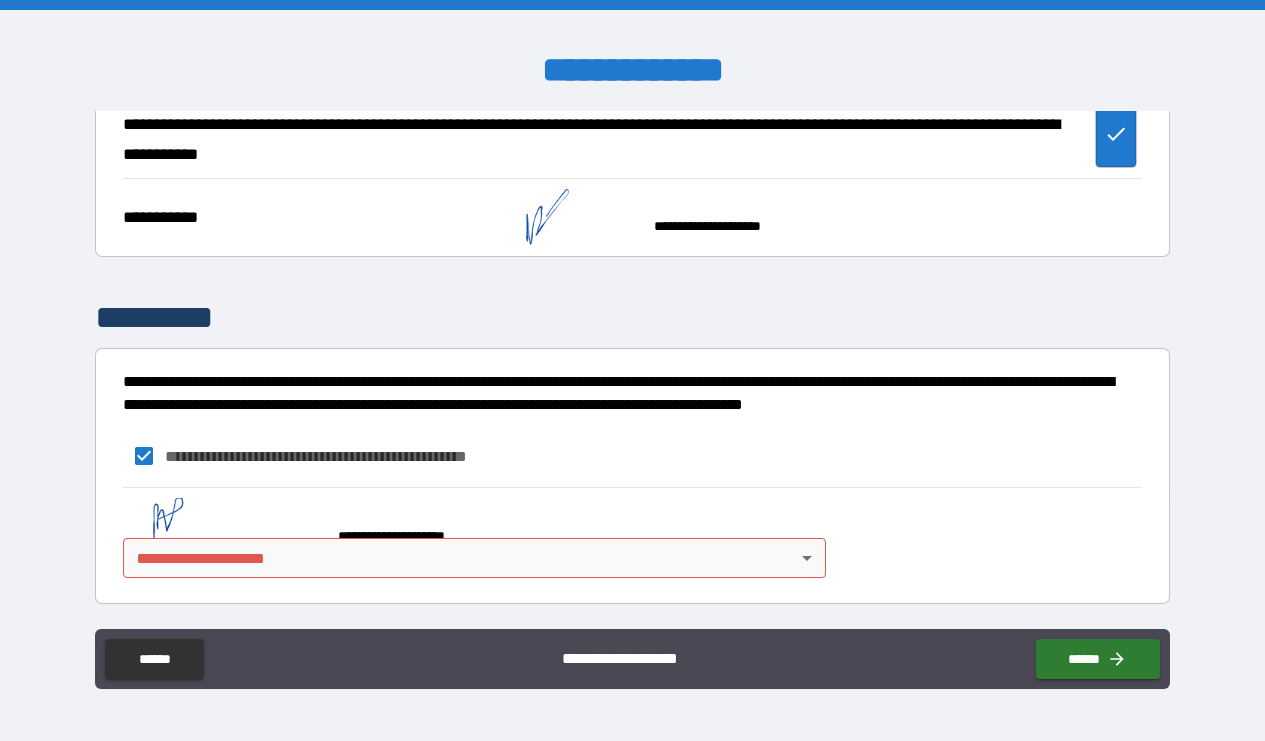 scroll, scrollTop: 707, scrollLeft: 0, axis: vertical 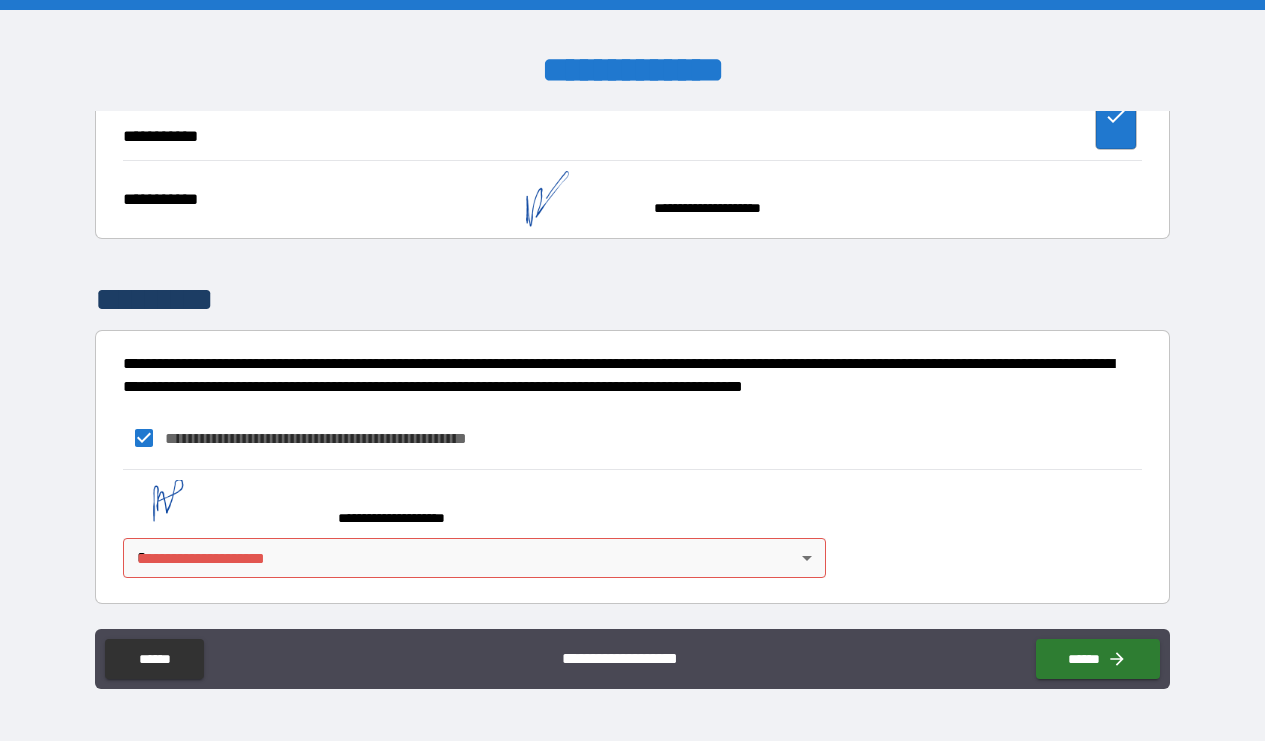 click on "**********" at bounding box center [632, 370] 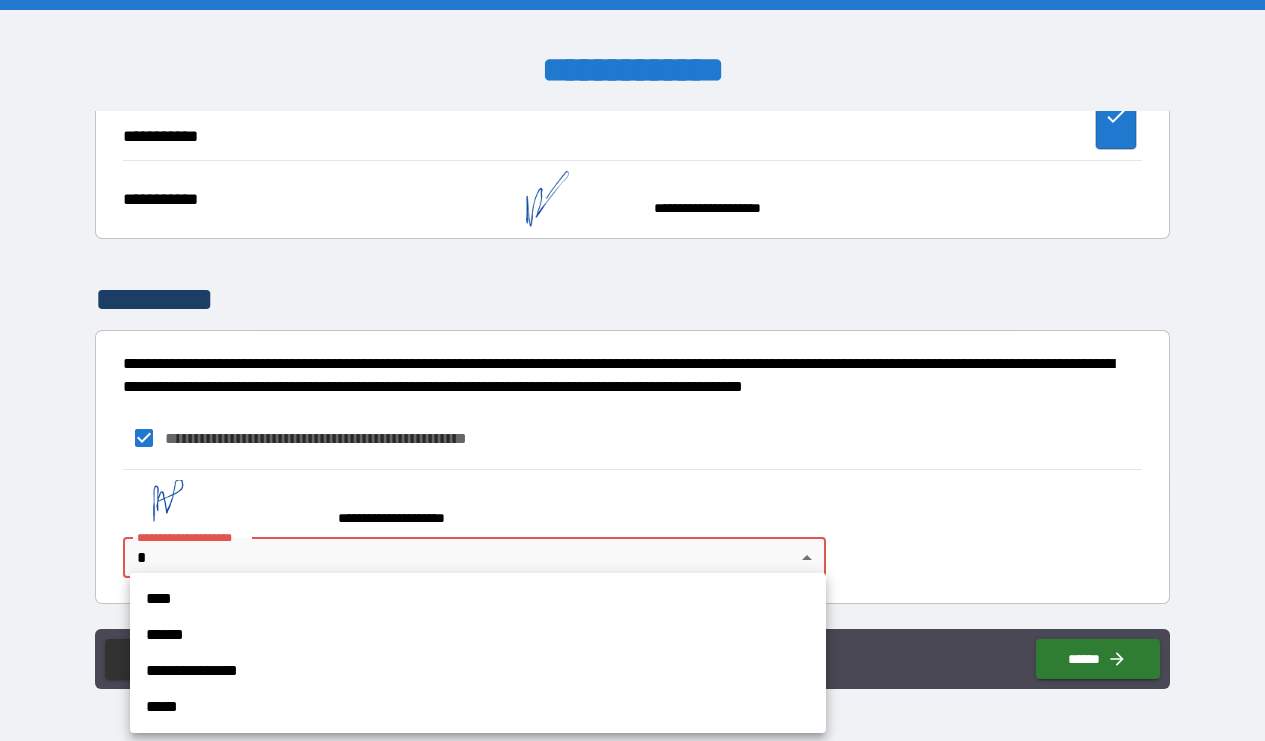click on "****" at bounding box center (478, 599) 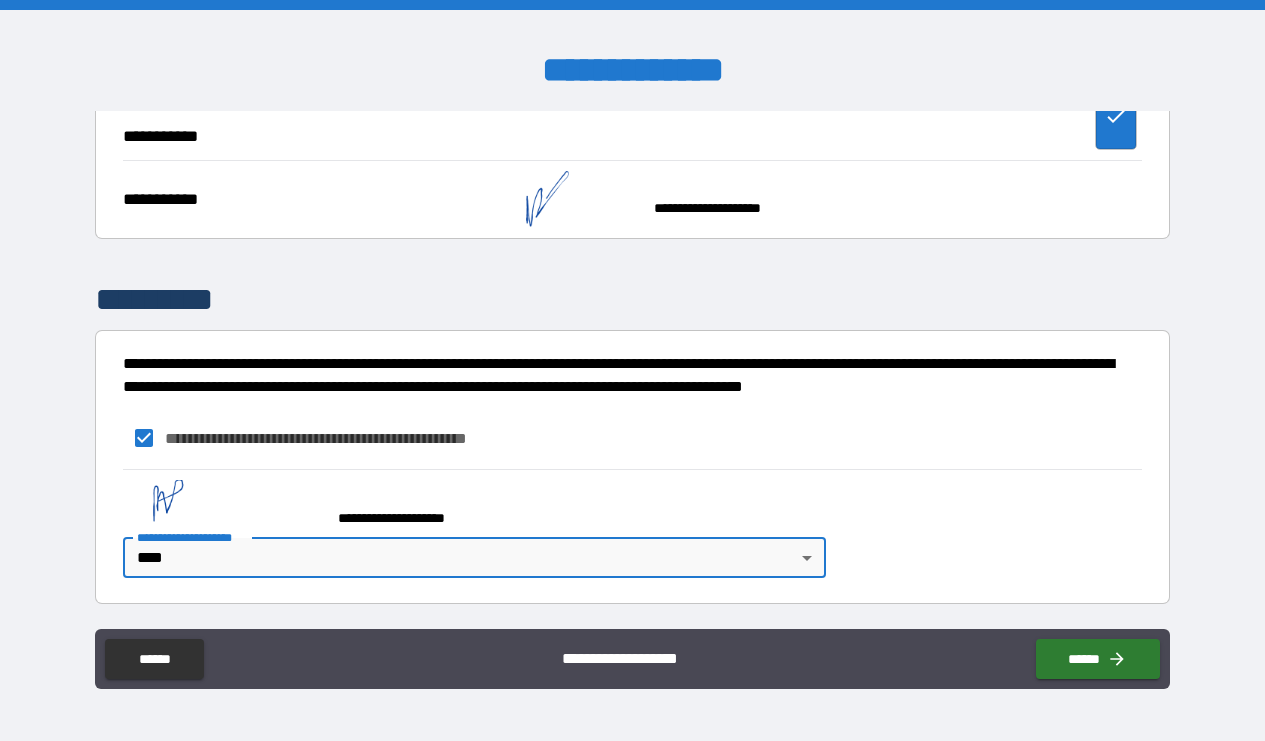 type on "*" 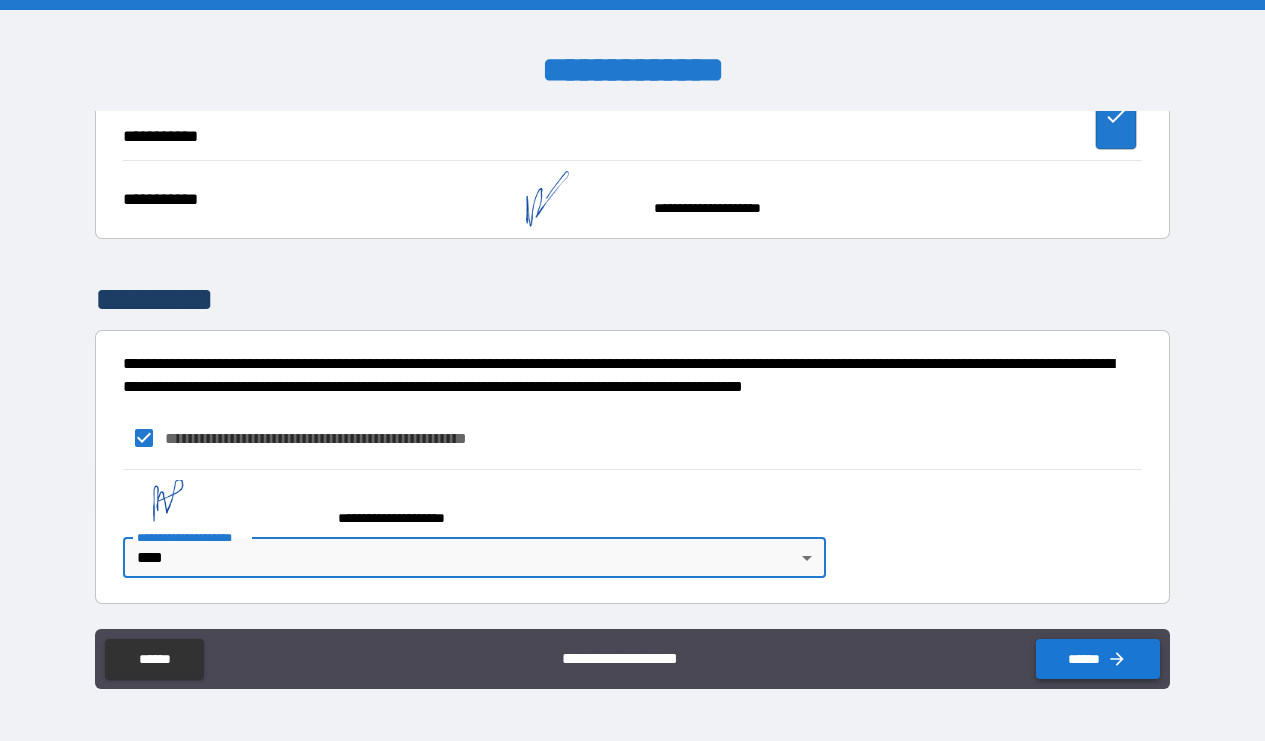 click on "******" at bounding box center [1098, 659] 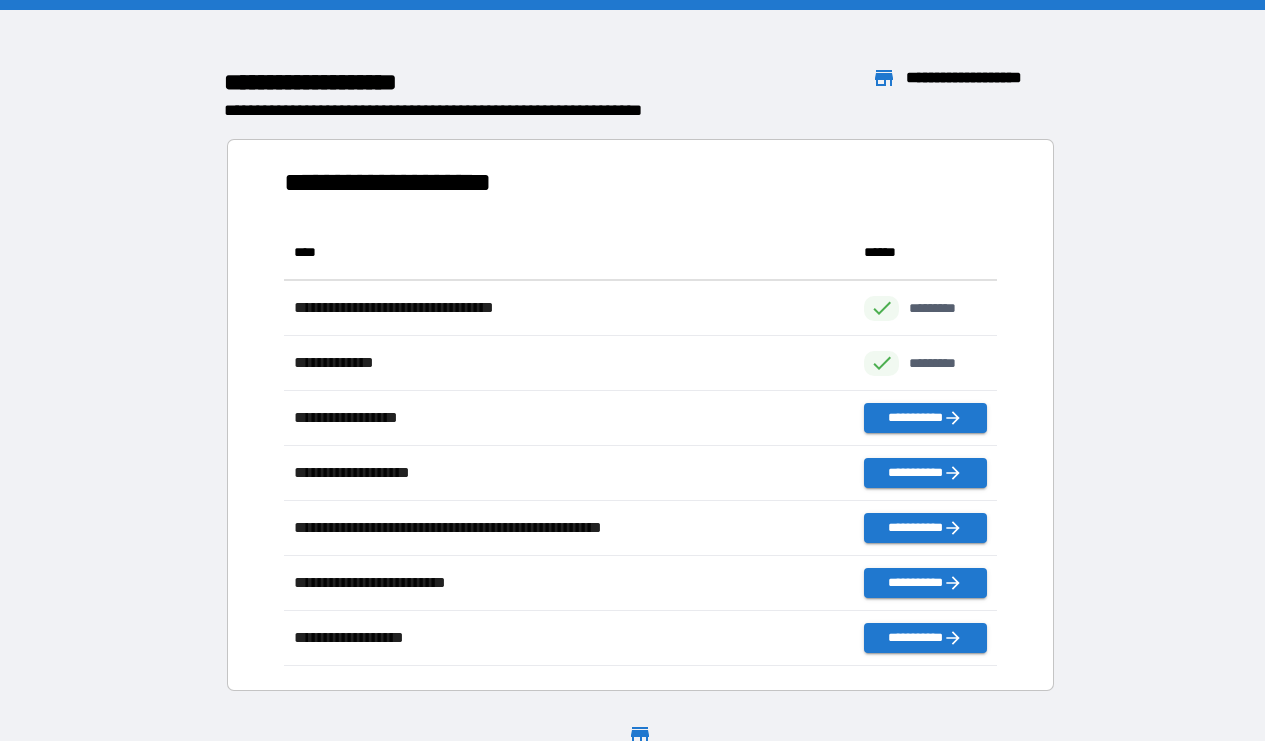 scroll, scrollTop: 441, scrollLeft: 714, axis: both 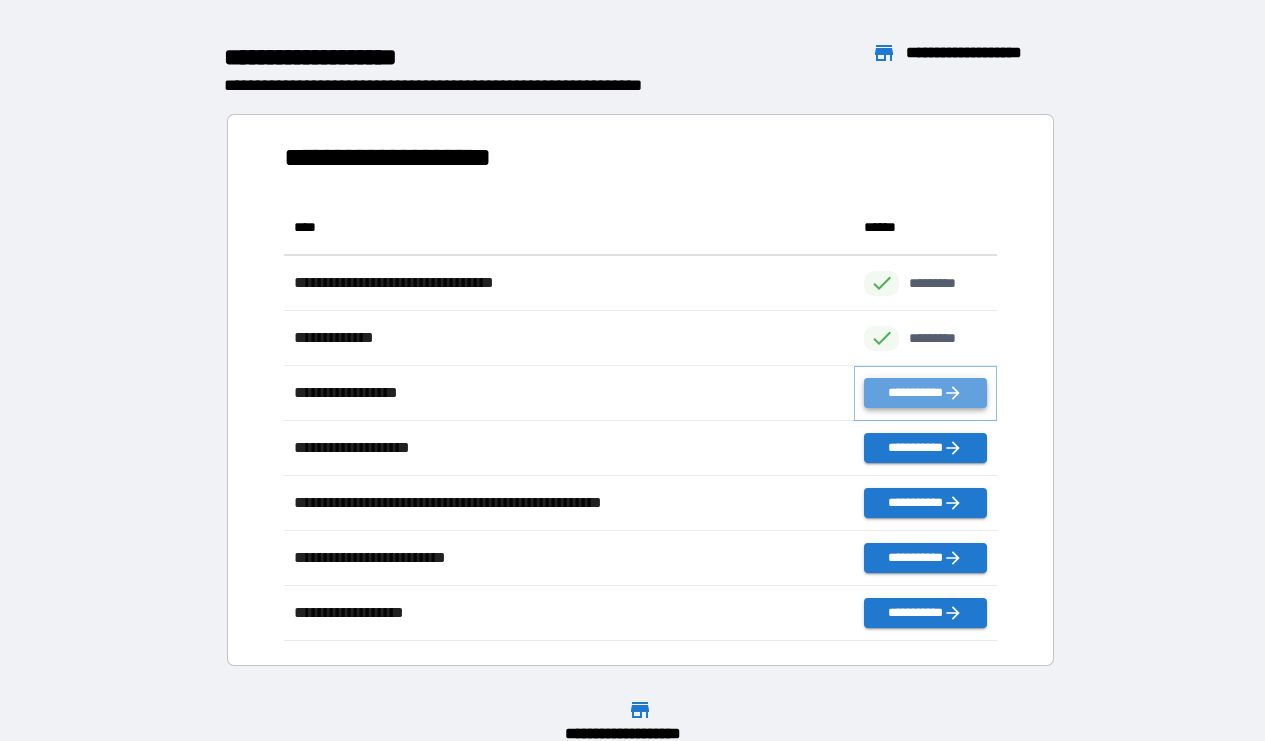 click on "**********" at bounding box center [925, 393] 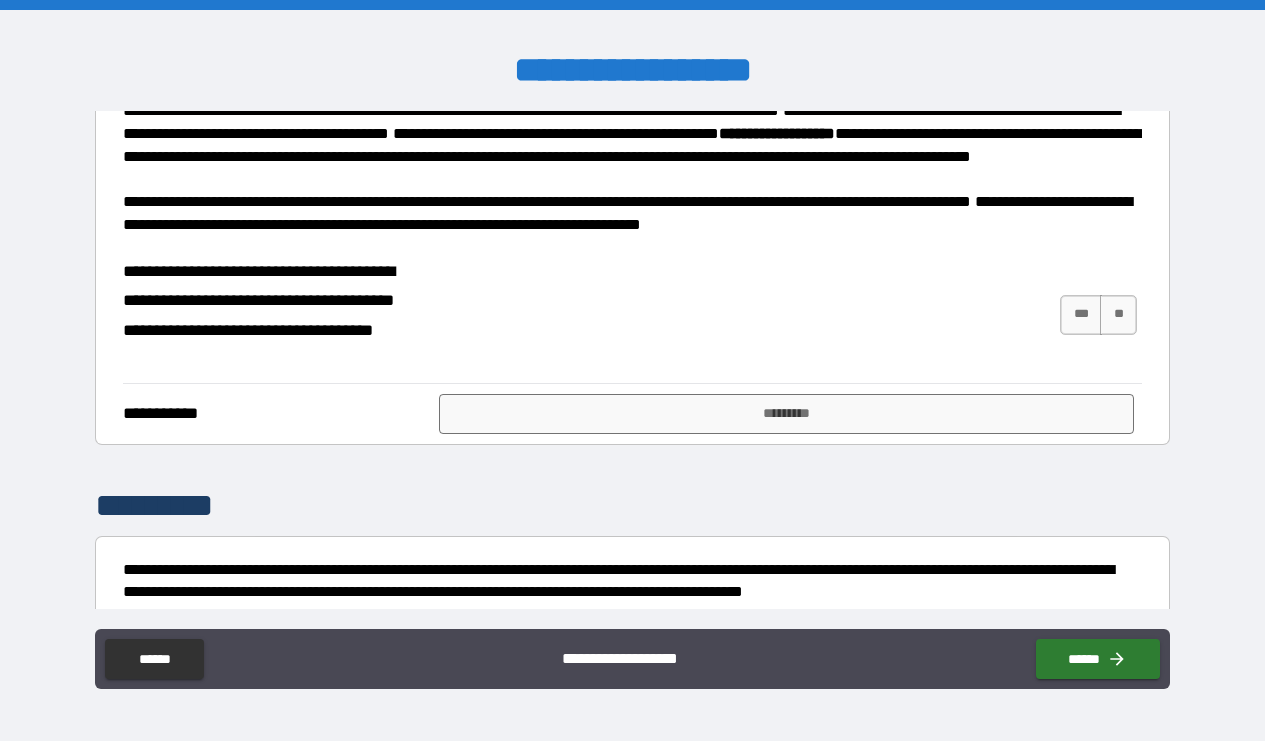 scroll, scrollTop: 387, scrollLeft: 0, axis: vertical 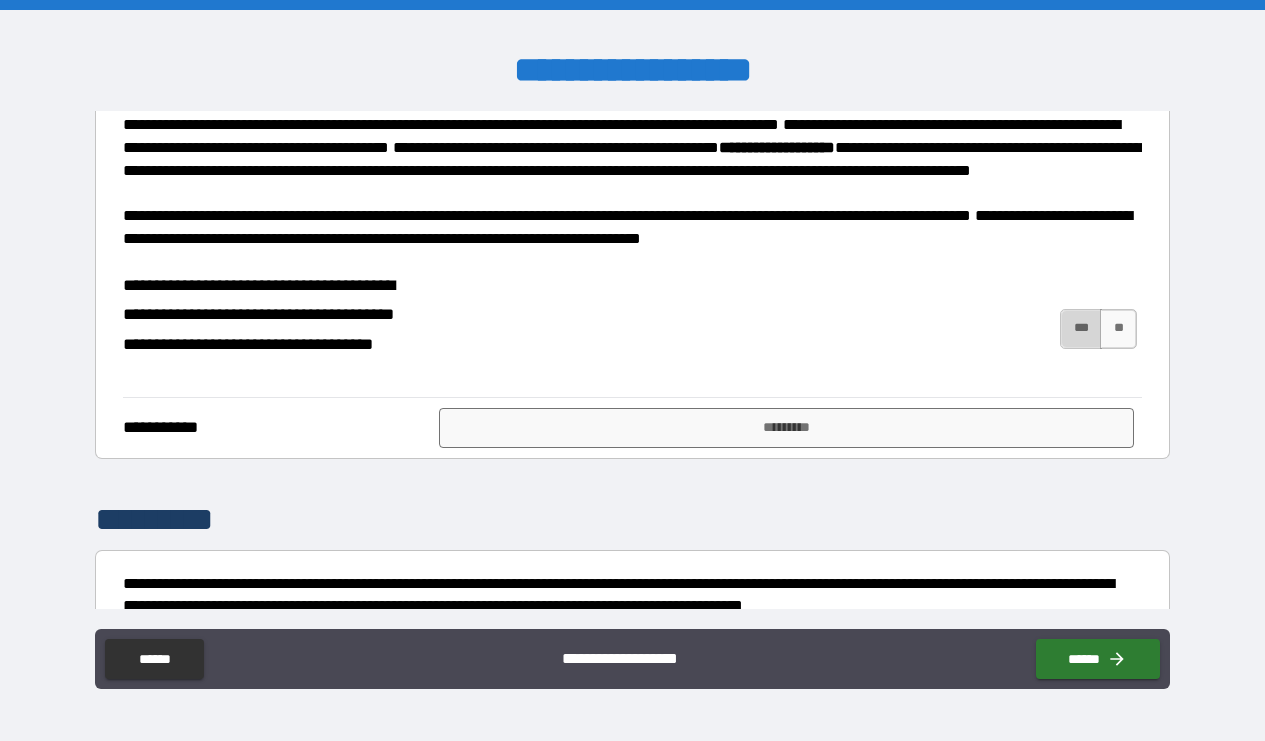 click on "***" at bounding box center (1081, 329) 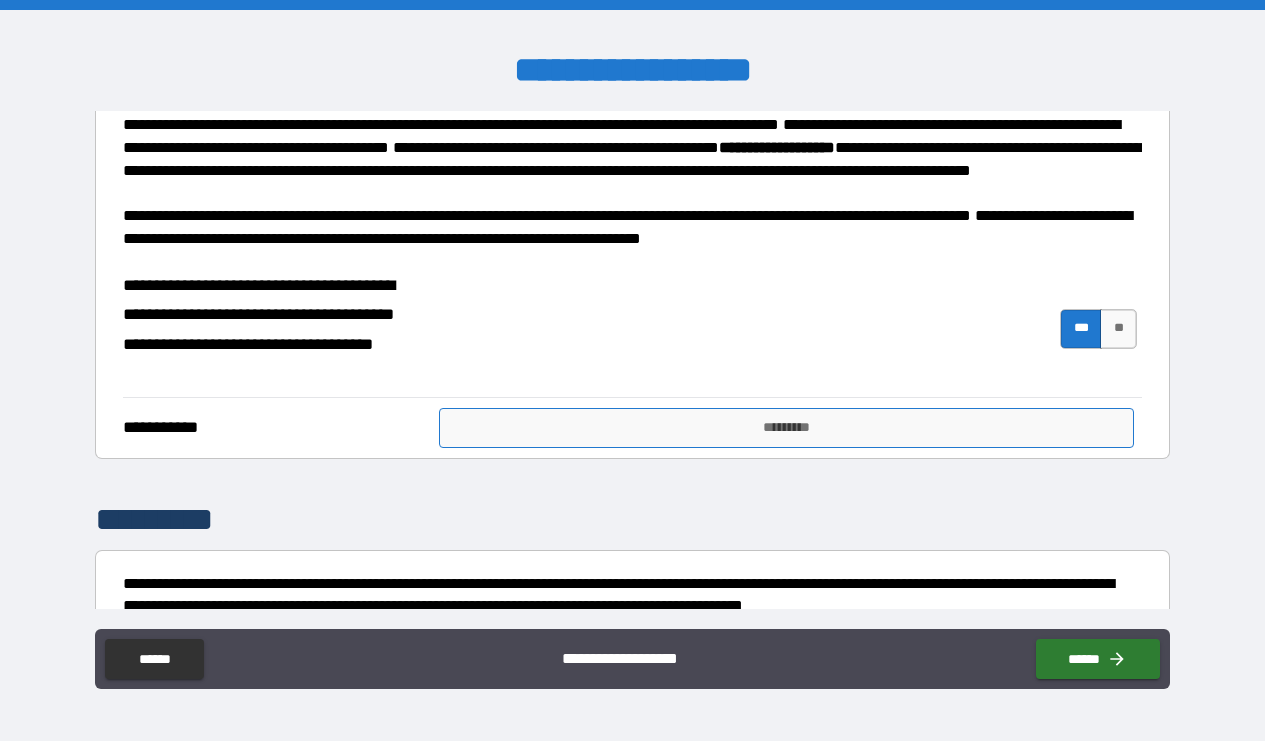 click on "*********" at bounding box center (787, 428) 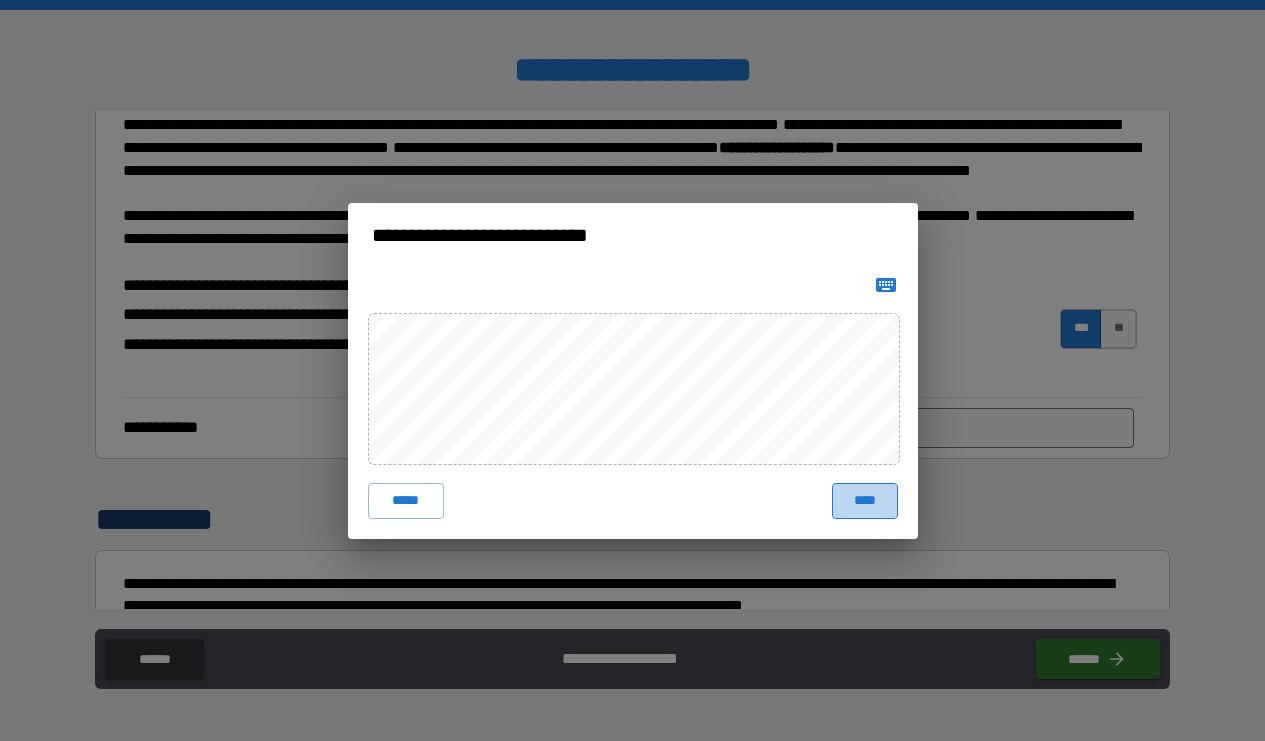 click on "****" at bounding box center [865, 501] 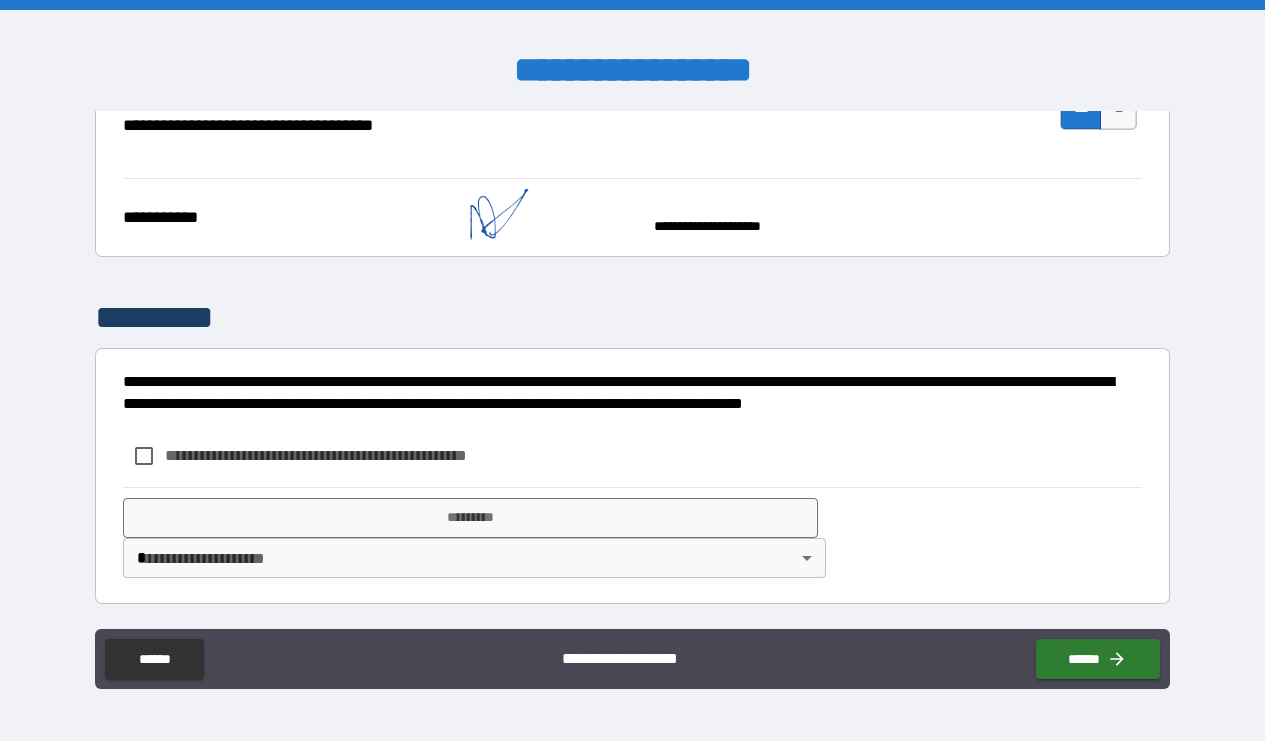 scroll, scrollTop: 660, scrollLeft: 0, axis: vertical 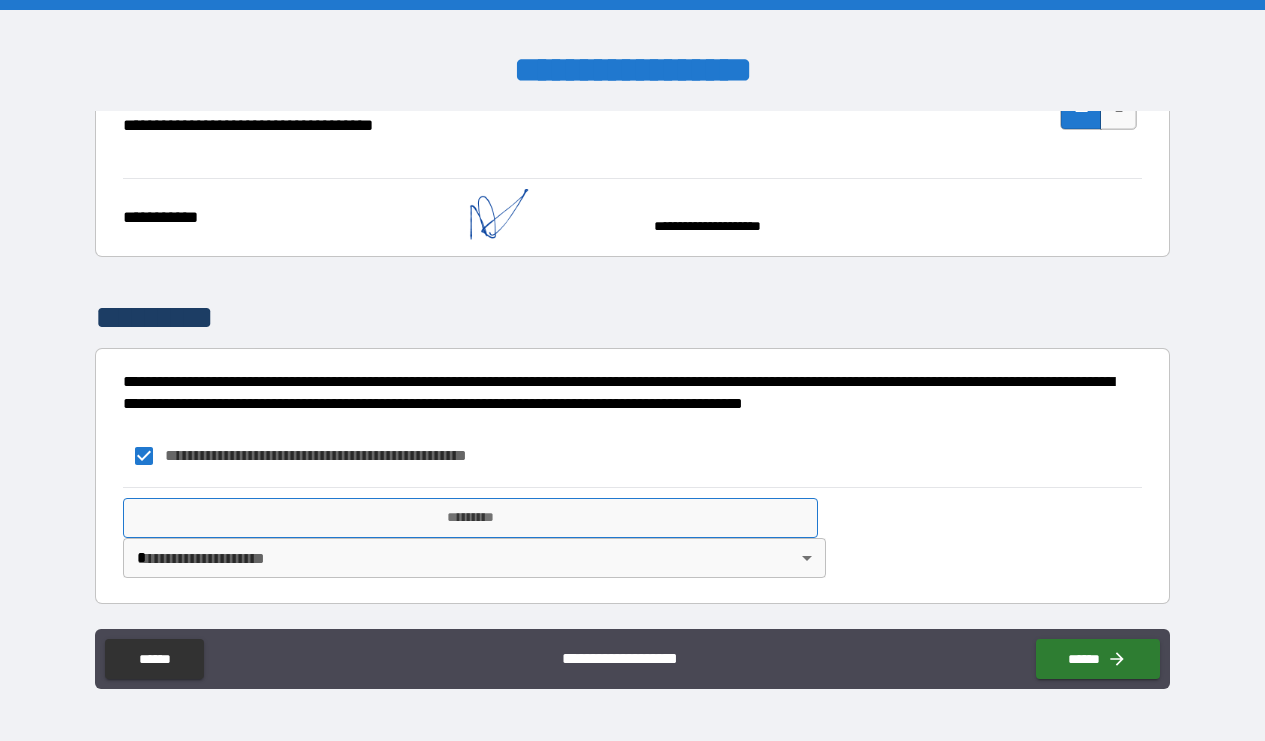 click on "*********" at bounding box center [471, 518] 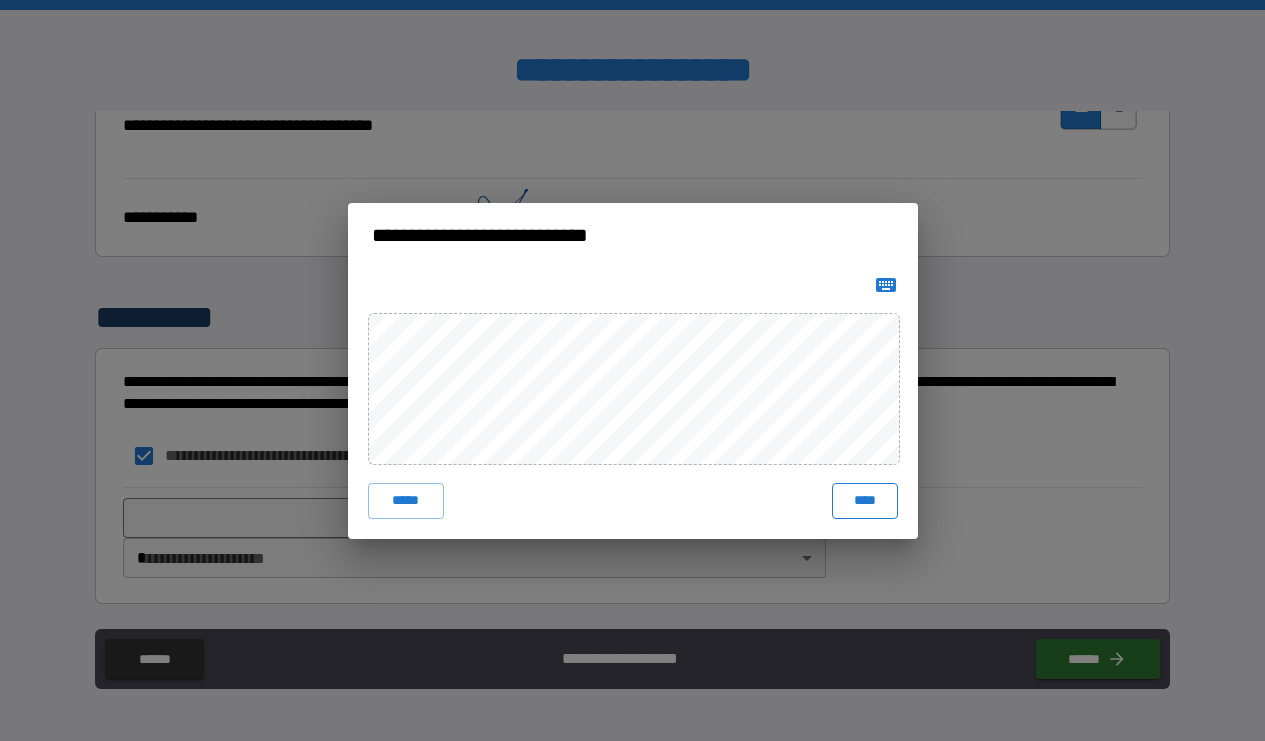 click on "****" at bounding box center [865, 501] 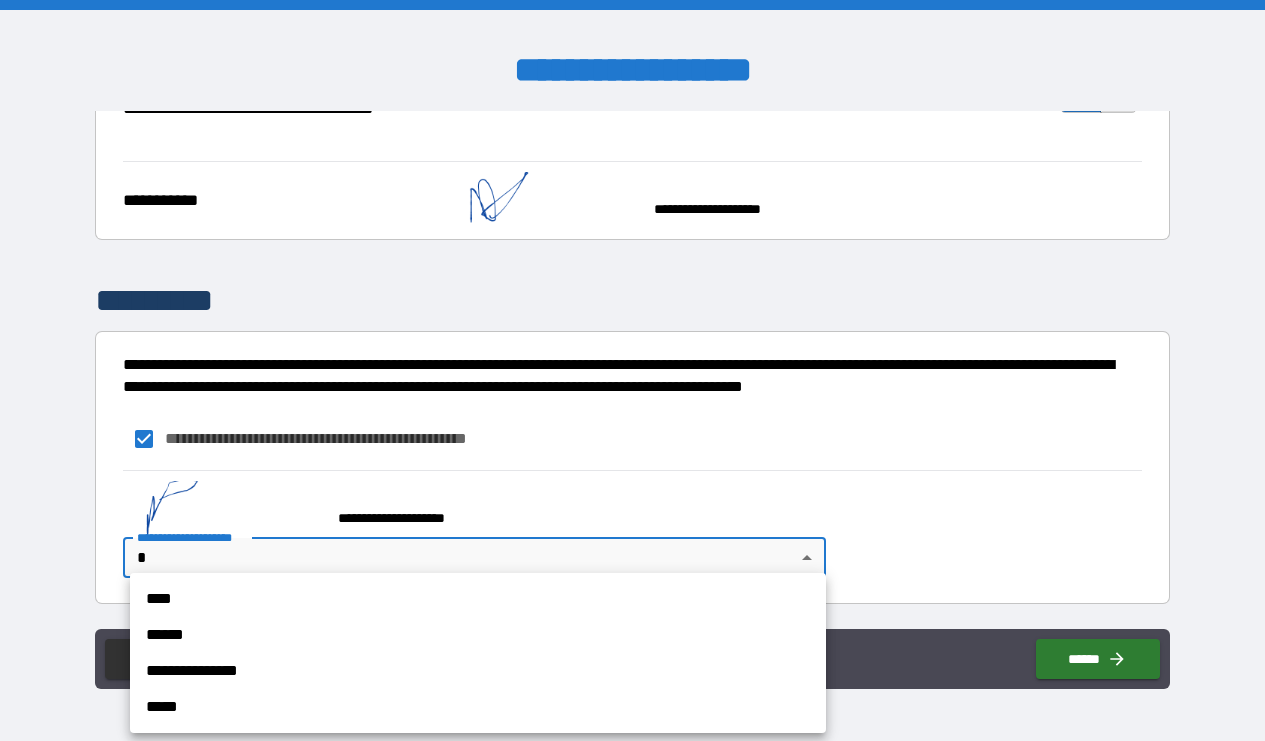 click on "**********" at bounding box center [632, 370] 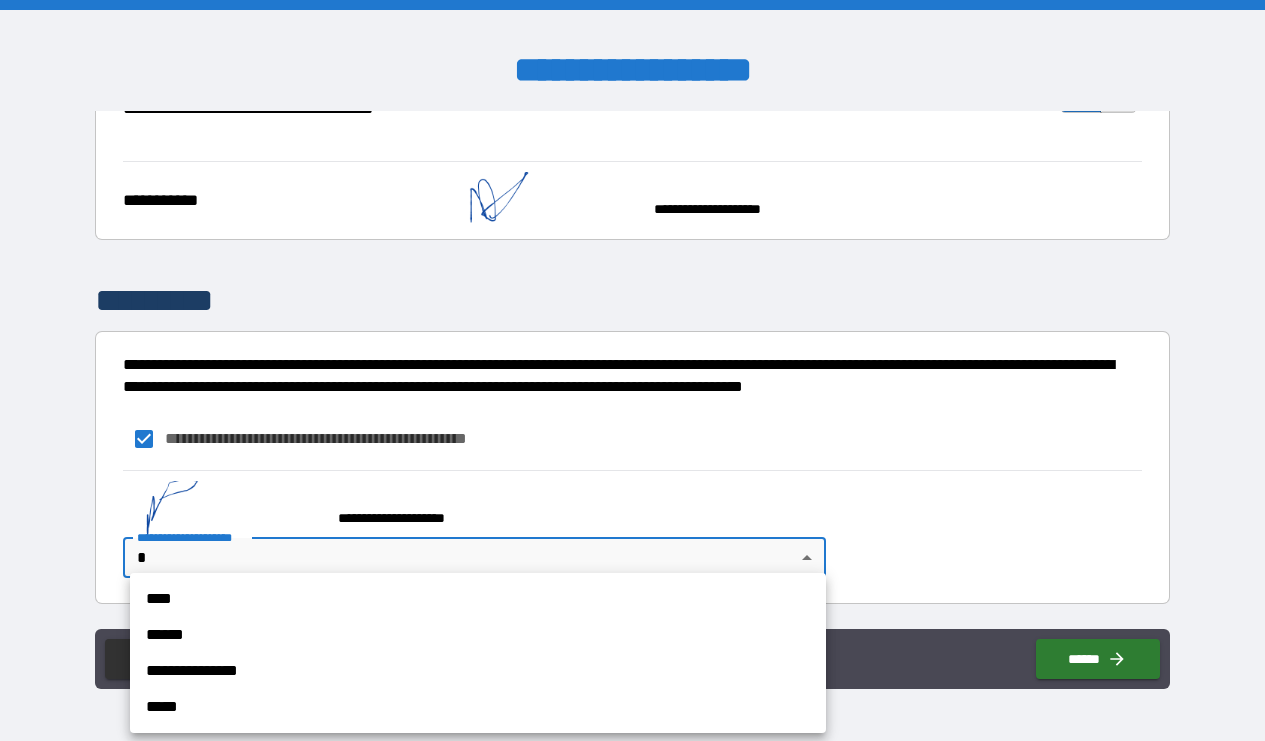 click on "****" at bounding box center (478, 599) 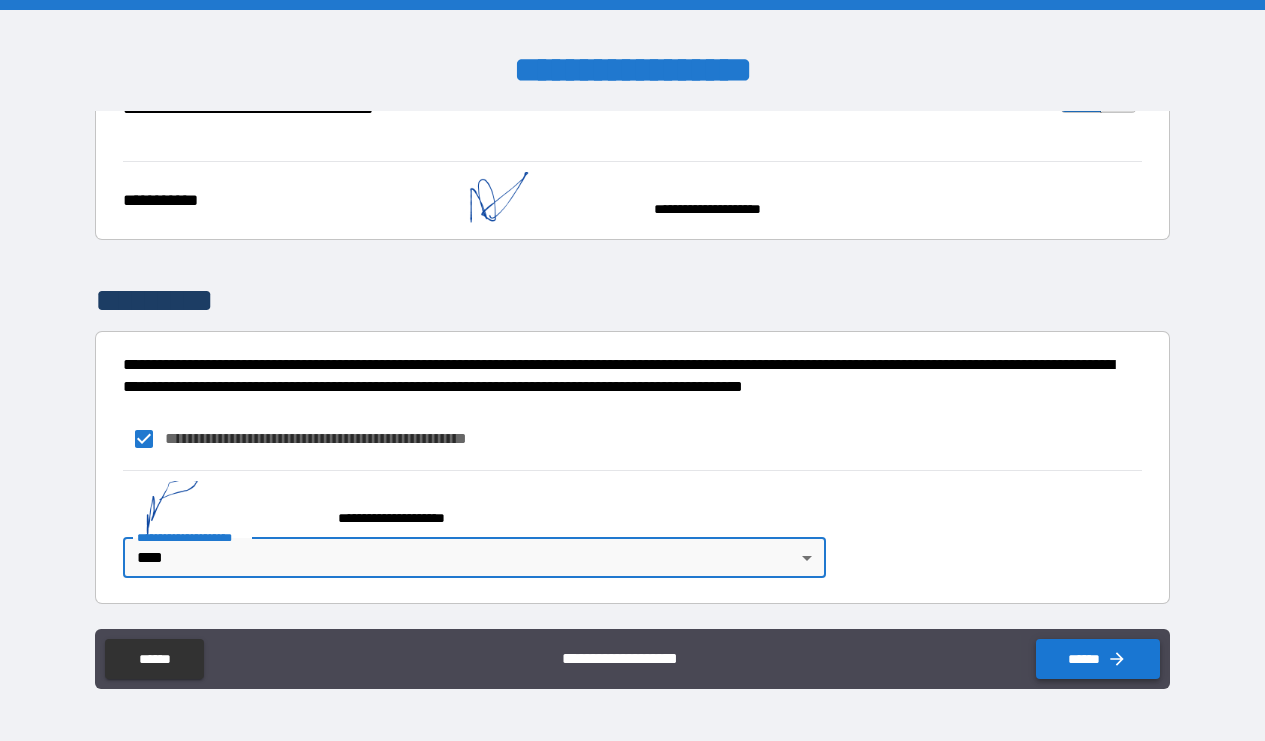 click on "******" at bounding box center [1098, 659] 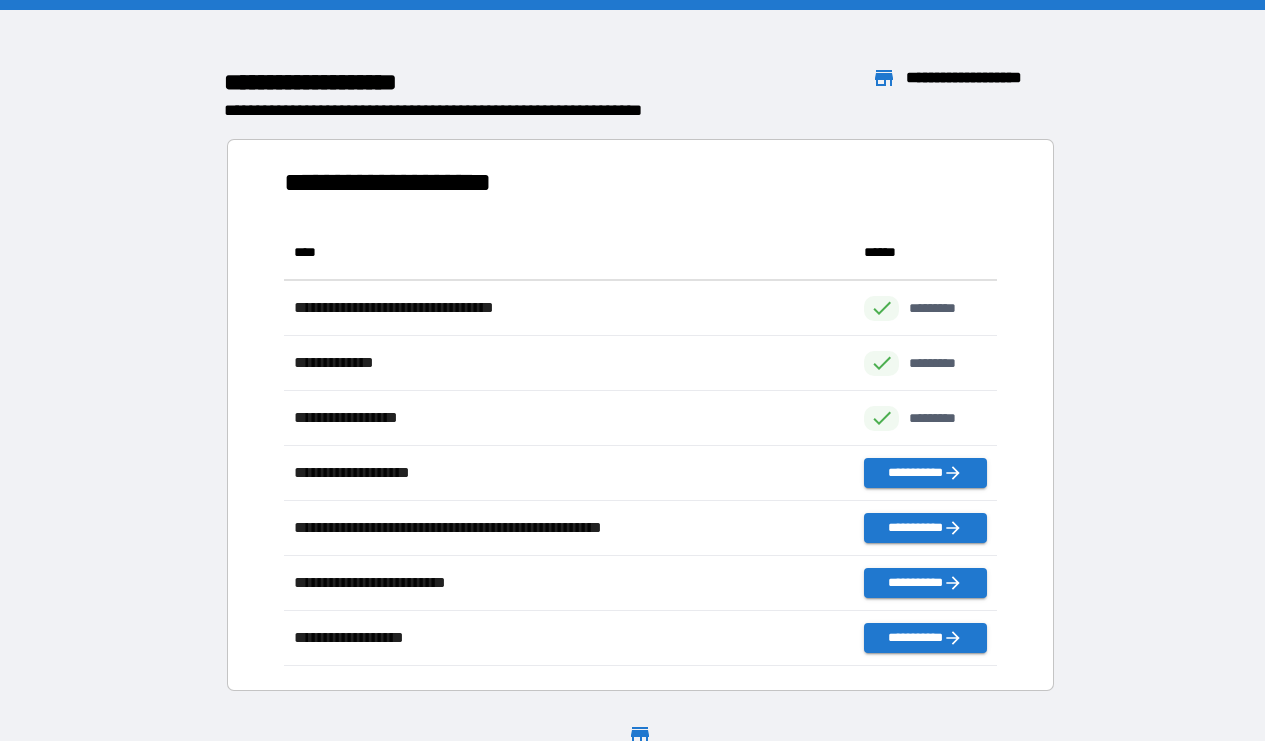 scroll, scrollTop: 441, scrollLeft: 714, axis: both 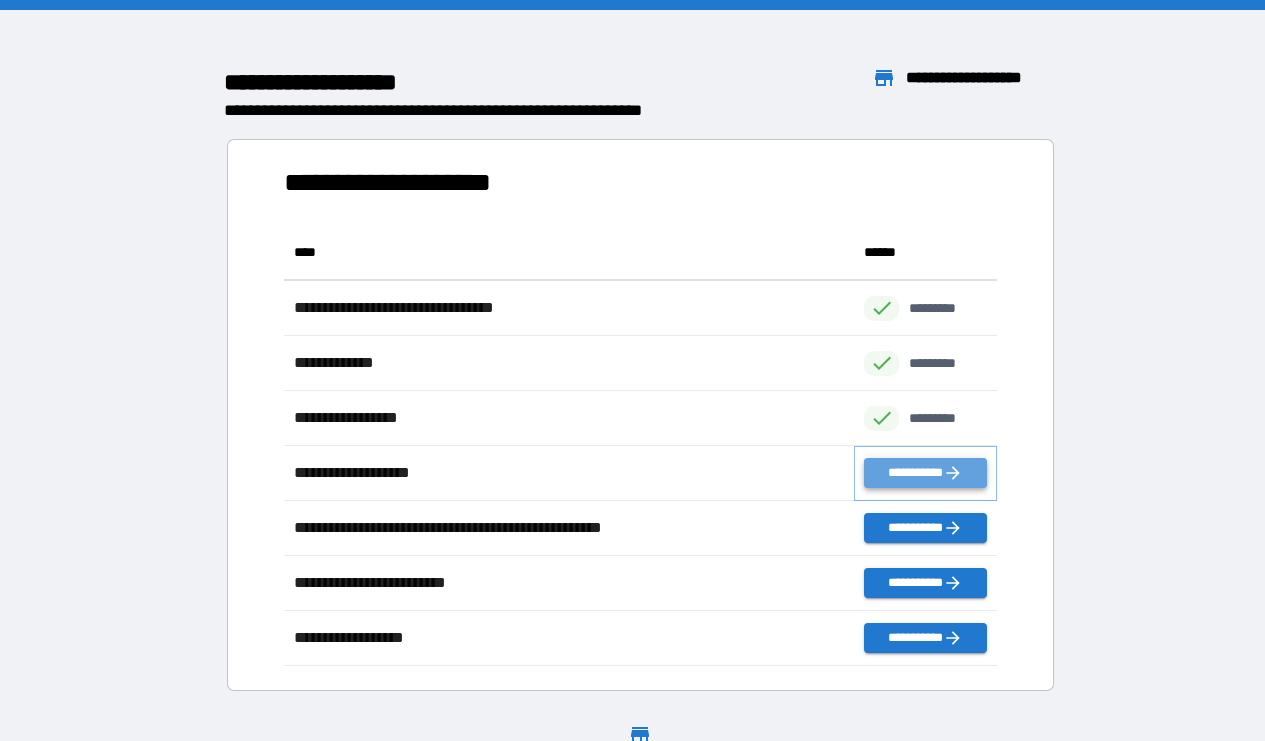 click on "**********" at bounding box center [925, 473] 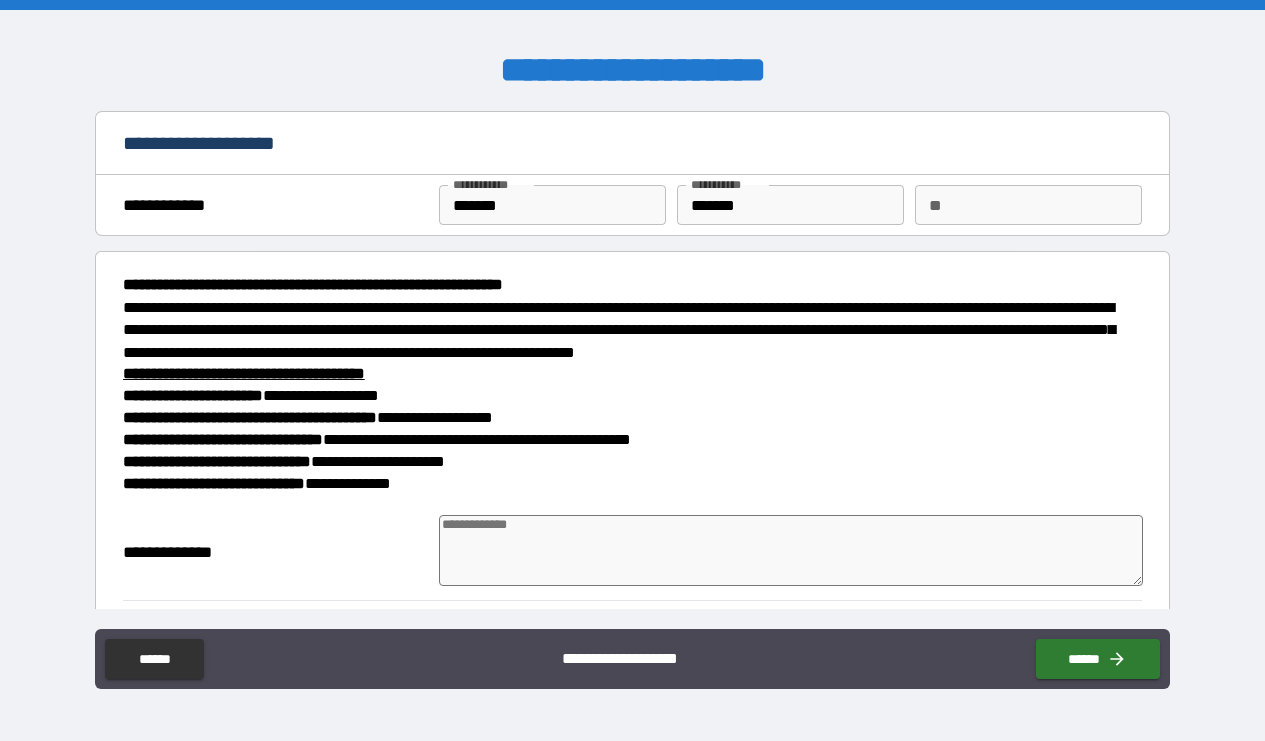 type on "*" 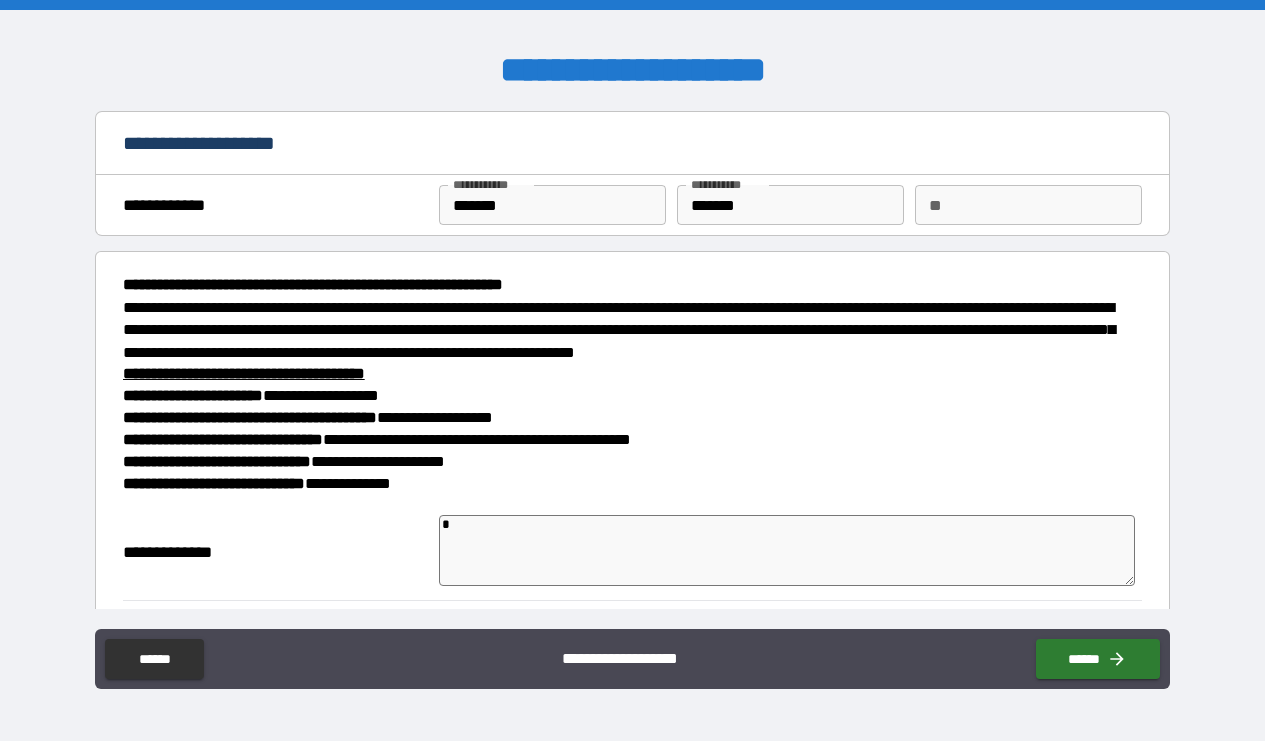 type on "**" 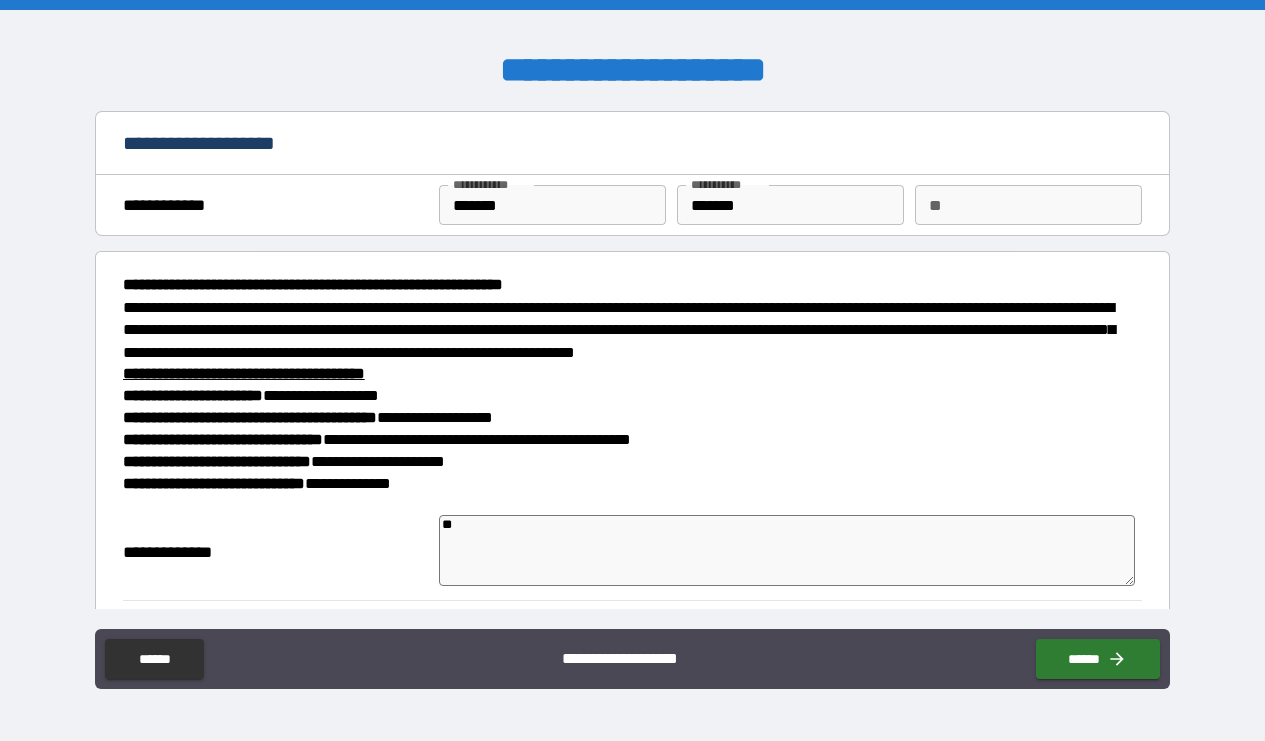 type on "***" 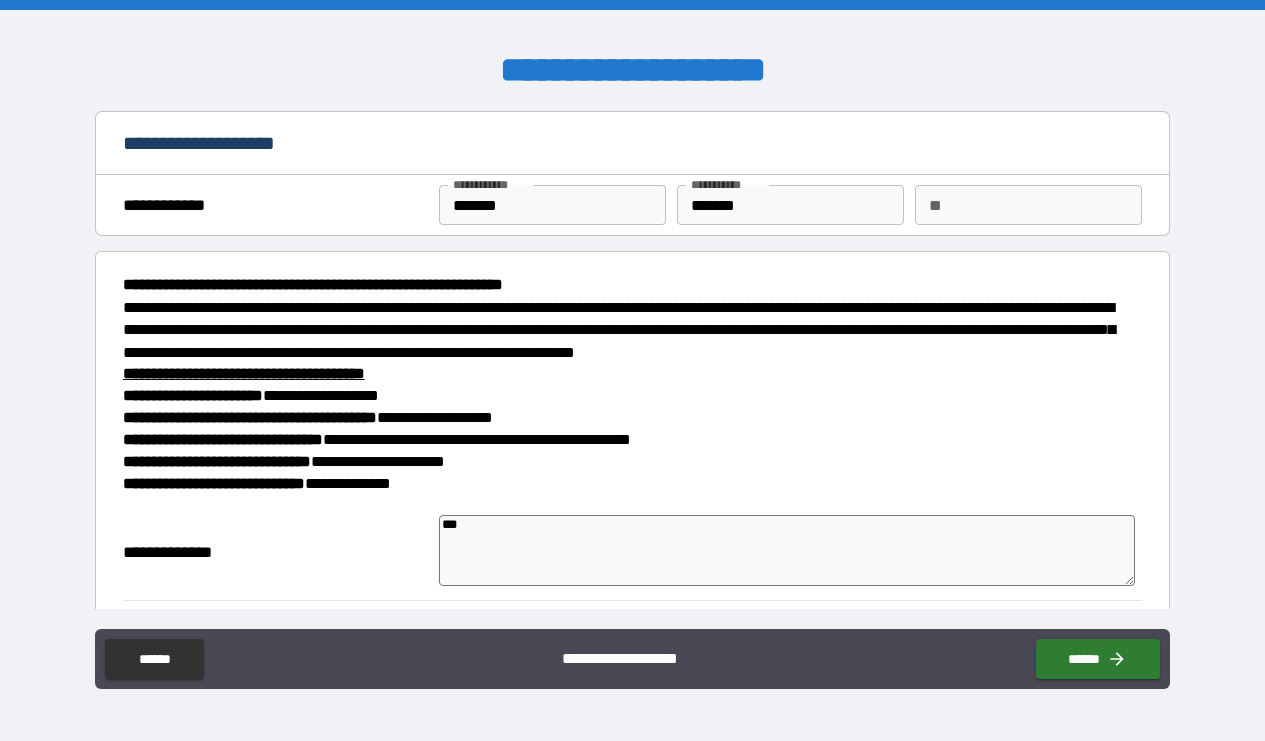 type on "****" 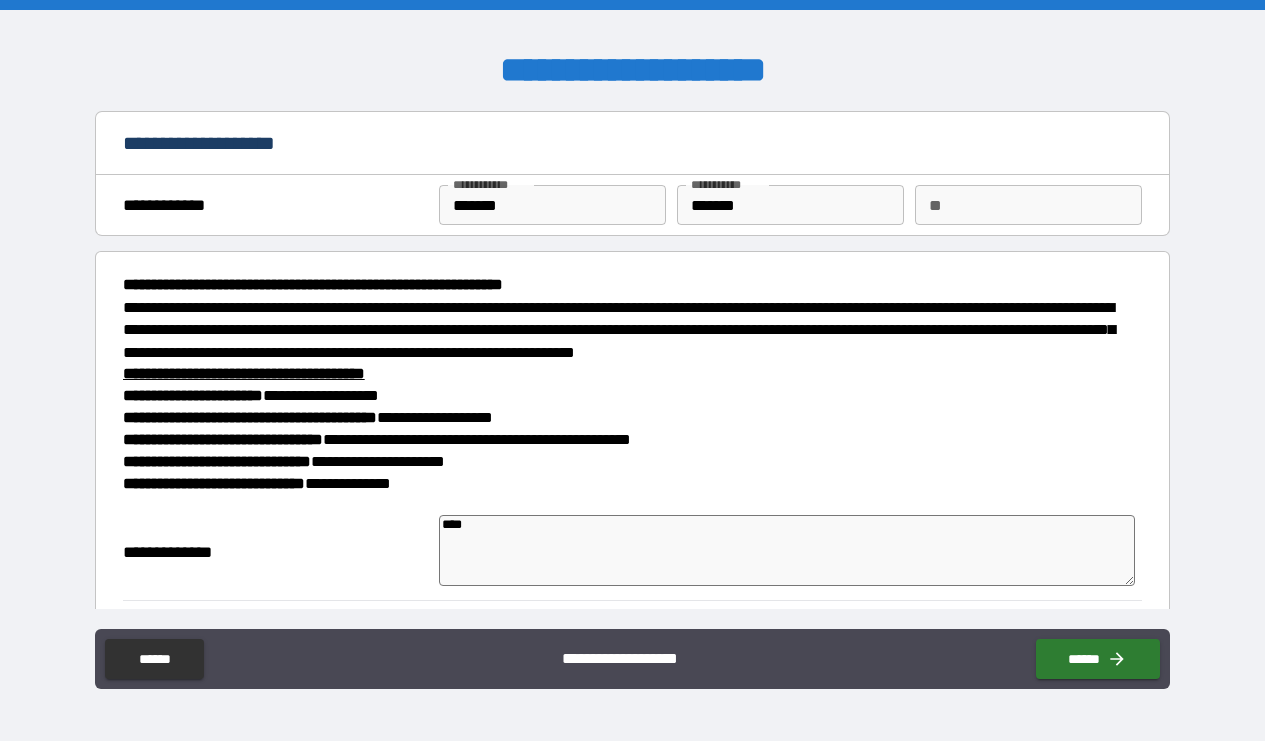 type on "*****" 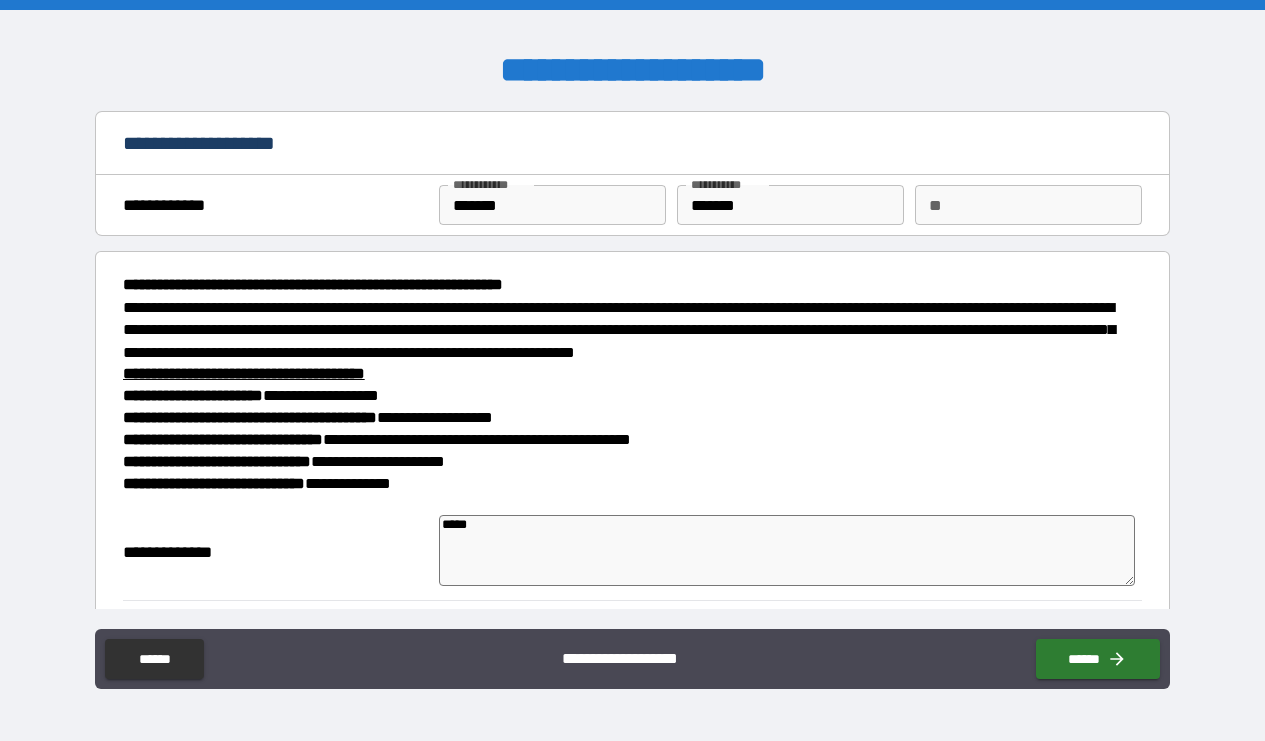 type on "******" 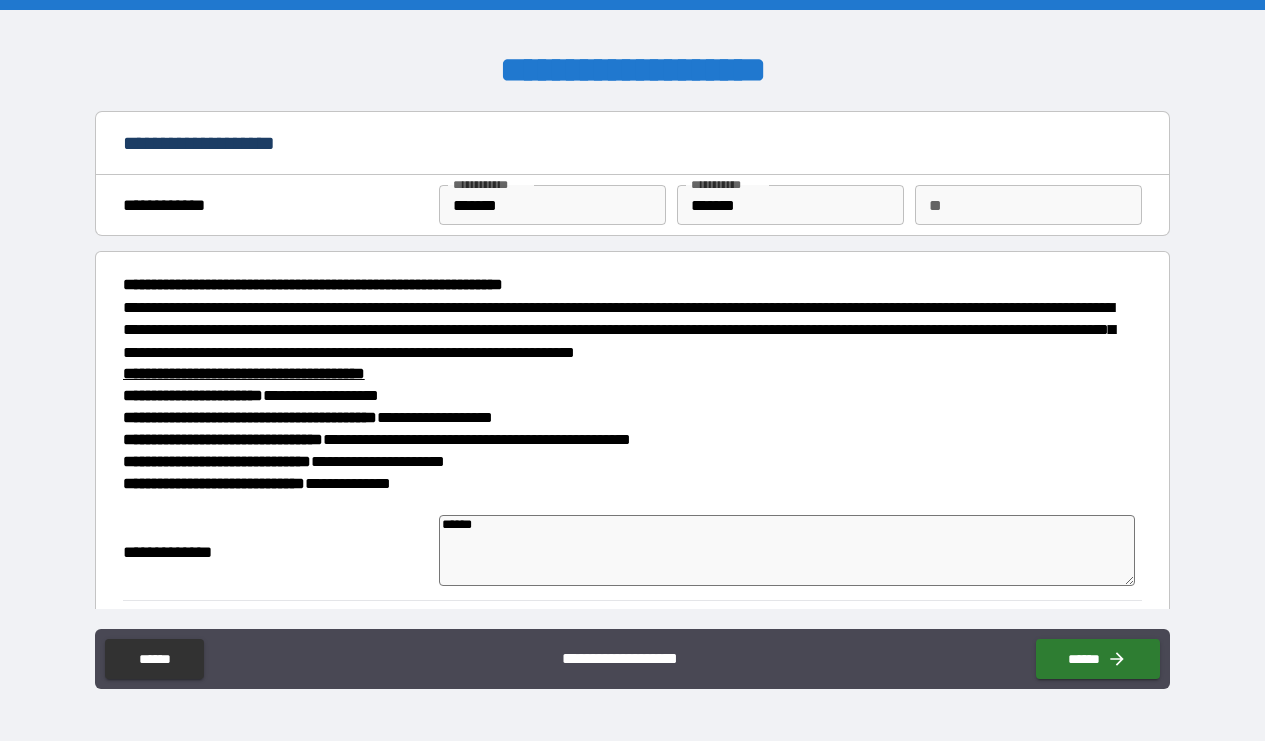 type on "*******" 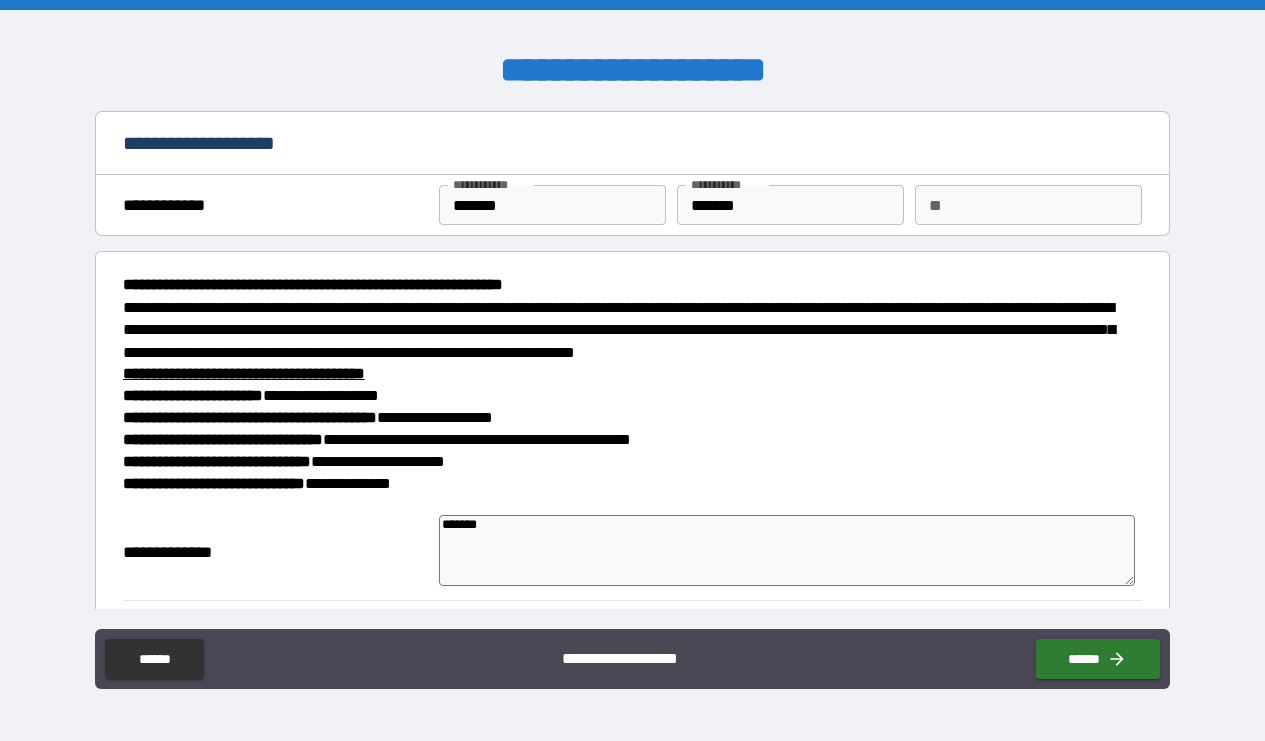 type on "*******" 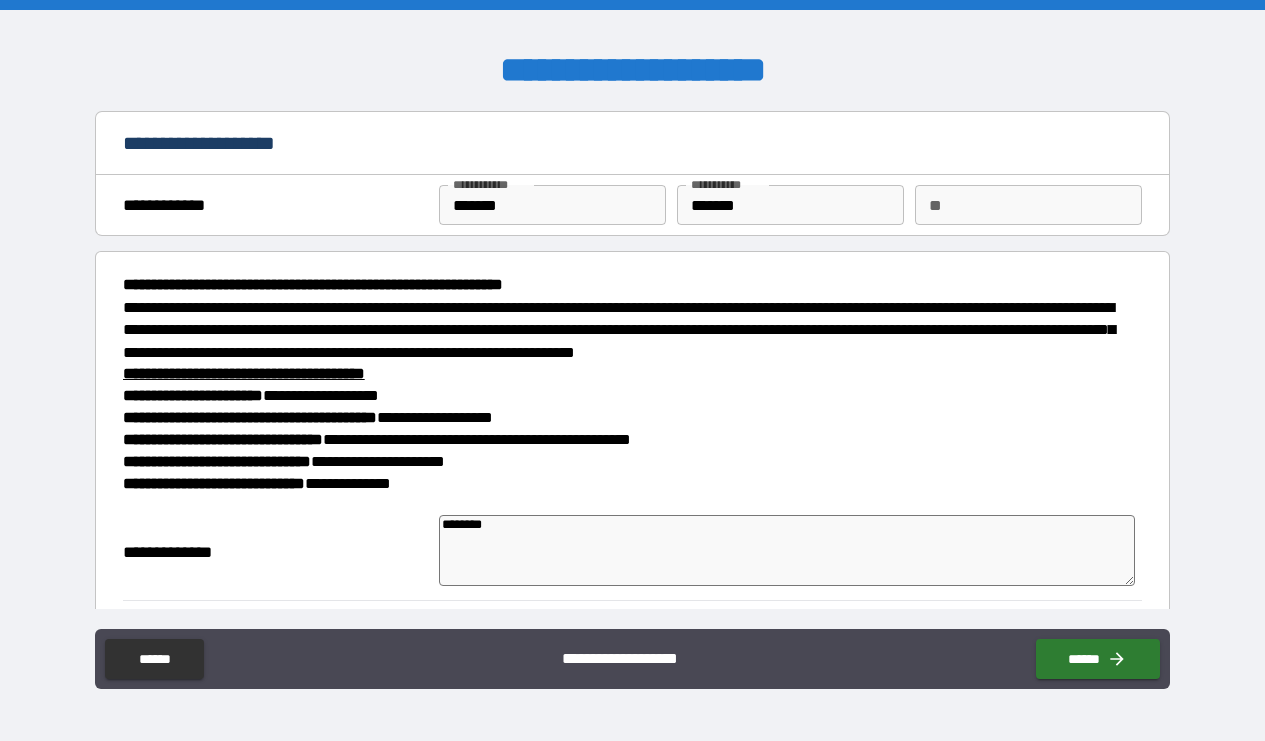 type on "*********" 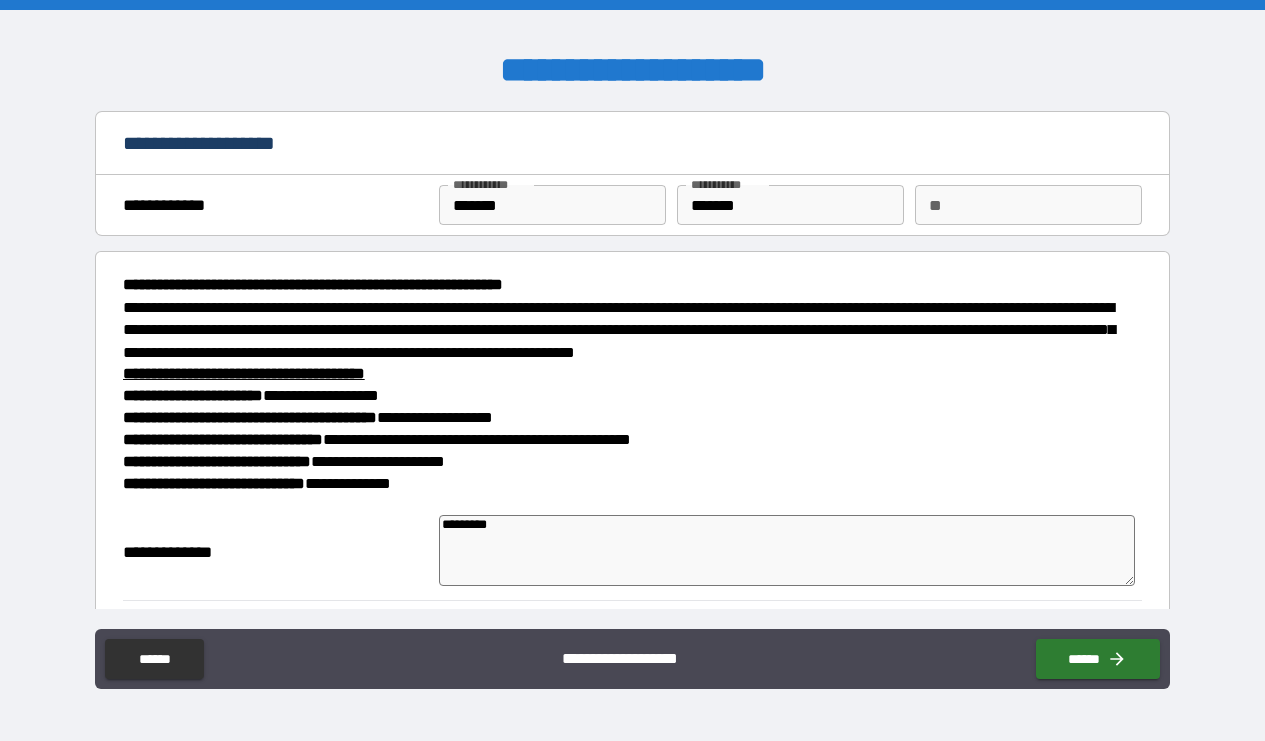 type on "**********" 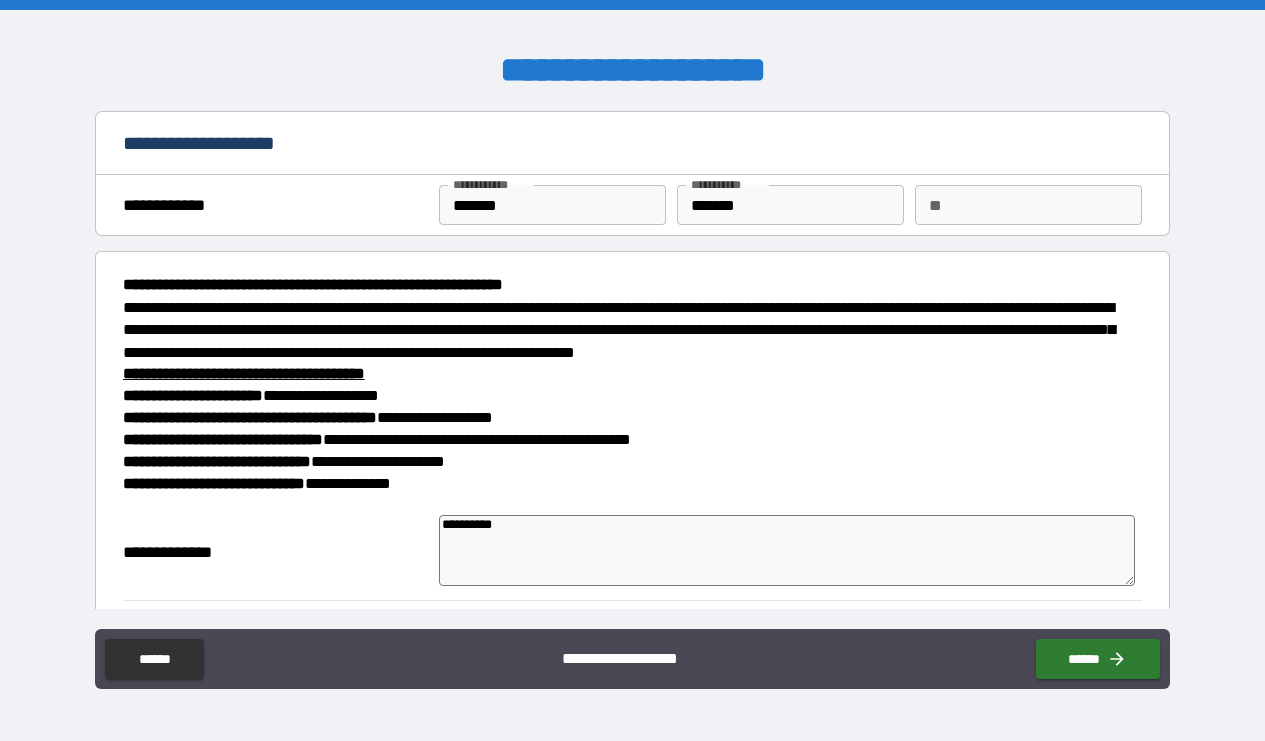 type on "**********" 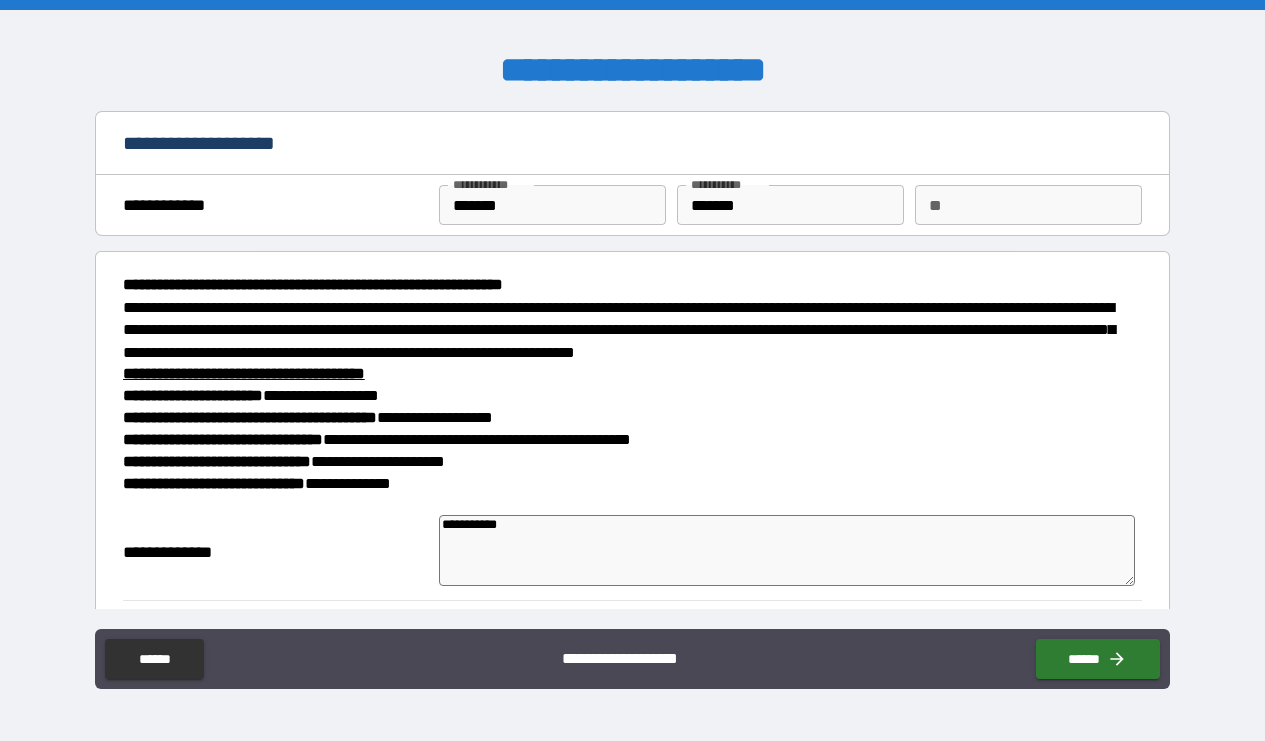 type on "**********" 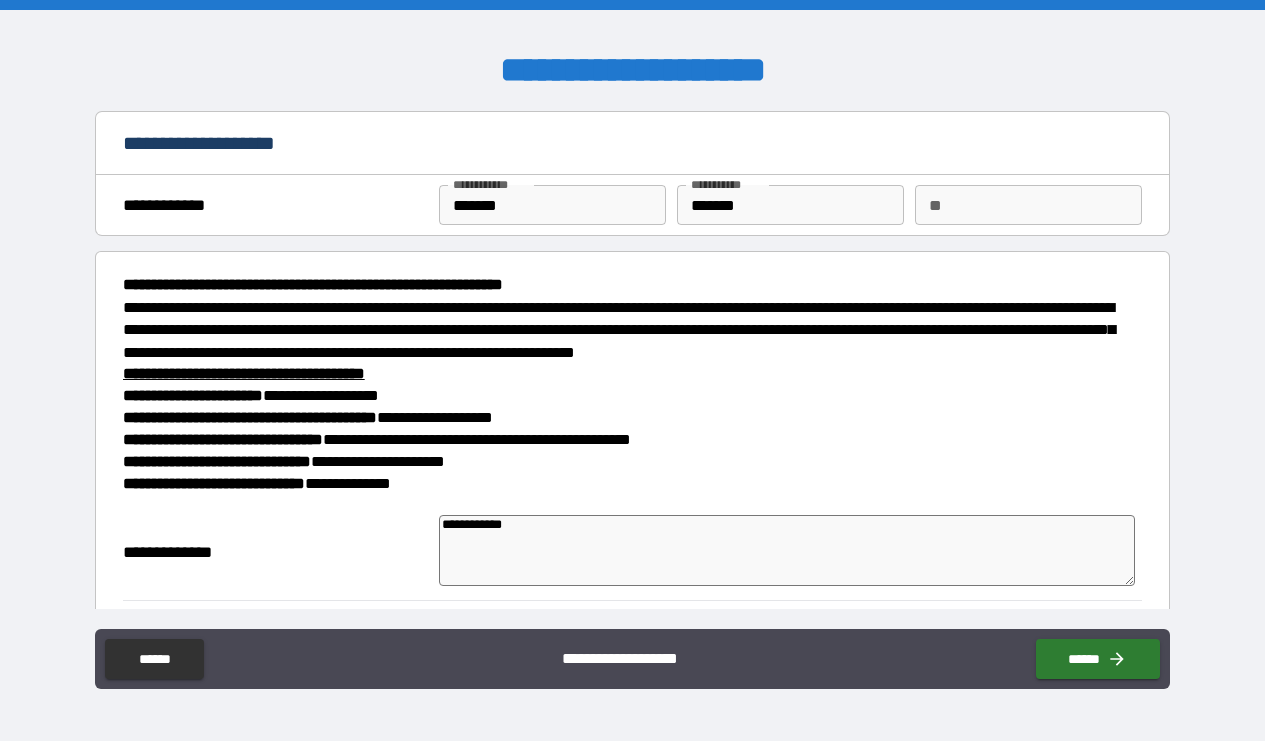 type on "**********" 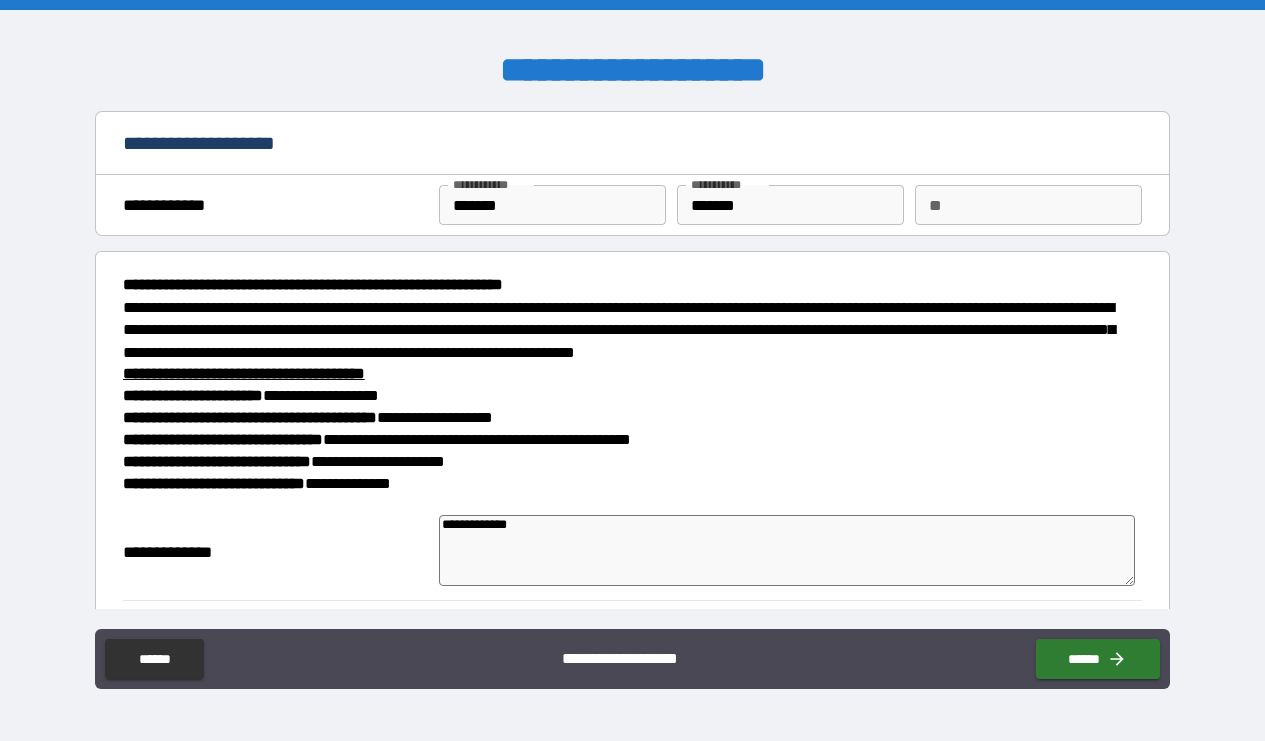 type on "**********" 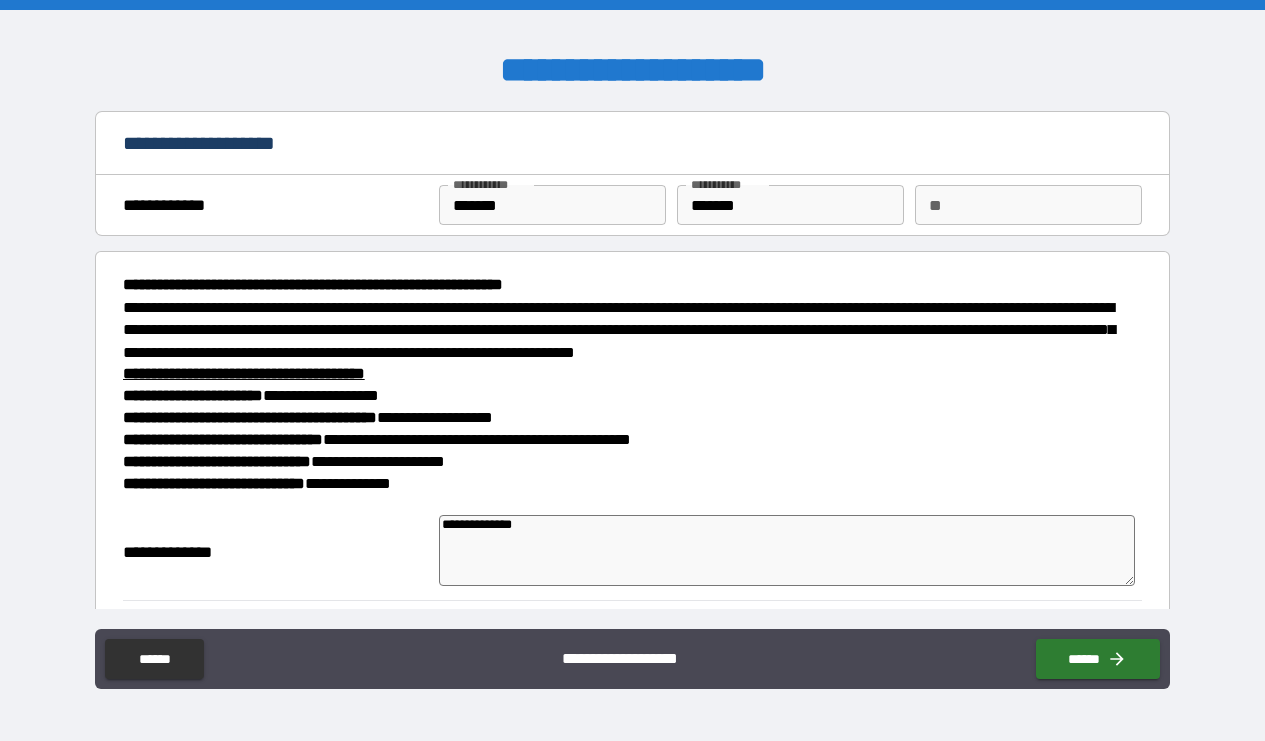 type on "**********" 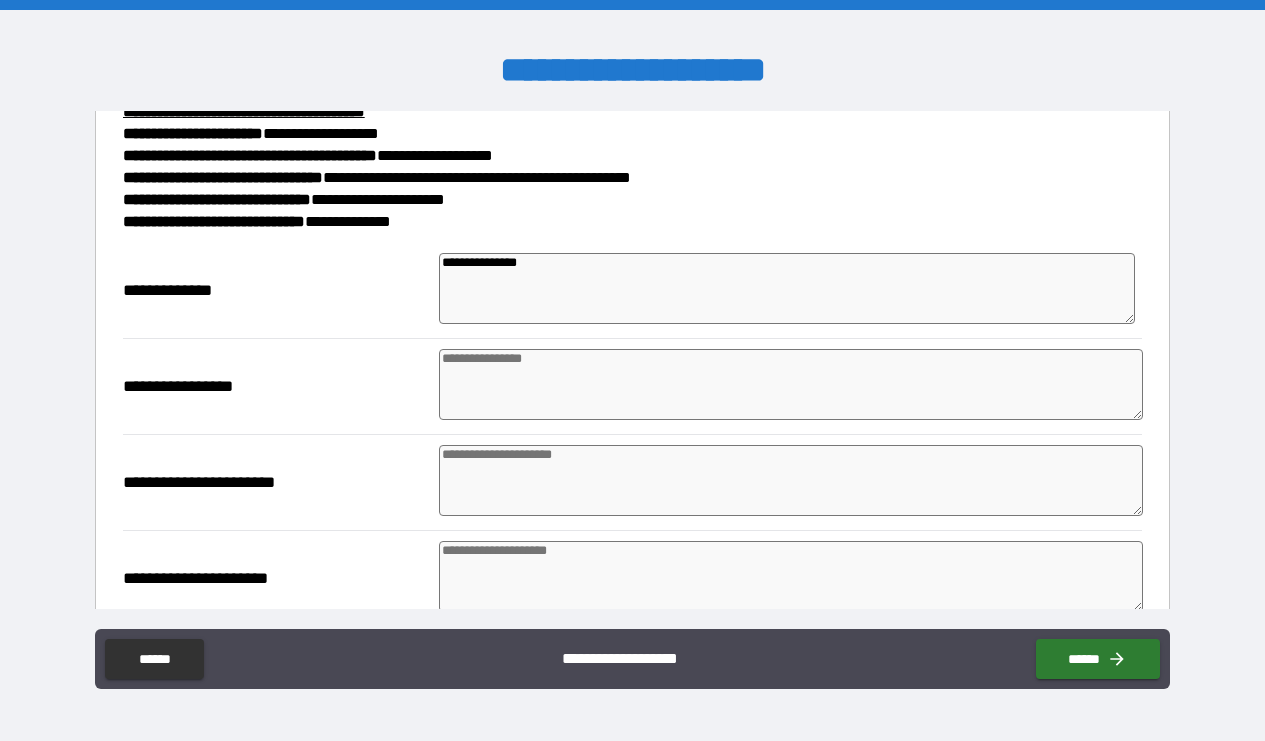 scroll, scrollTop: 260, scrollLeft: 0, axis: vertical 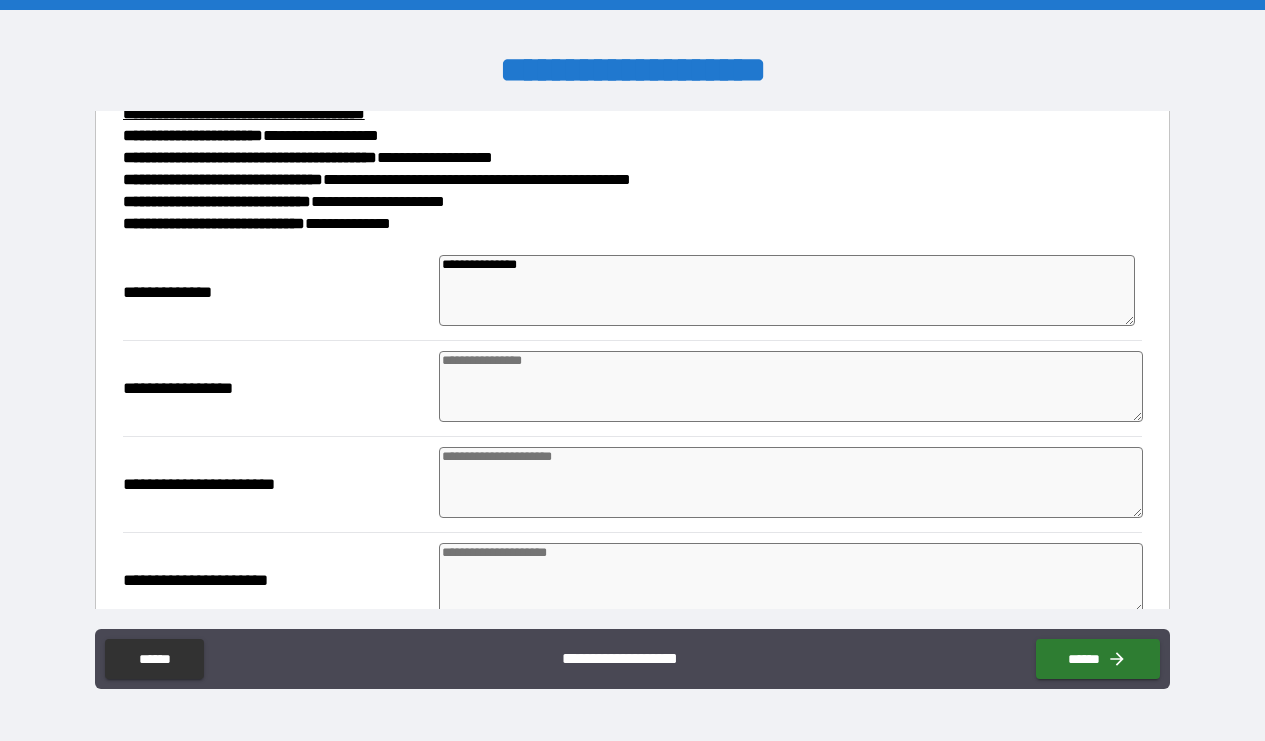 click at bounding box center [791, 386] 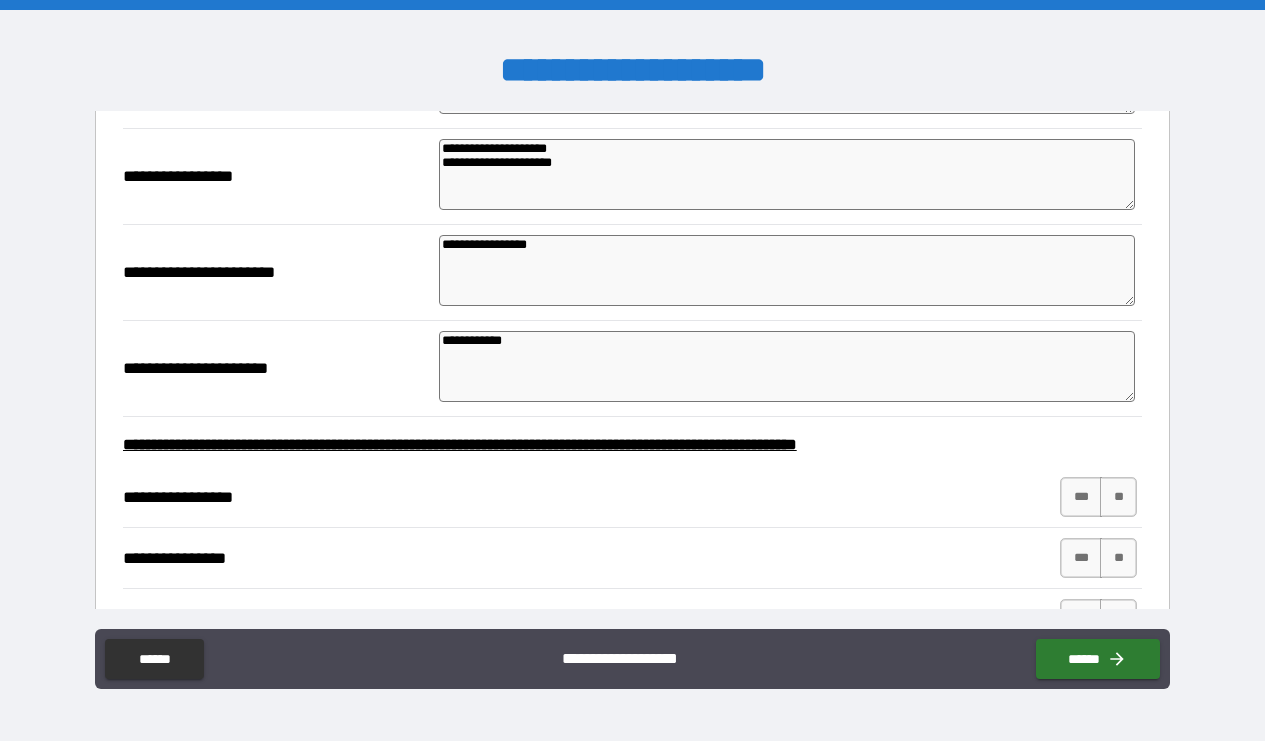 scroll, scrollTop: 572, scrollLeft: 0, axis: vertical 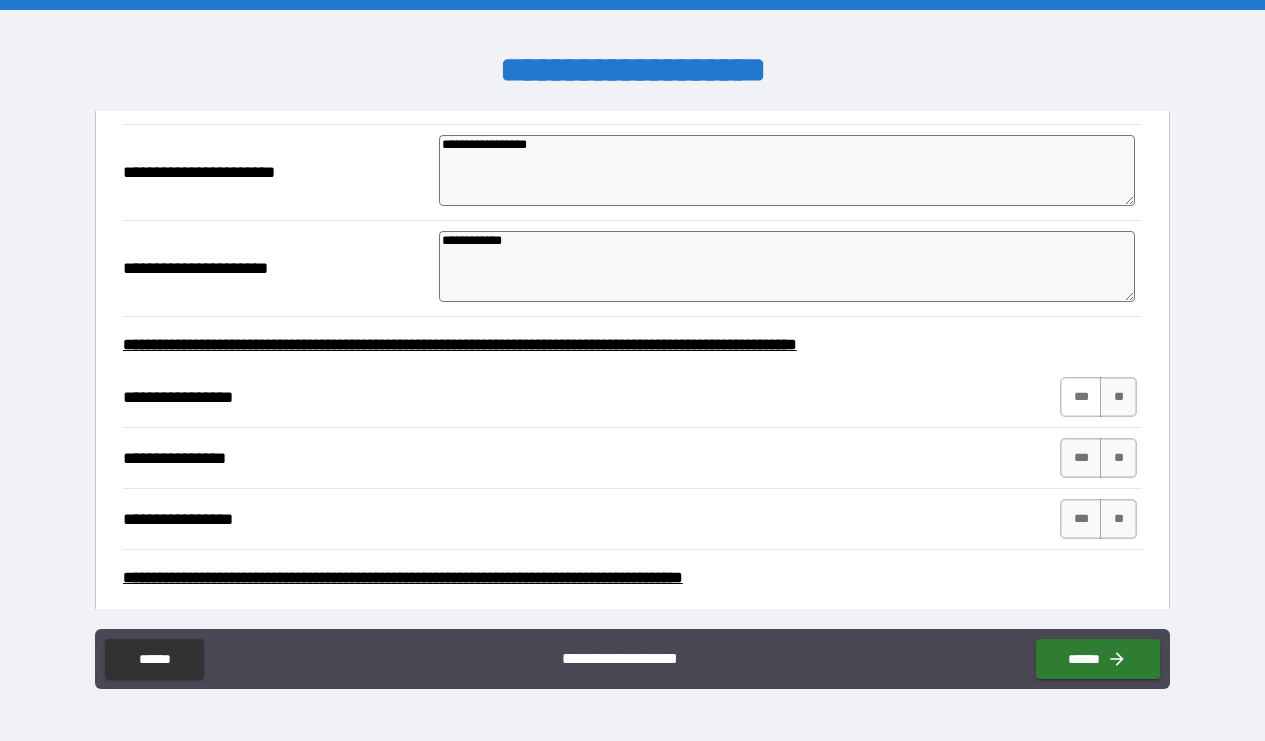 click on "***" at bounding box center [1081, 397] 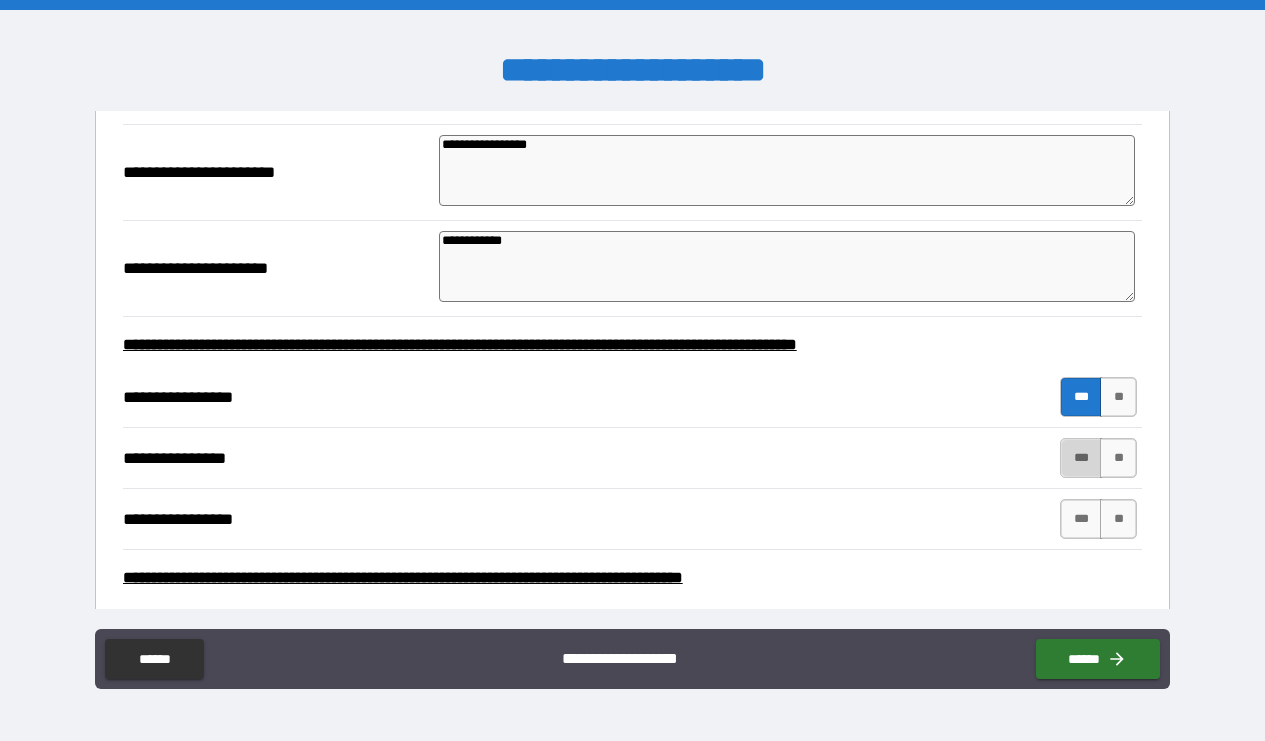 click on "***" at bounding box center (1081, 458) 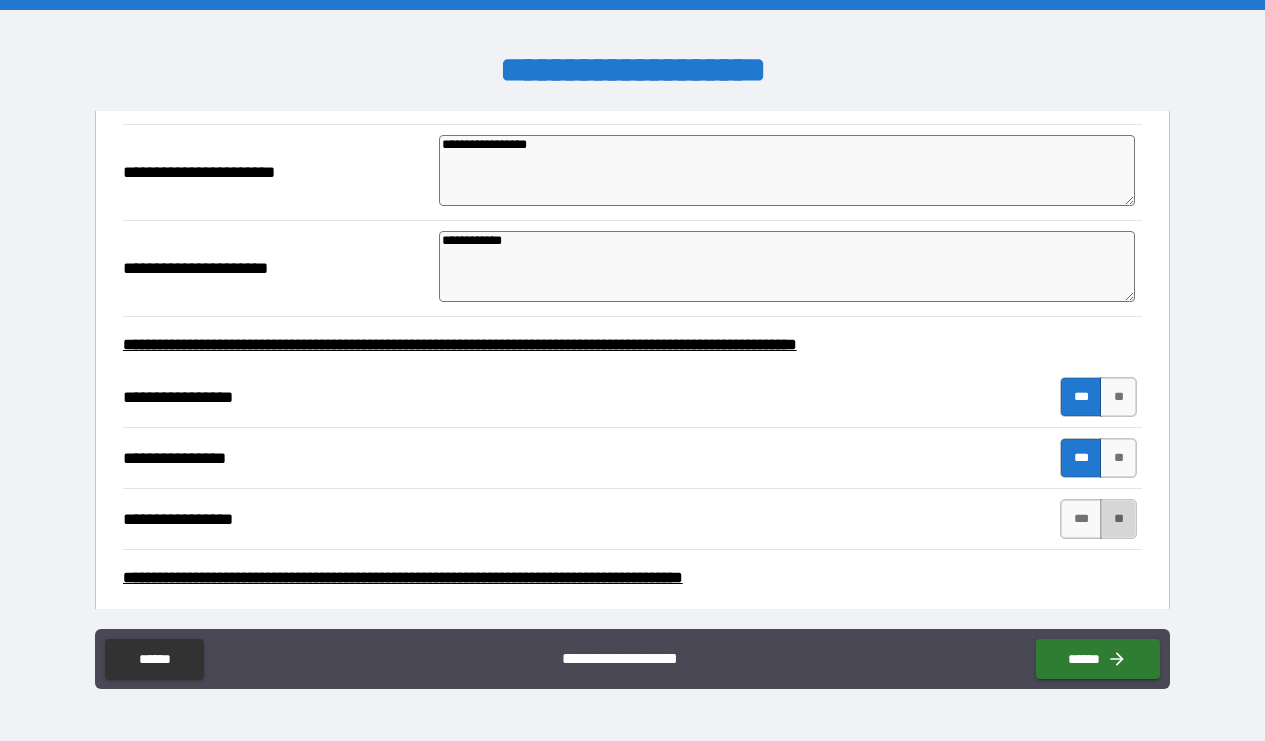 click on "**" at bounding box center (1118, 519) 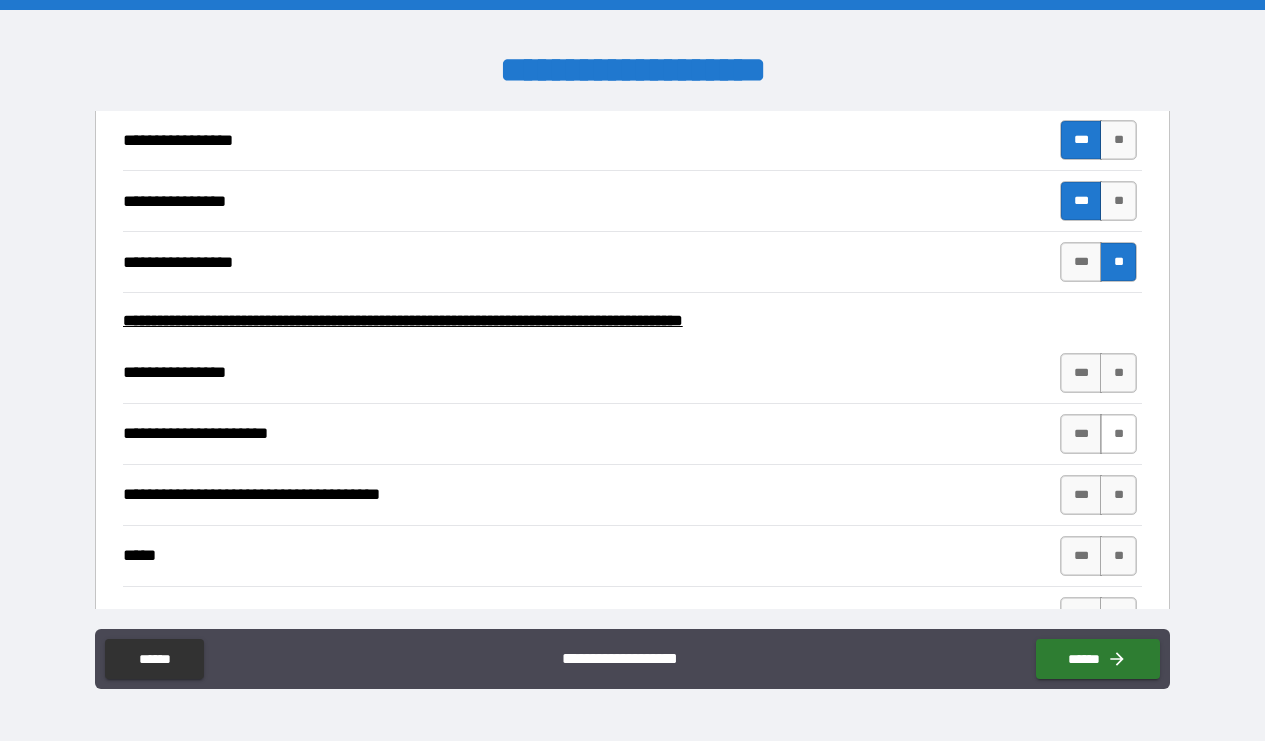 scroll, scrollTop: 828, scrollLeft: 0, axis: vertical 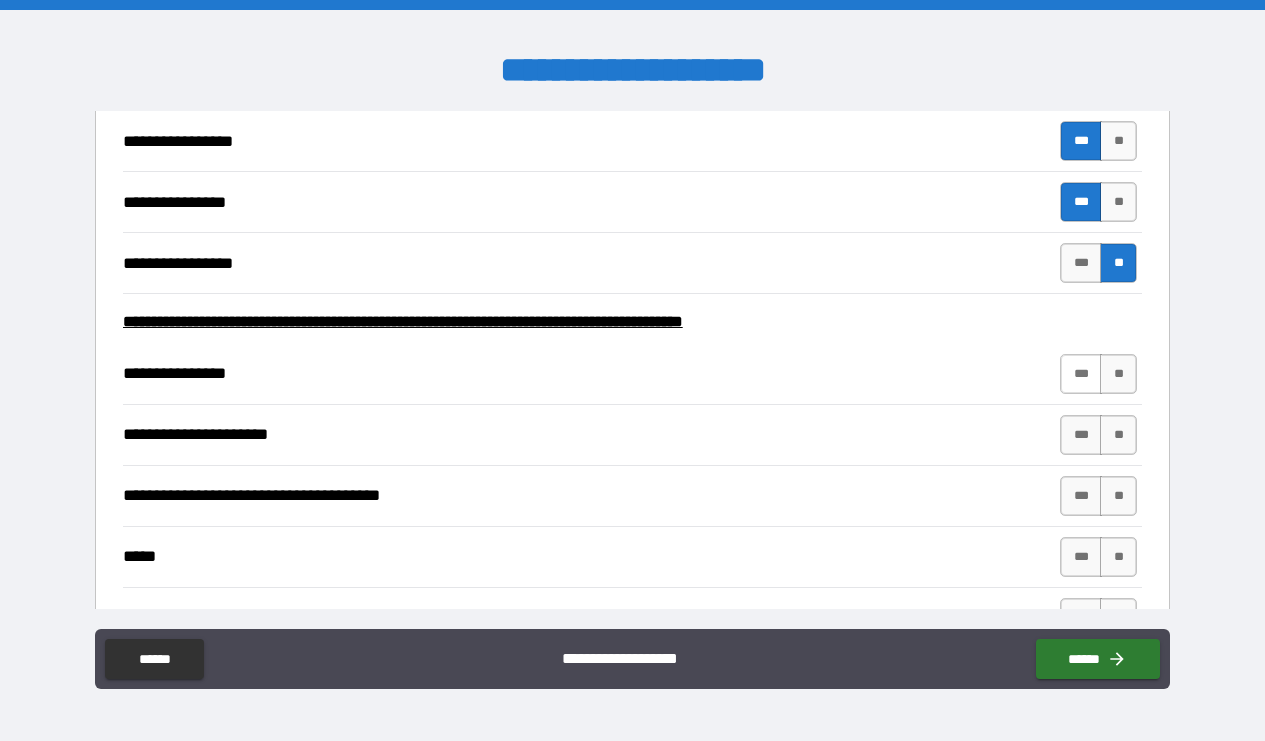 click on "***" at bounding box center [1081, 374] 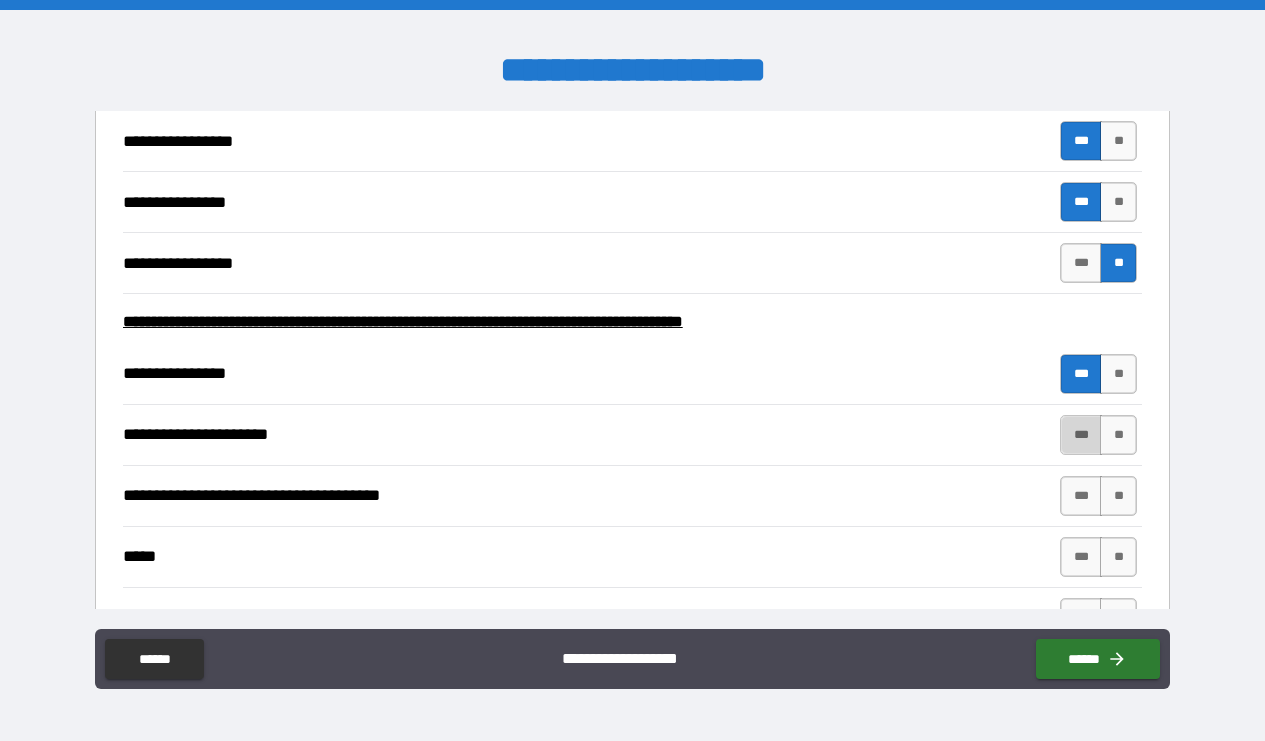 click on "***" at bounding box center (1081, 435) 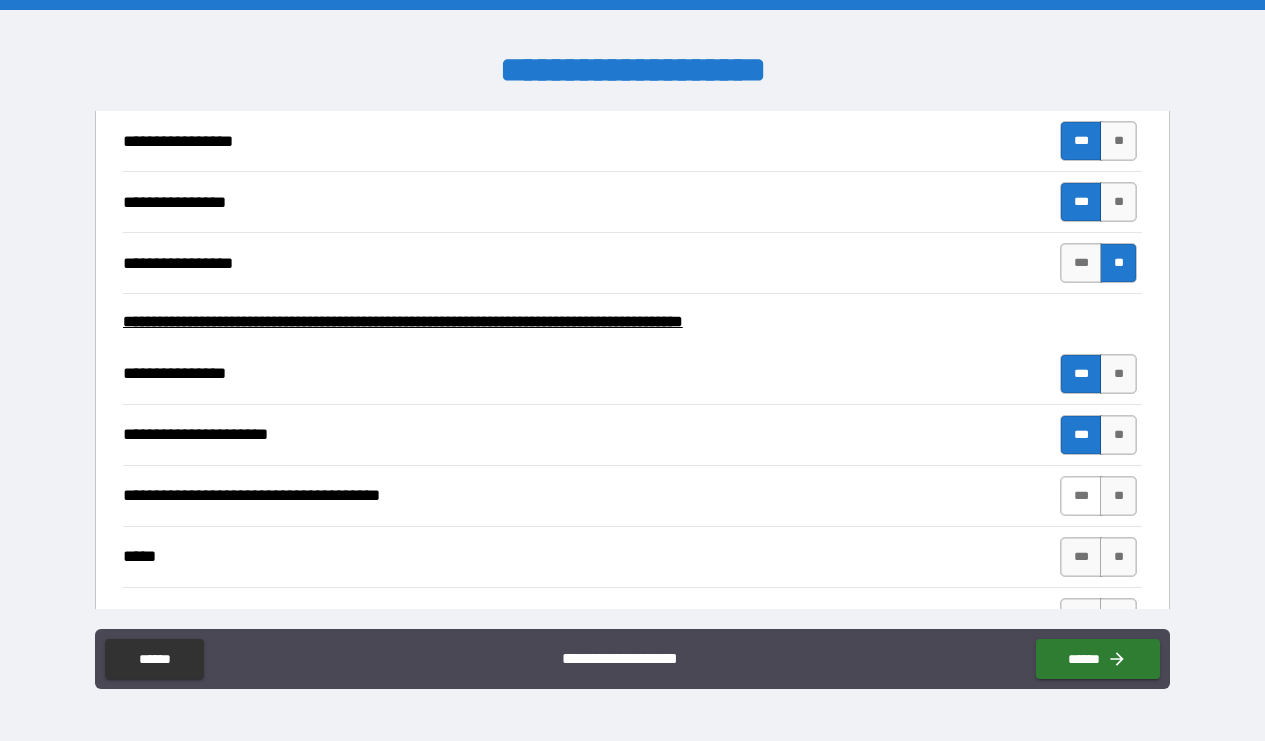 click on "***" at bounding box center [1081, 496] 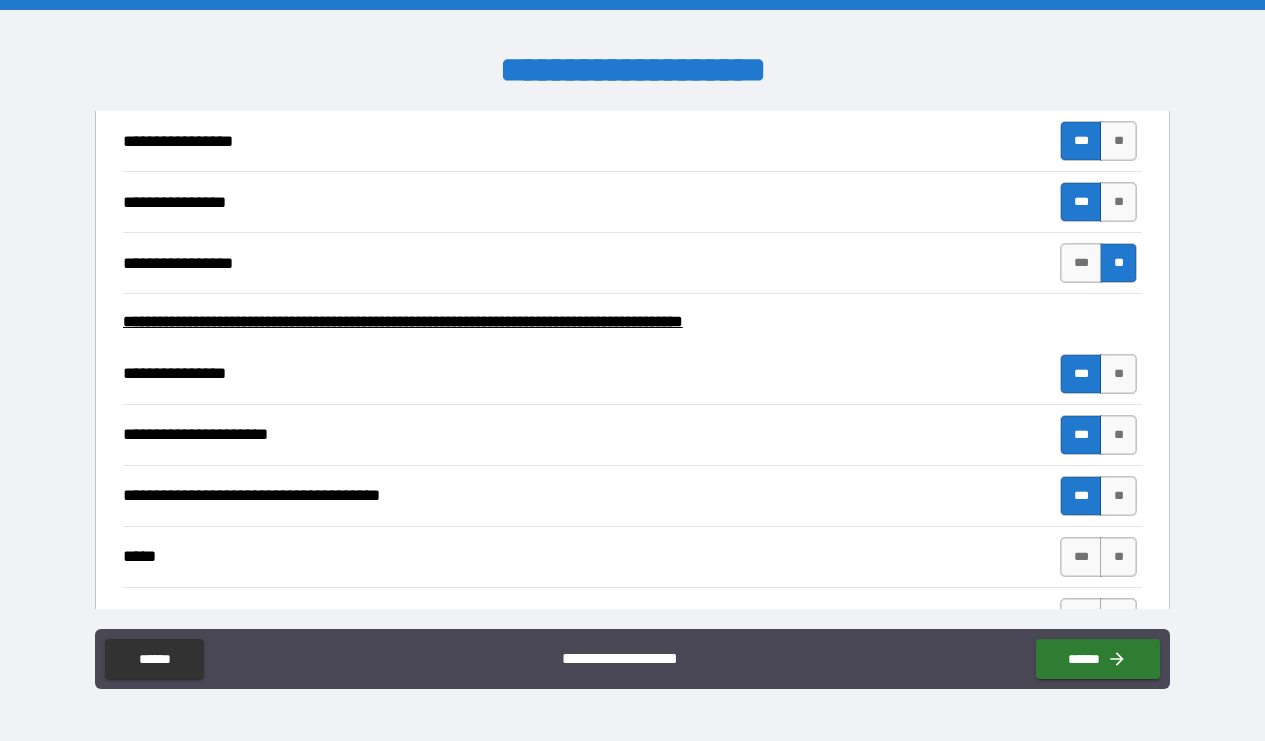 scroll, scrollTop: 917, scrollLeft: 0, axis: vertical 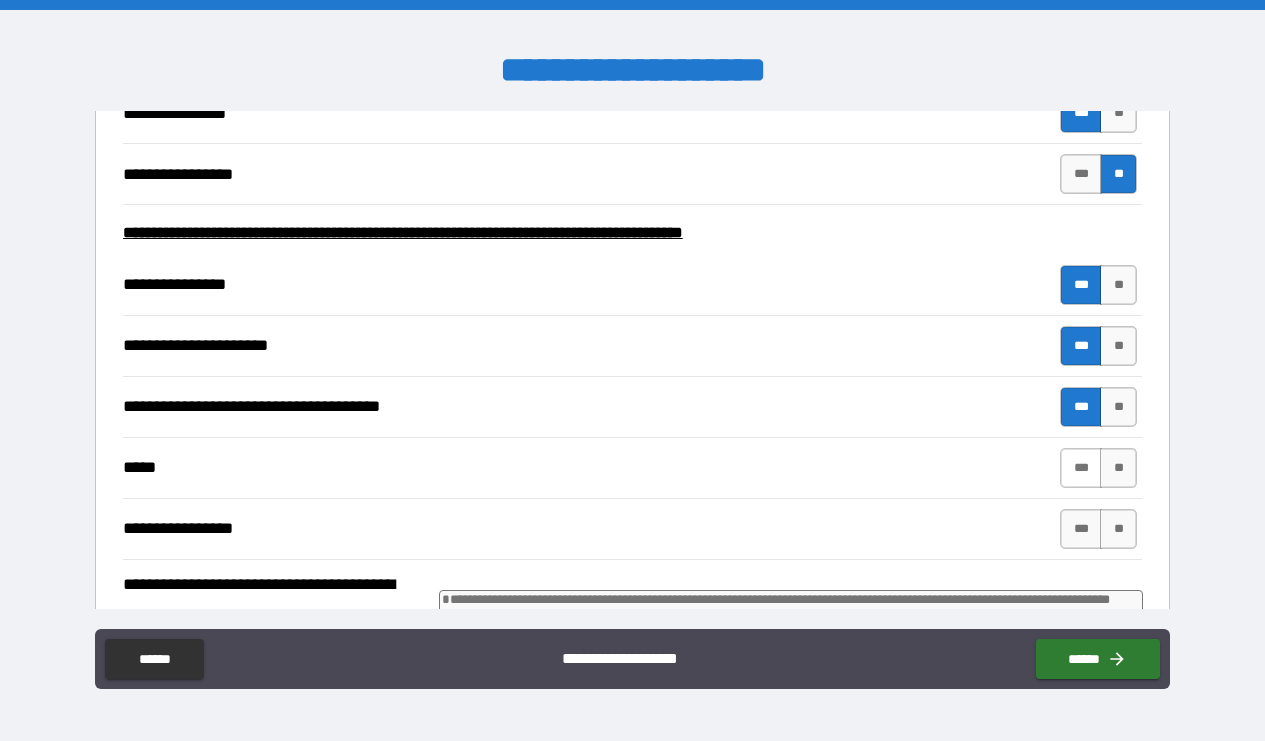 click on "***" at bounding box center [1081, 468] 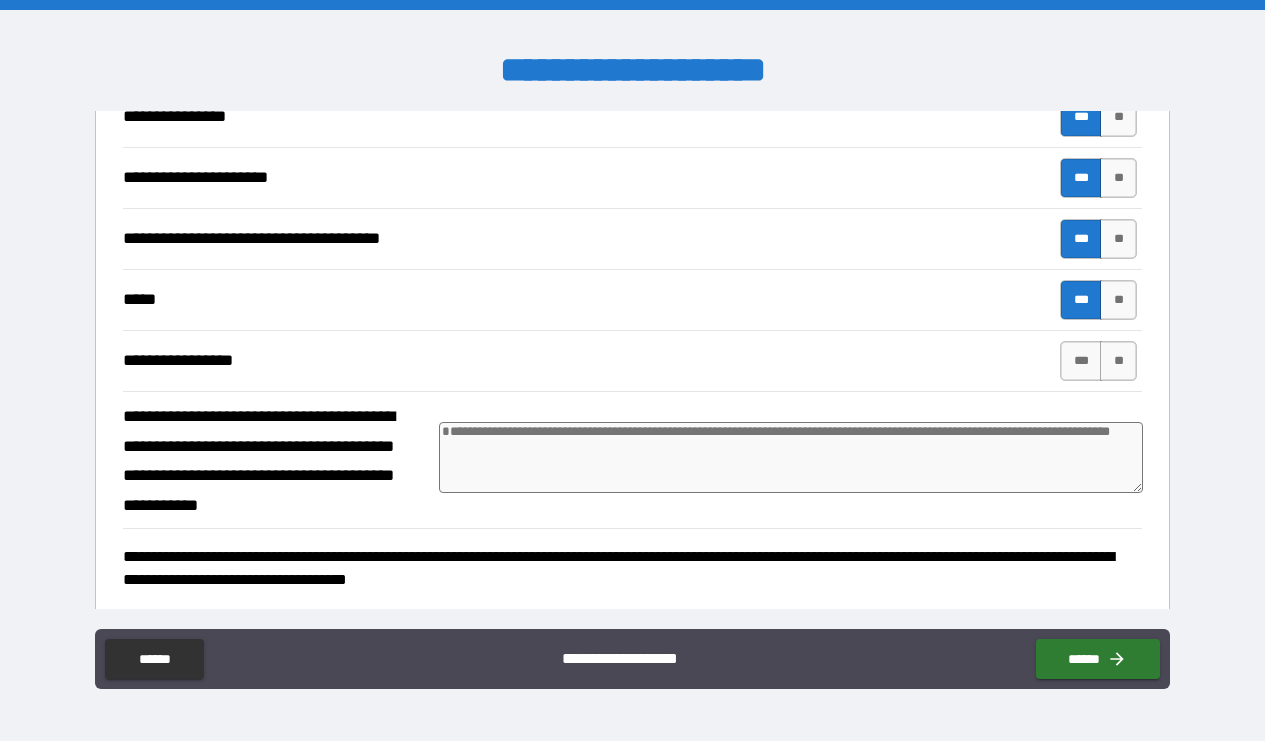 scroll, scrollTop: 1088, scrollLeft: 0, axis: vertical 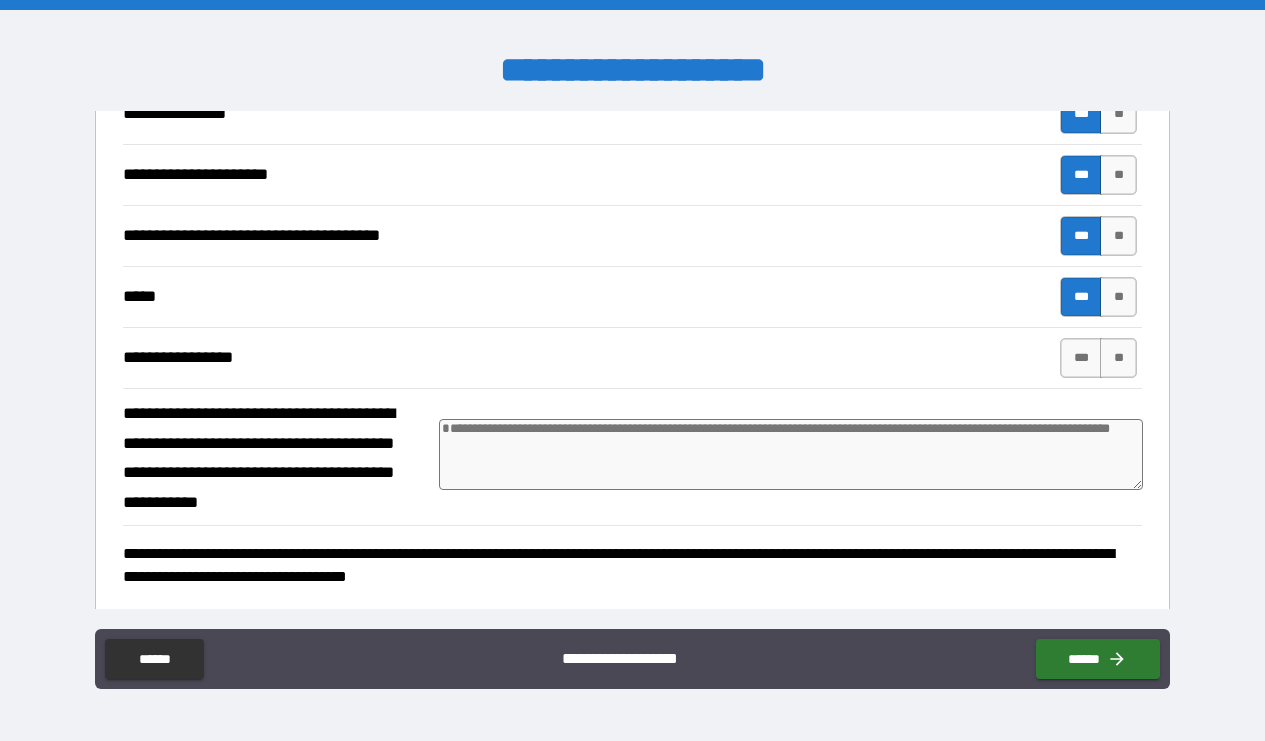 click at bounding box center (791, 454) 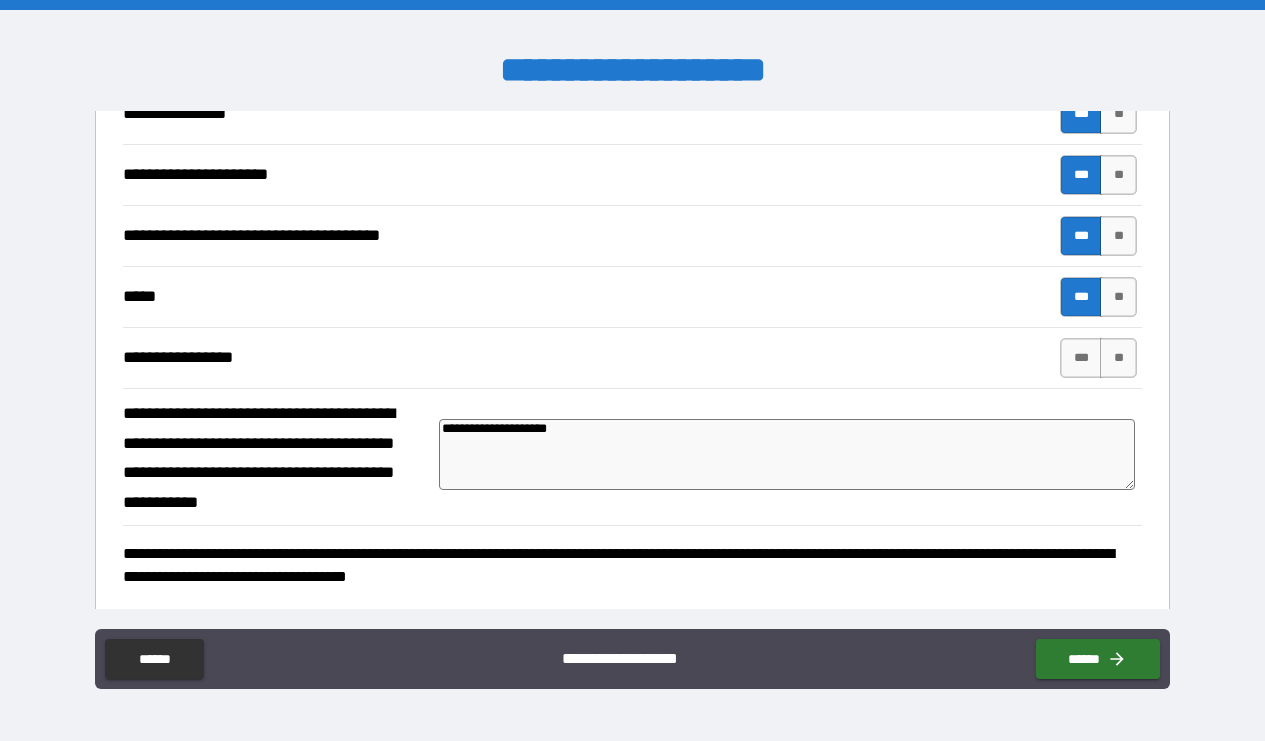 scroll, scrollTop: 1118, scrollLeft: 0, axis: vertical 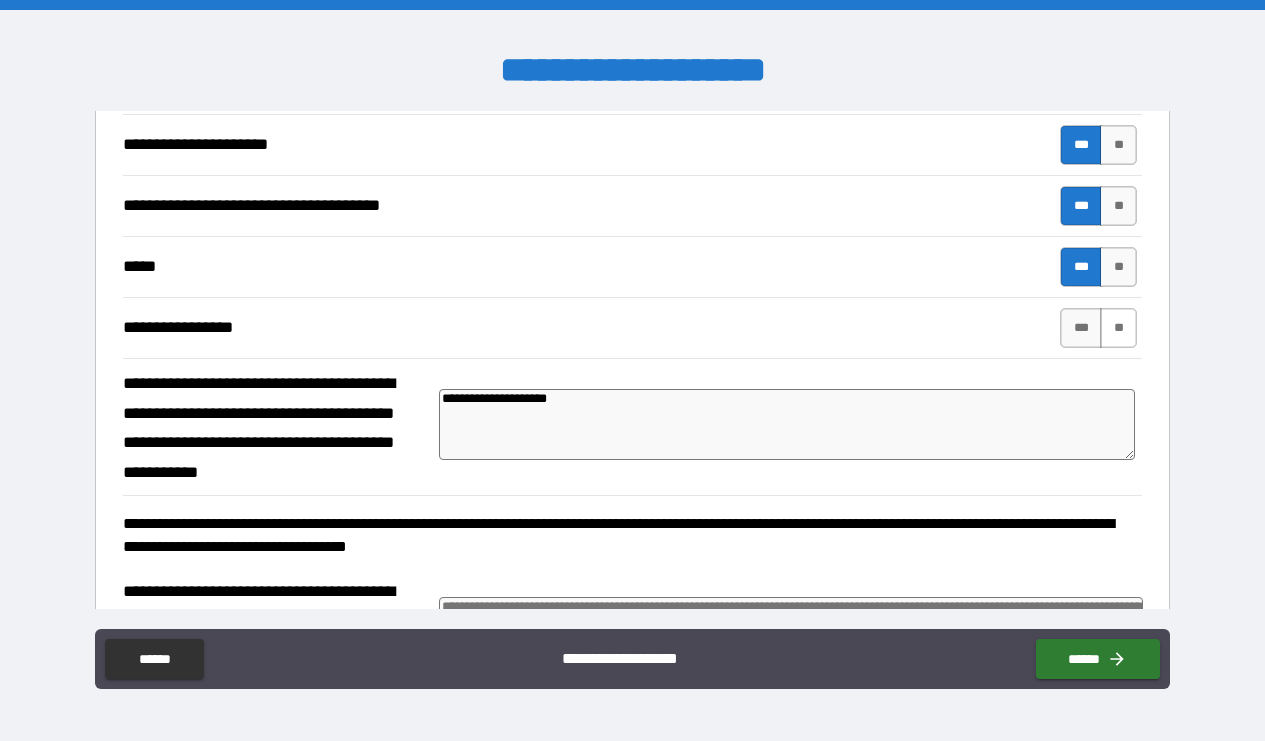 click on "**" at bounding box center (1118, 328) 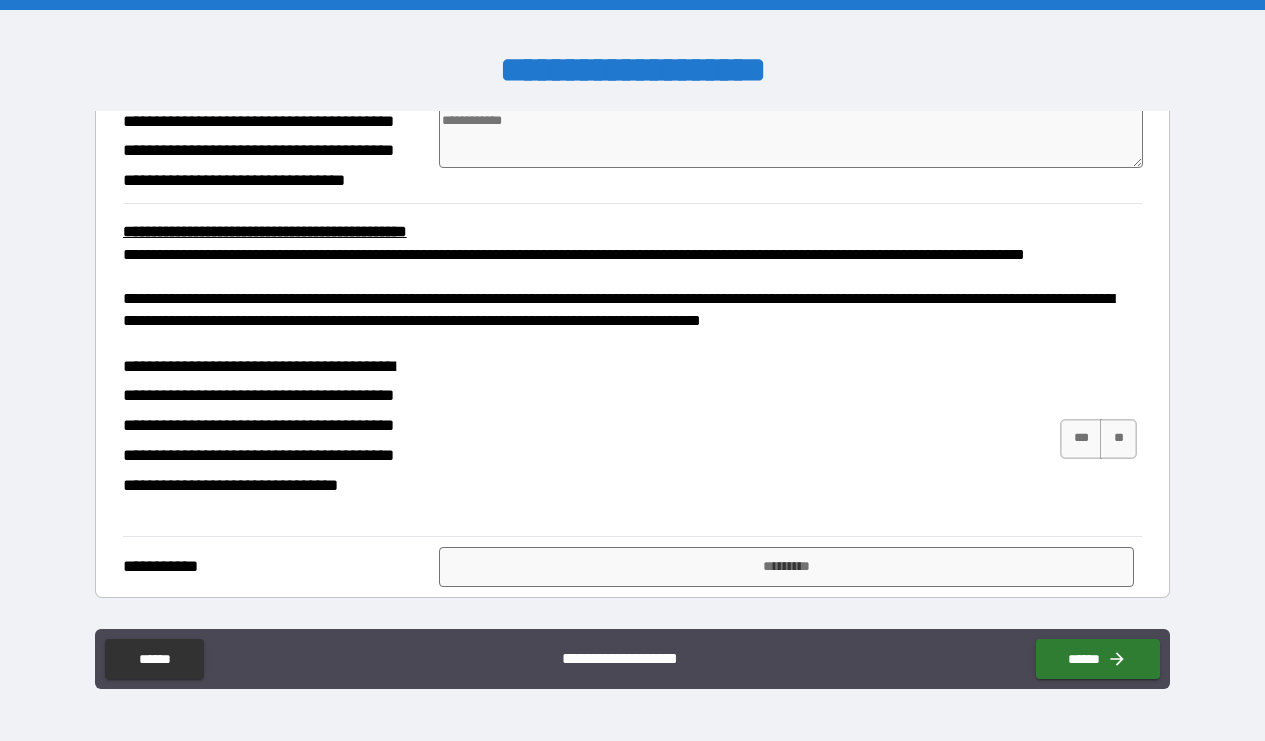 scroll, scrollTop: 1624, scrollLeft: 0, axis: vertical 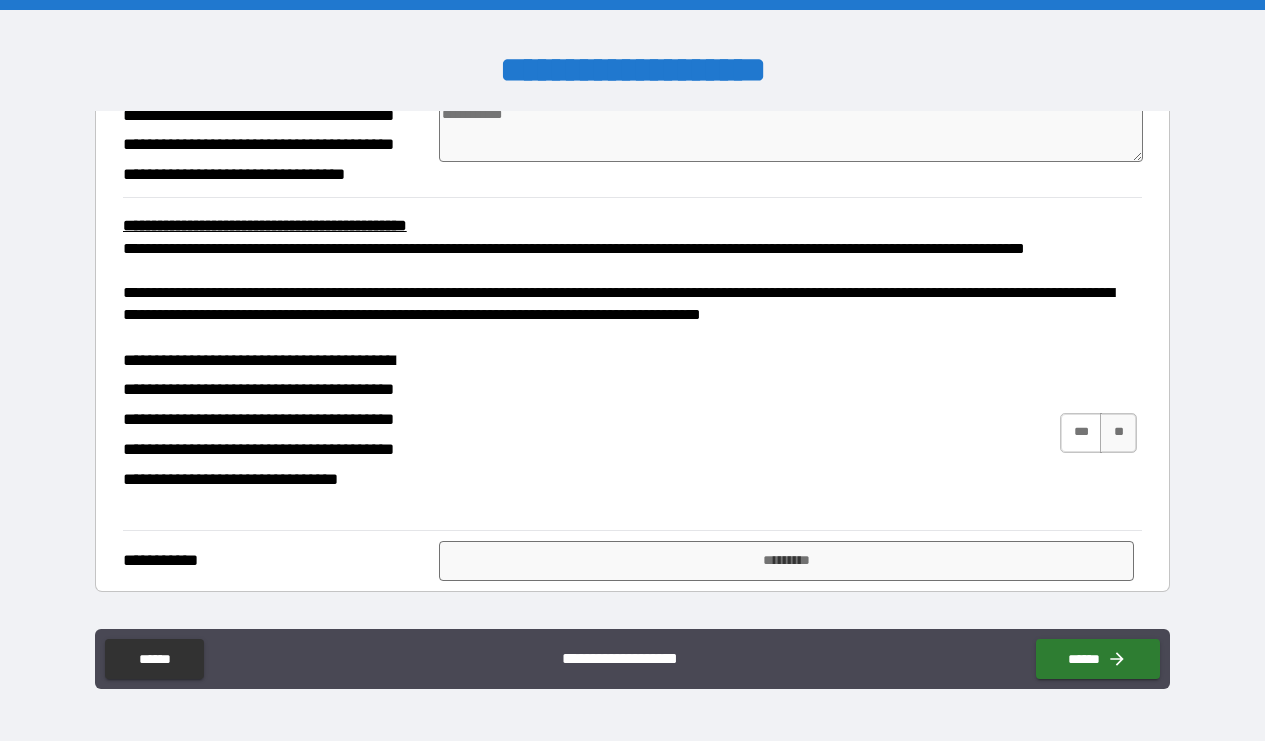 click on "***" at bounding box center [1081, 433] 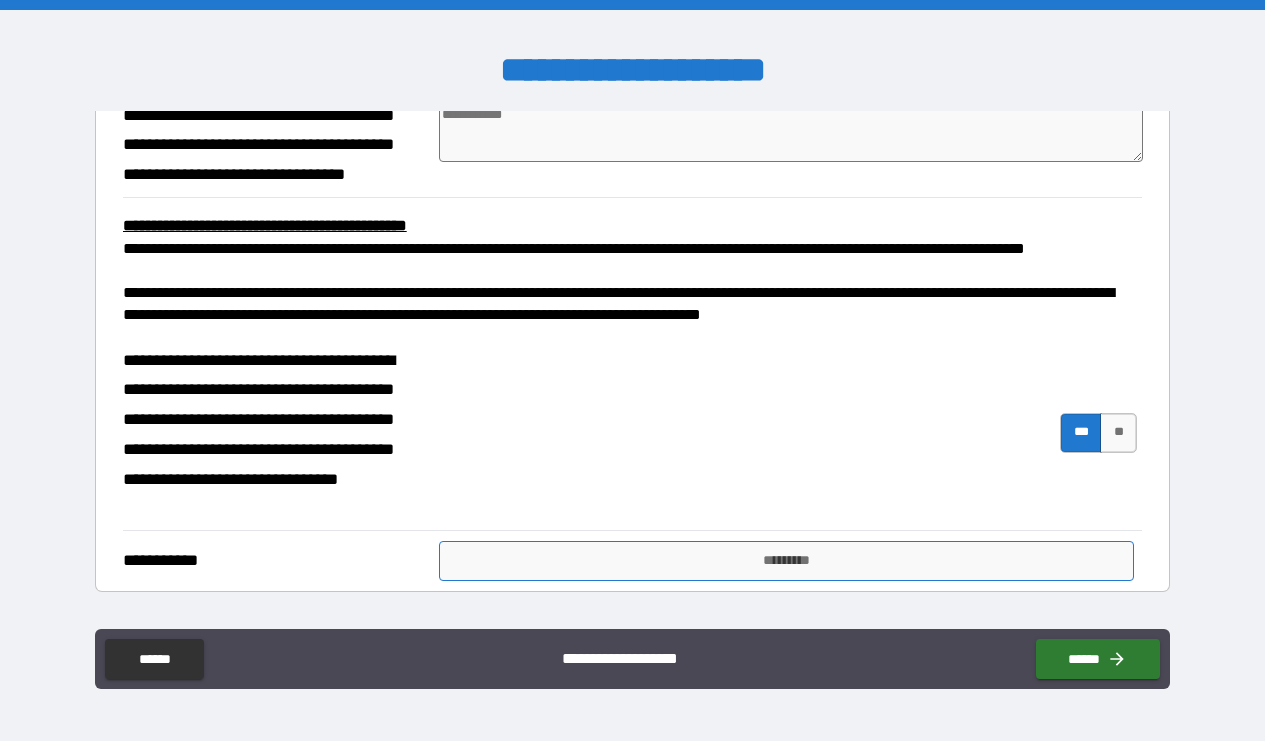 click on "*********" at bounding box center [787, 561] 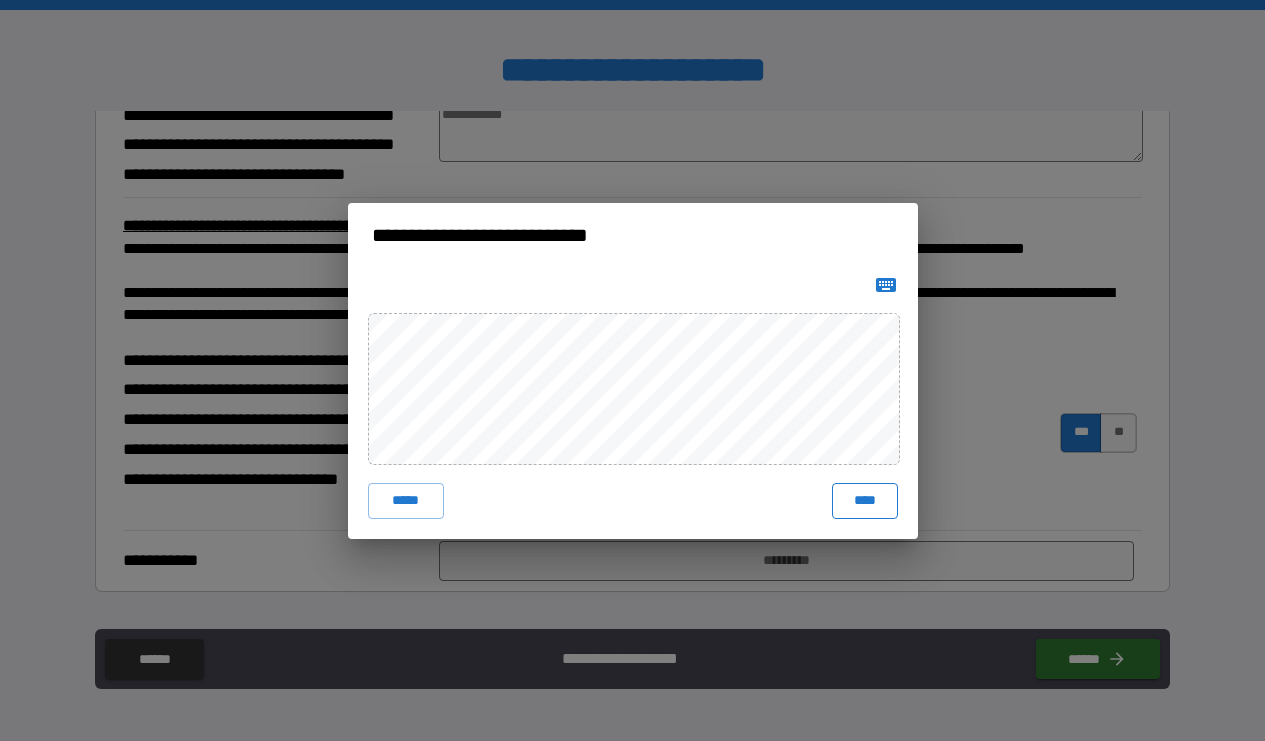 click on "****" at bounding box center [865, 501] 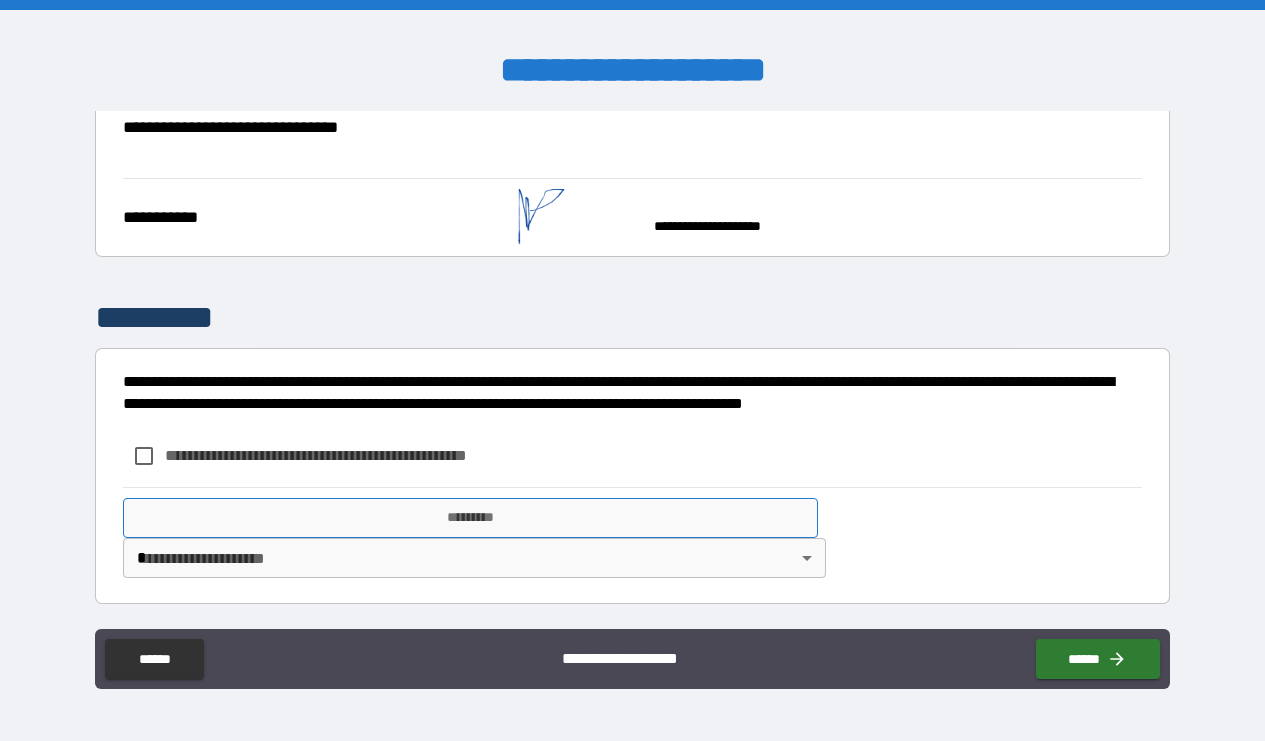 scroll, scrollTop: 1972, scrollLeft: 0, axis: vertical 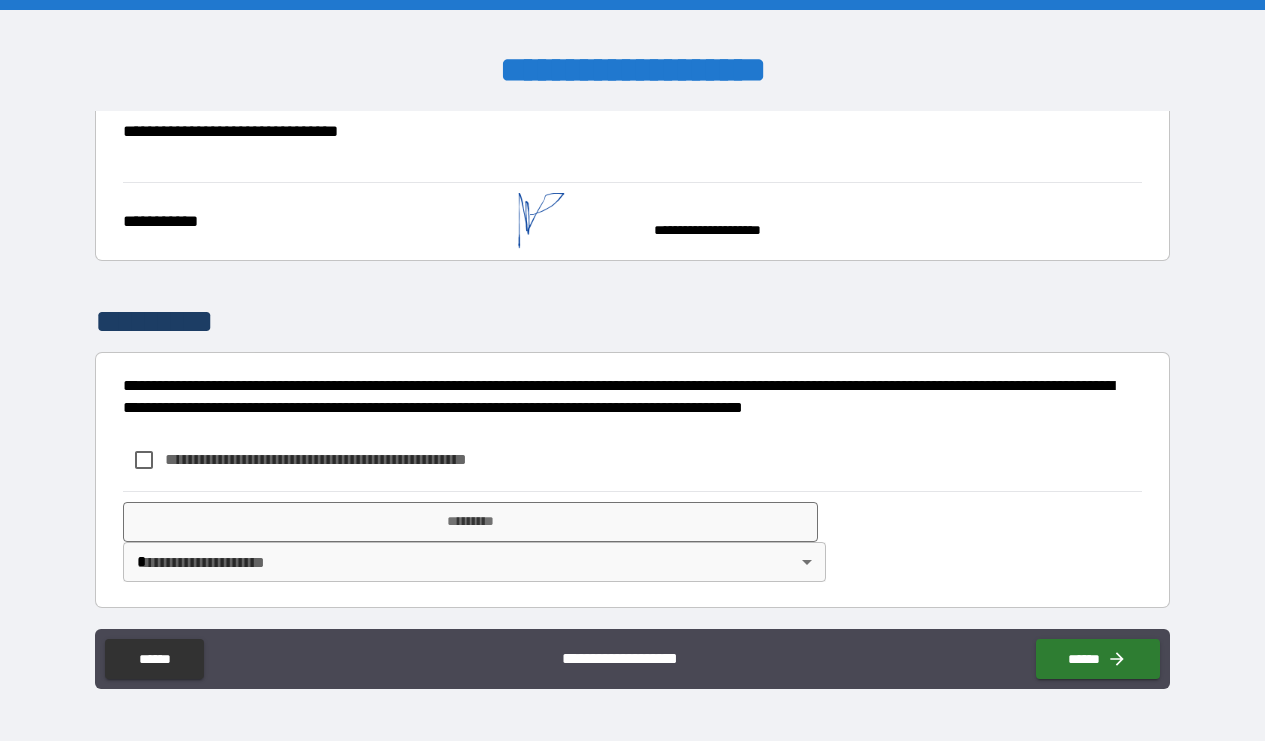 click on "**********" at bounding box center (349, 459) 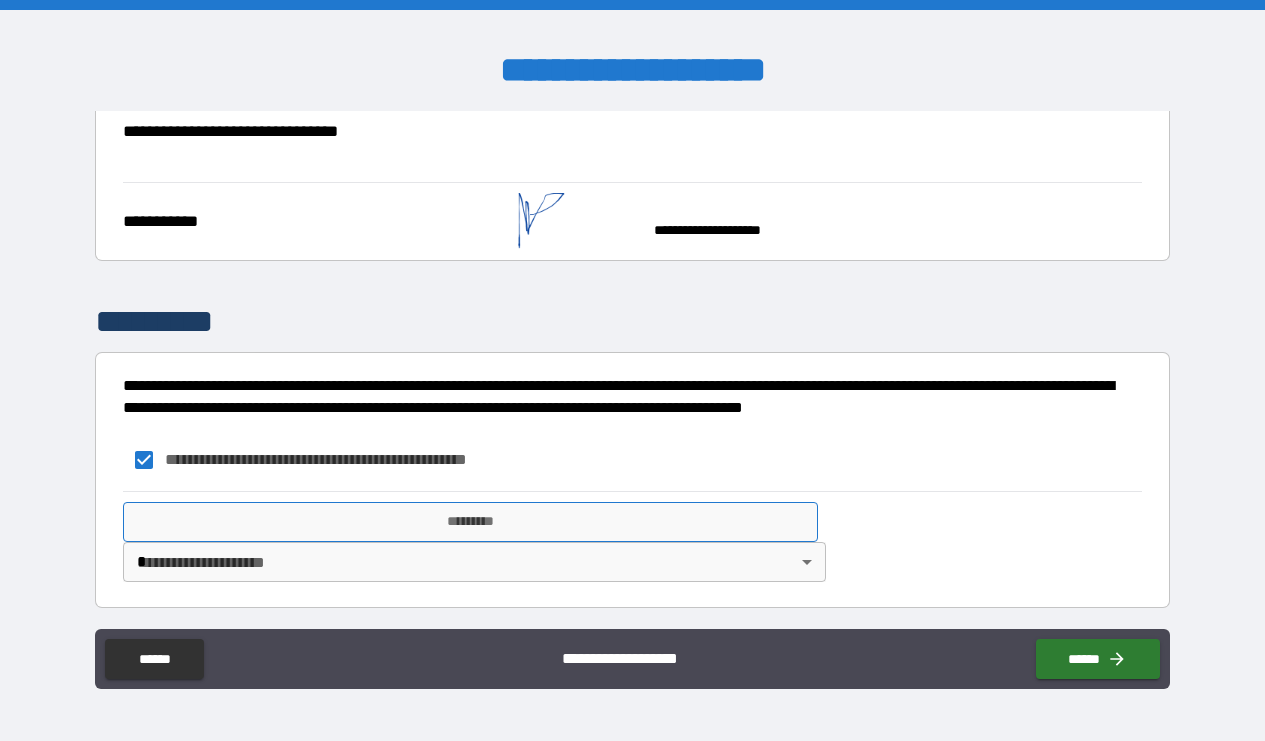 click on "*********" at bounding box center [471, 522] 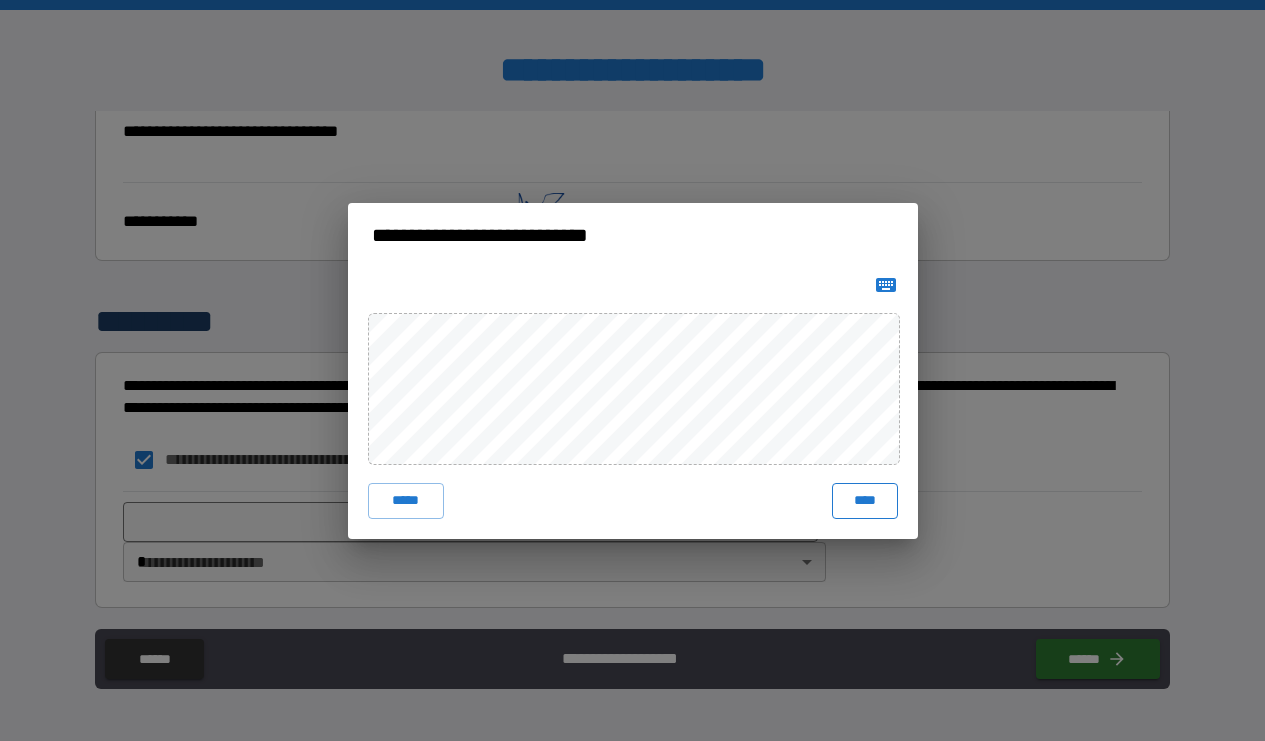 click on "****" at bounding box center (865, 501) 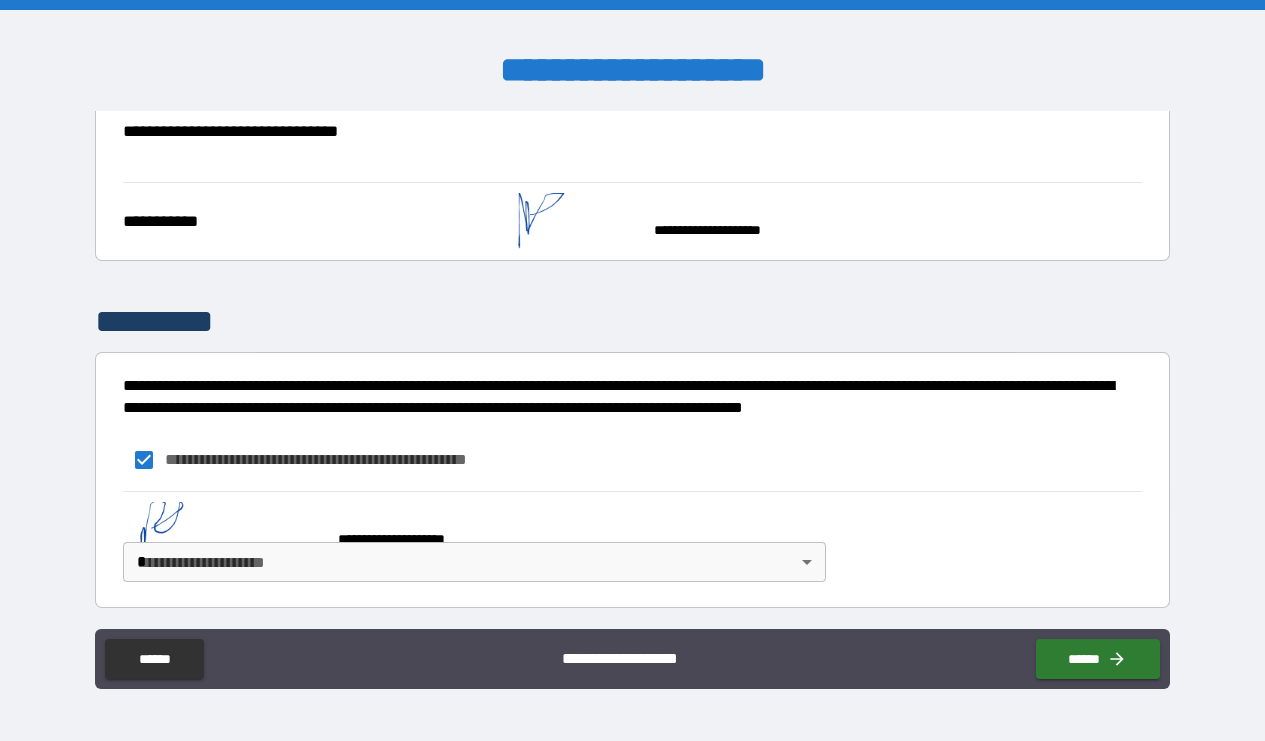 scroll, scrollTop: 1962, scrollLeft: 0, axis: vertical 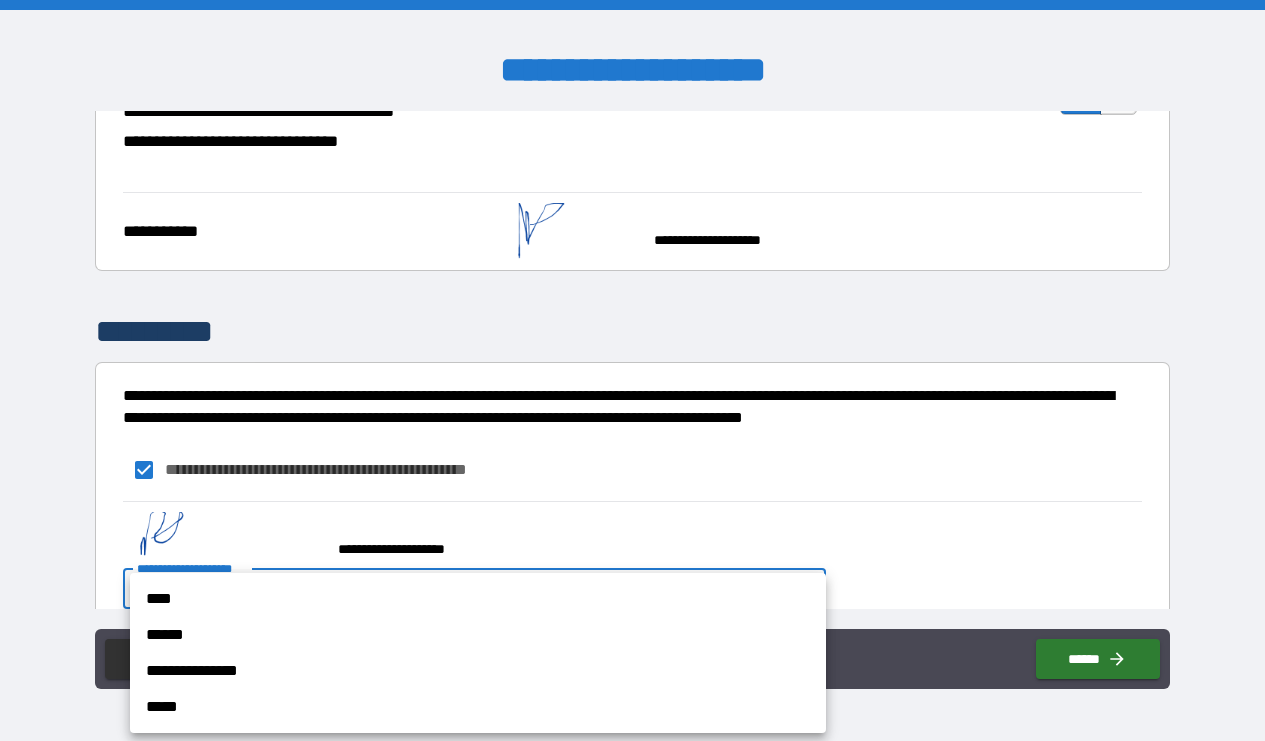 click on "**********" at bounding box center (632, 370) 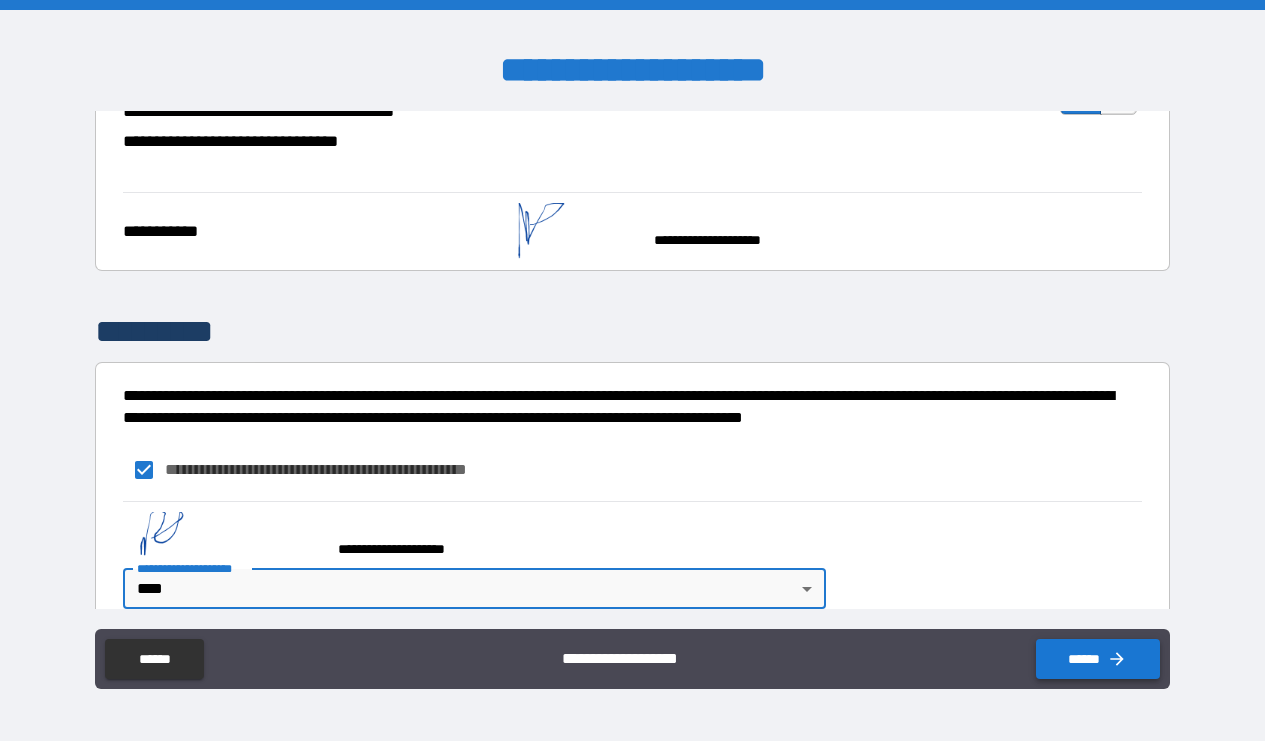 click on "******" at bounding box center (1098, 659) 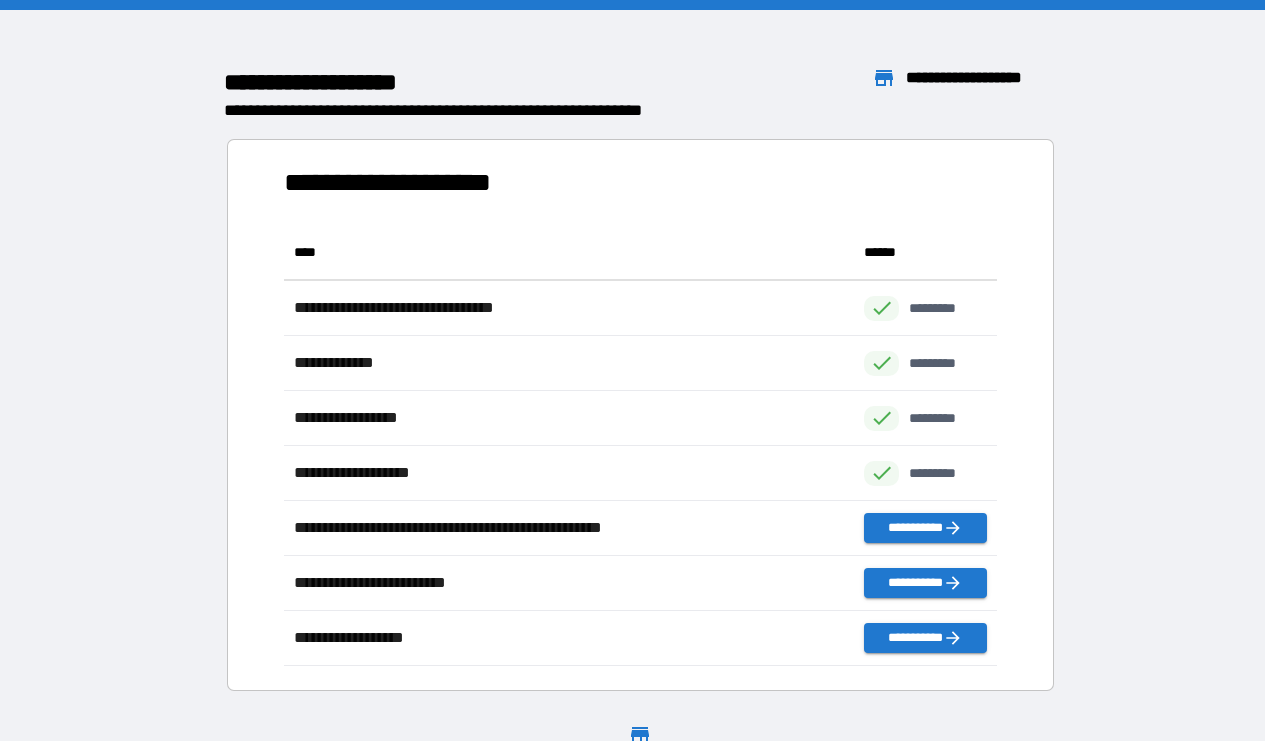 scroll, scrollTop: 1, scrollLeft: 1, axis: both 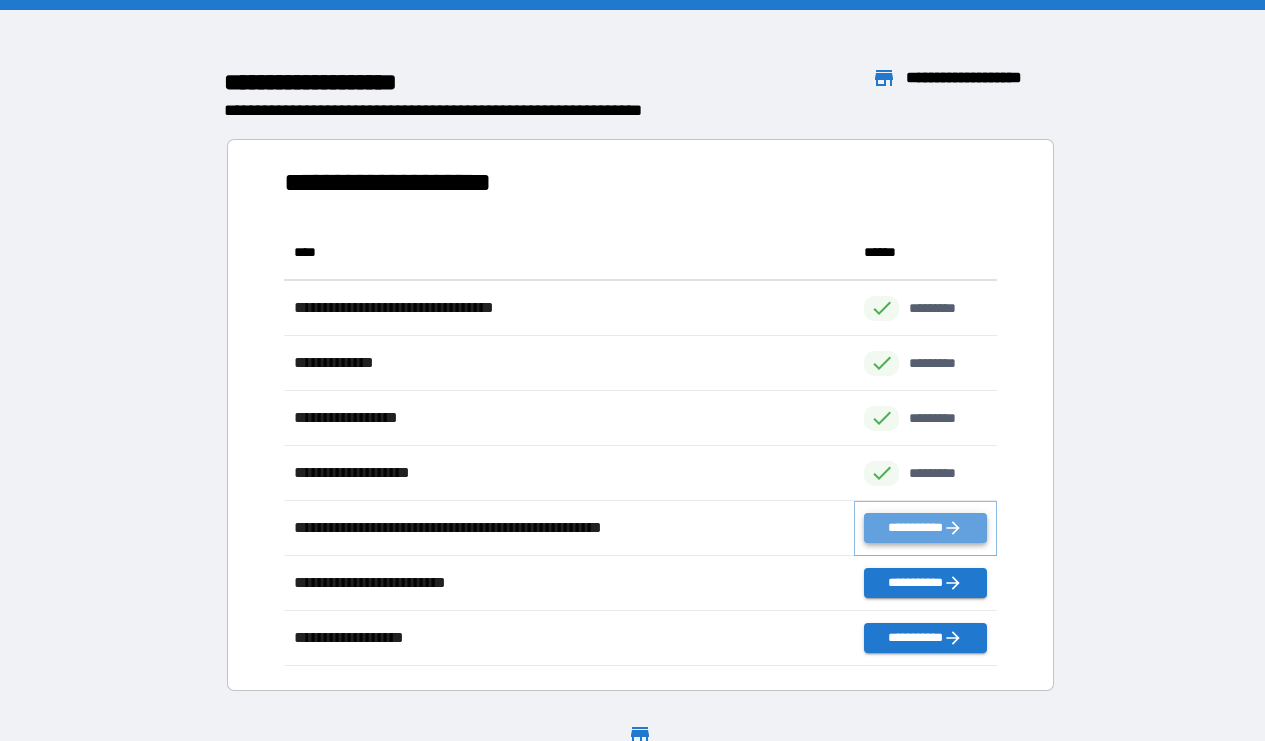 click on "**********" at bounding box center [925, 528] 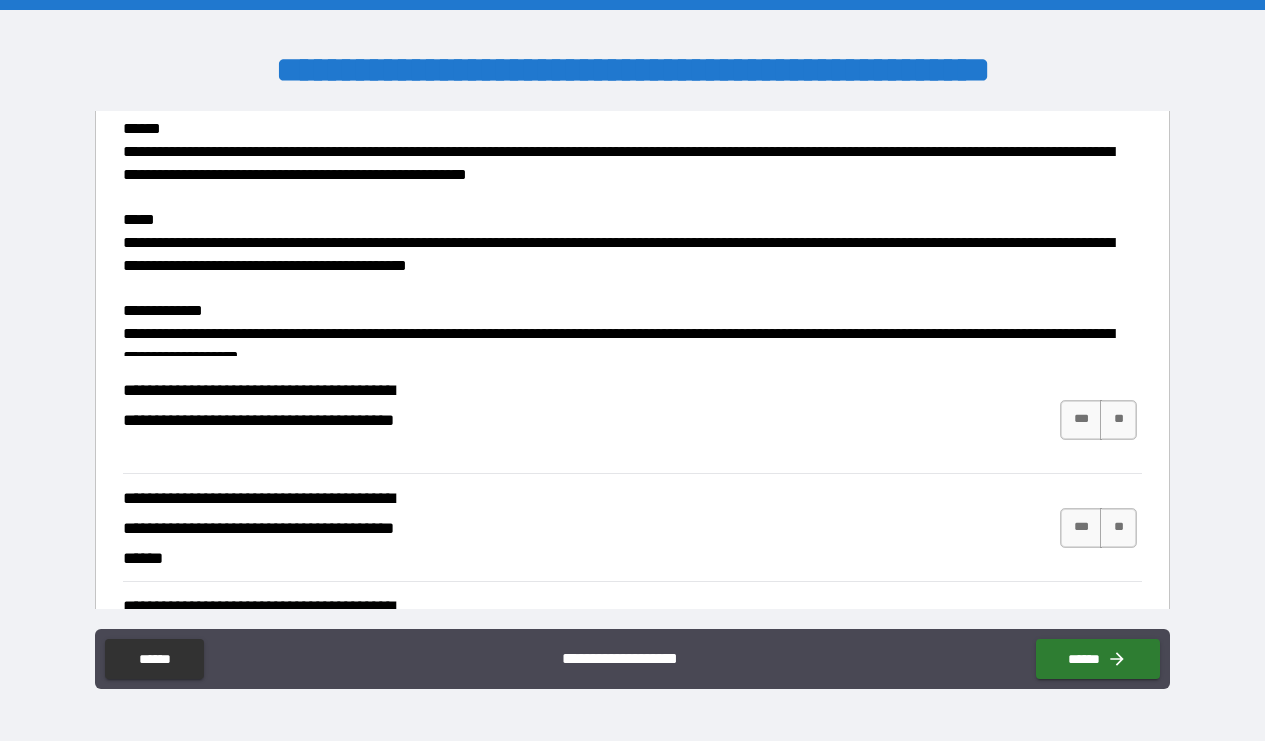 scroll, scrollTop: 288, scrollLeft: 0, axis: vertical 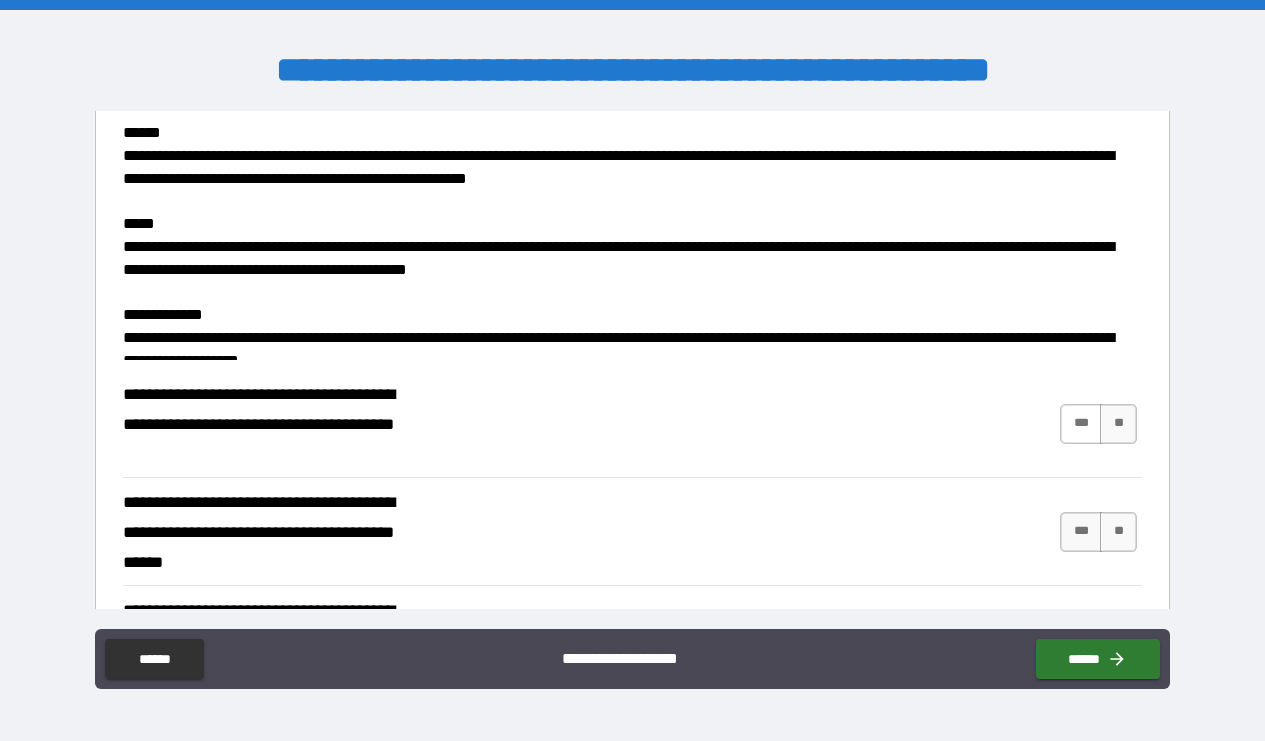 click on "***" at bounding box center (1081, 424) 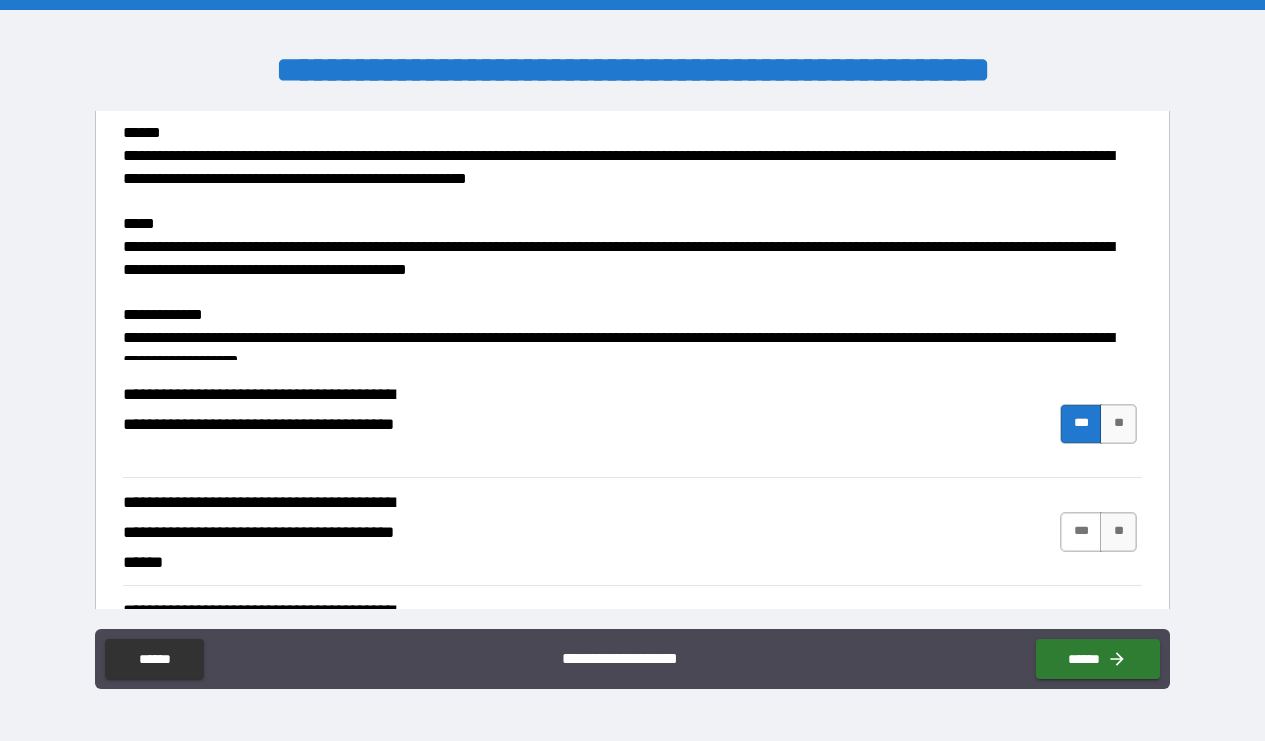 click on "***" at bounding box center (1081, 532) 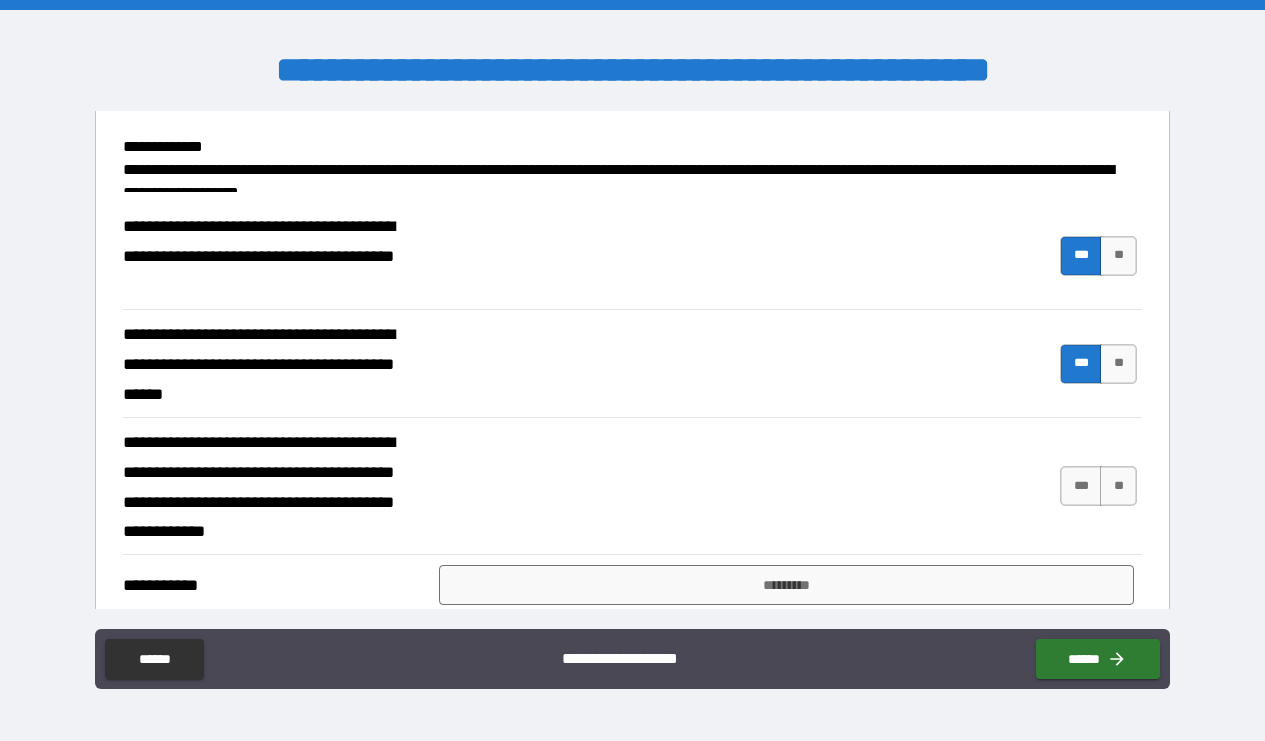 scroll, scrollTop: 496, scrollLeft: 0, axis: vertical 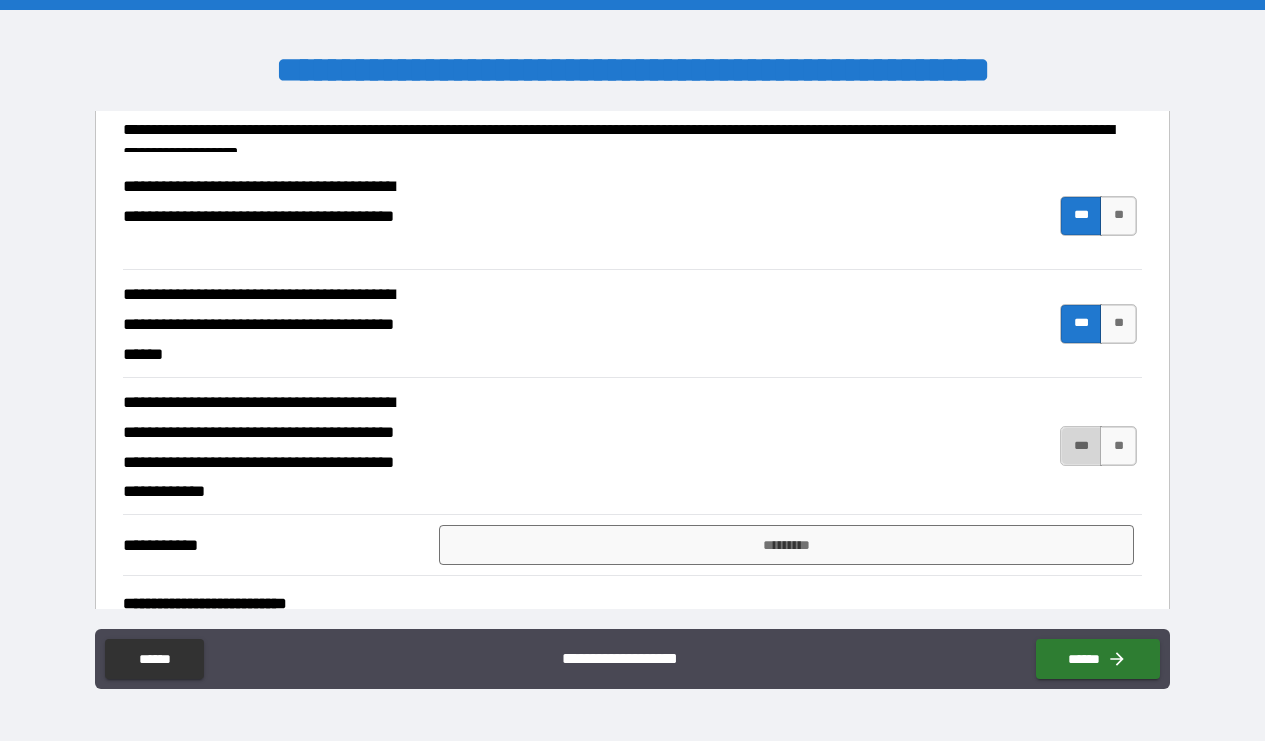 click on "***" at bounding box center [1081, 446] 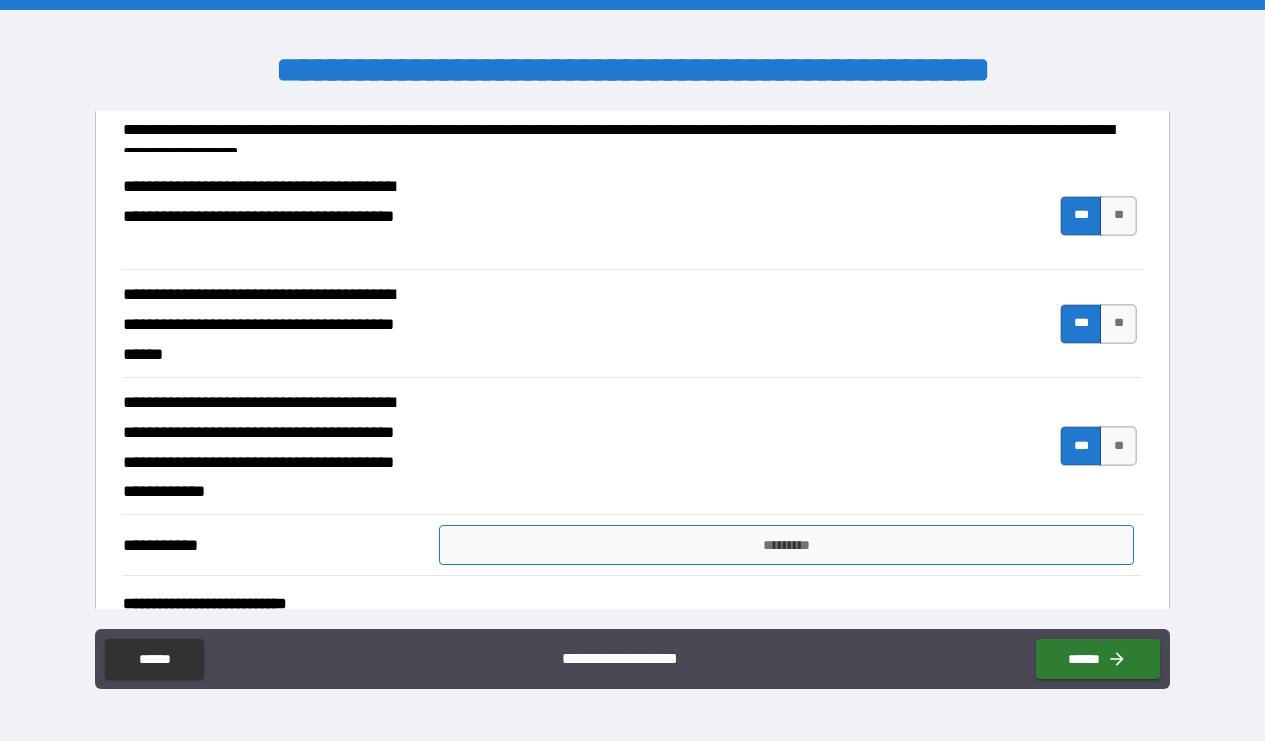 click on "*********" at bounding box center (787, 545) 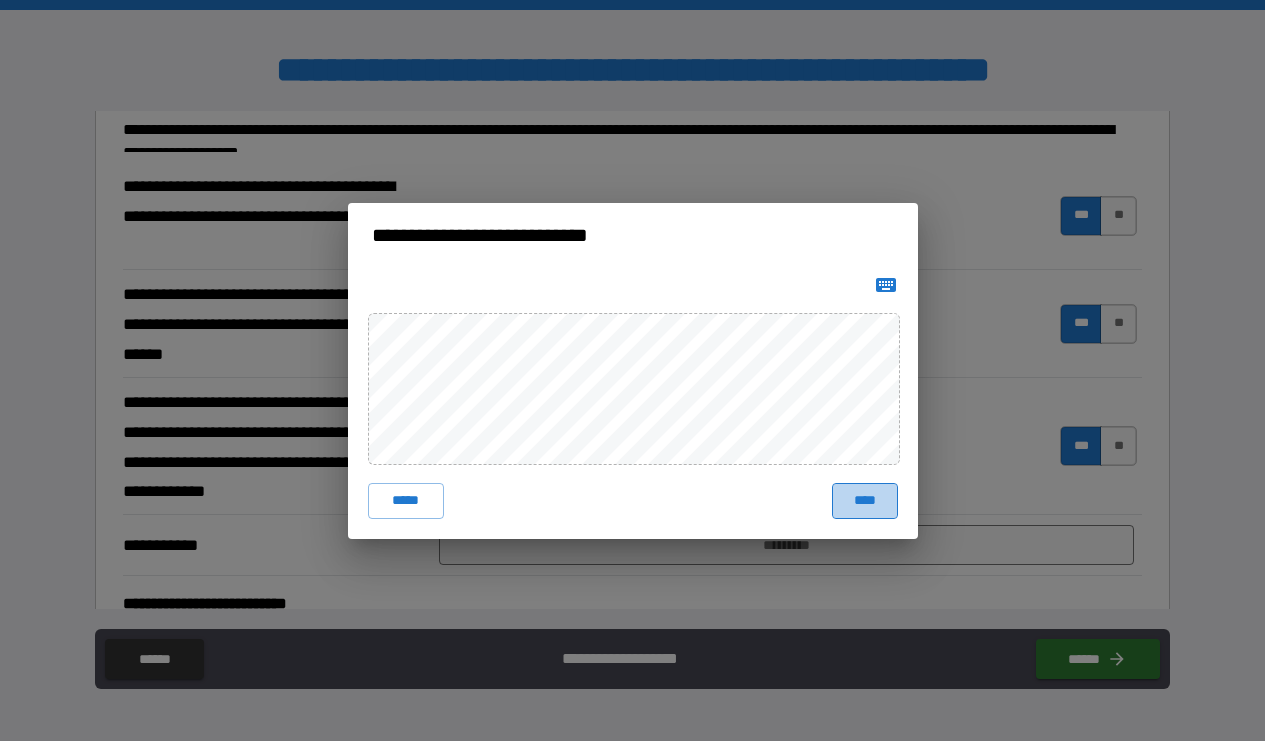 click on "****" at bounding box center (865, 501) 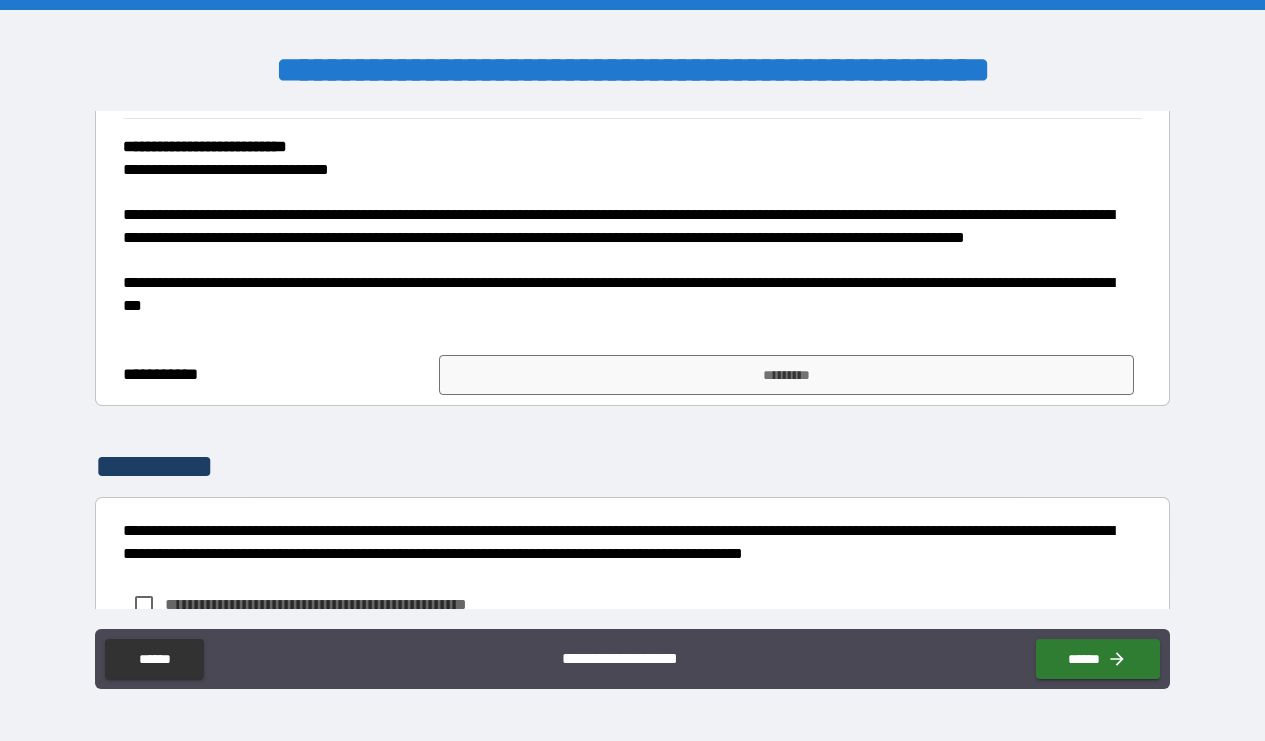 scroll, scrollTop: 970, scrollLeft: 0, axis: vertical 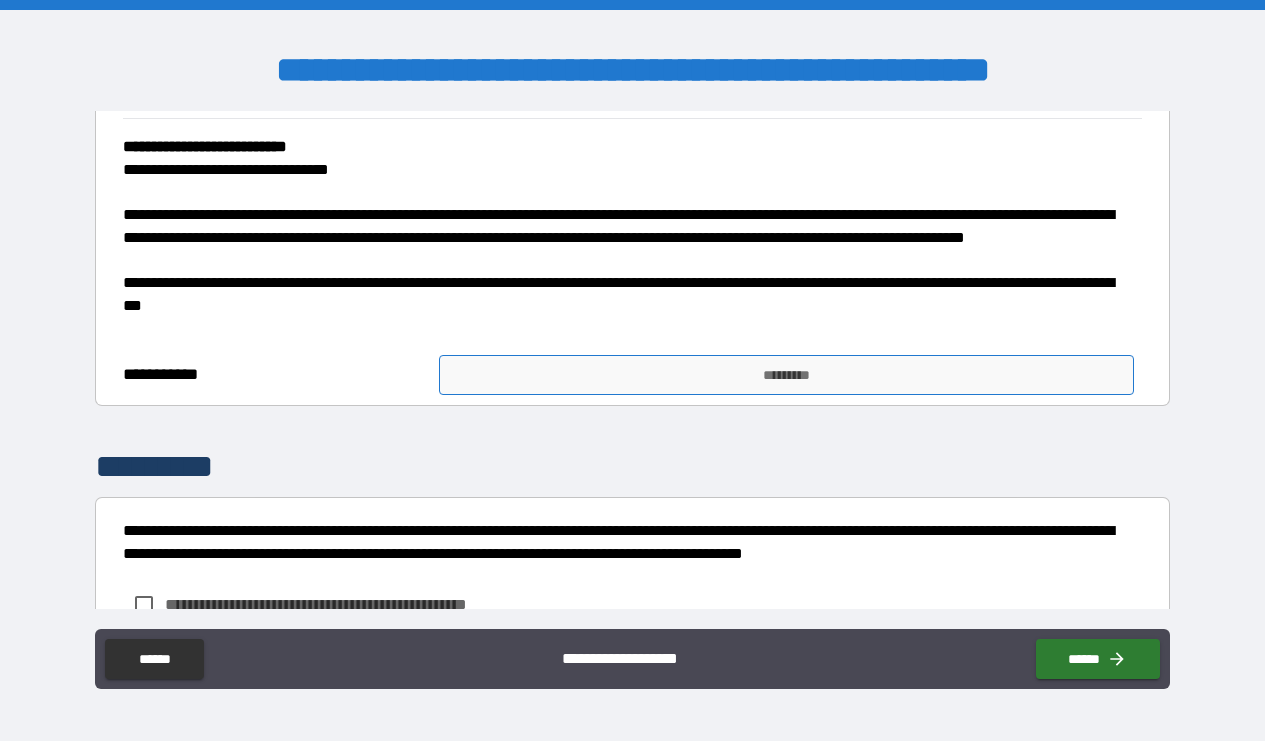 click on "*********" at bounding box center (787, 375) 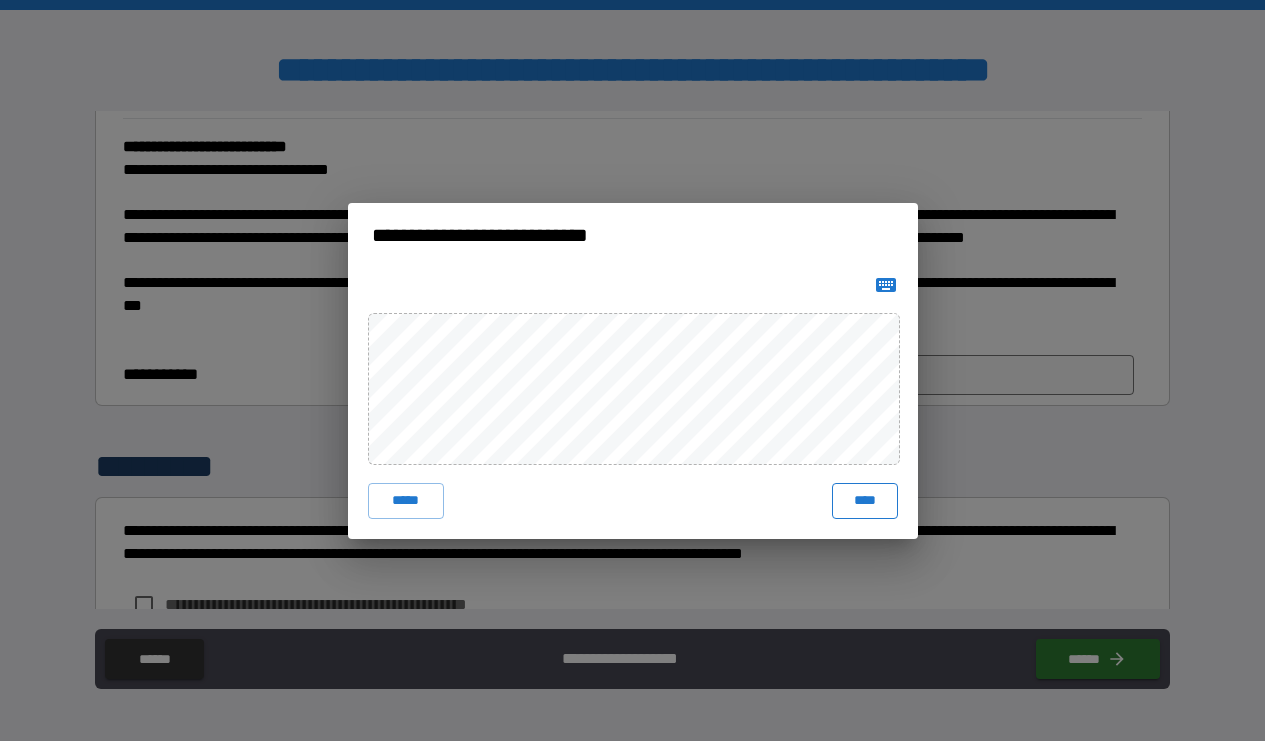 click on "****" at bounding box center [865, 501] 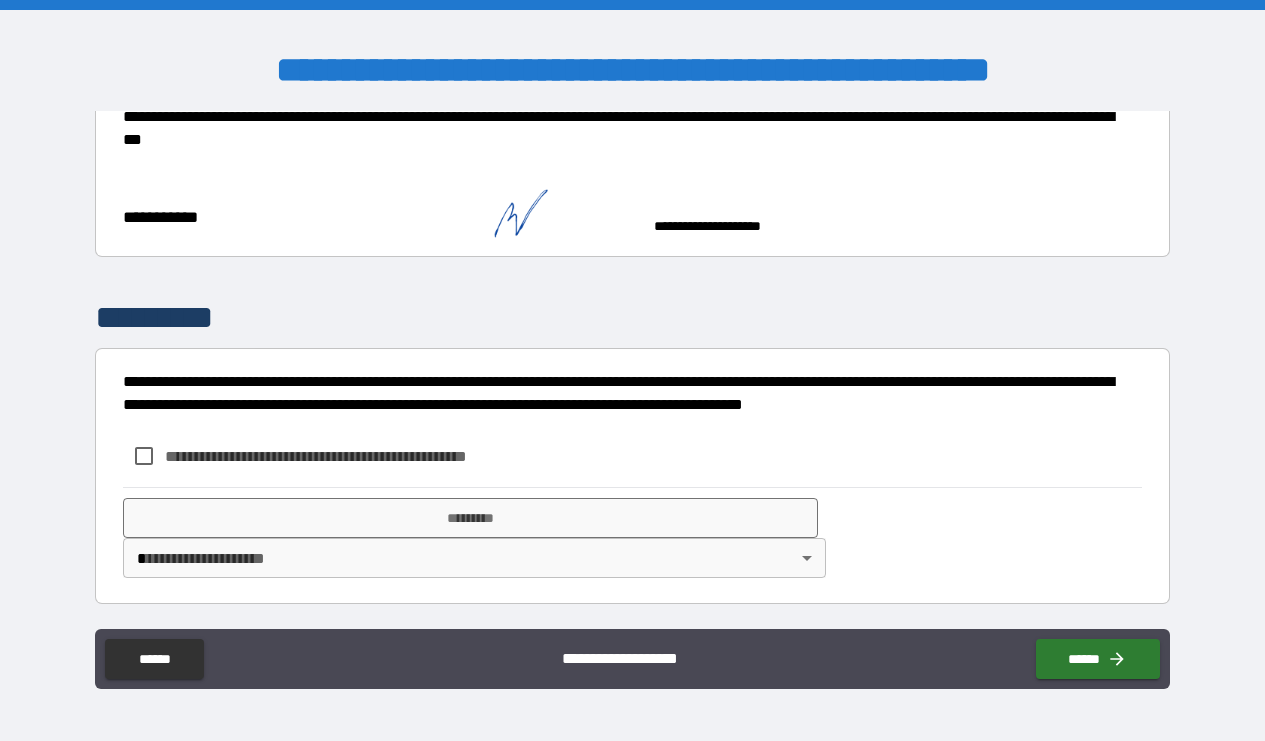 scroll, scrollTop: 1135, scrollLeft: 0, axis: vertical 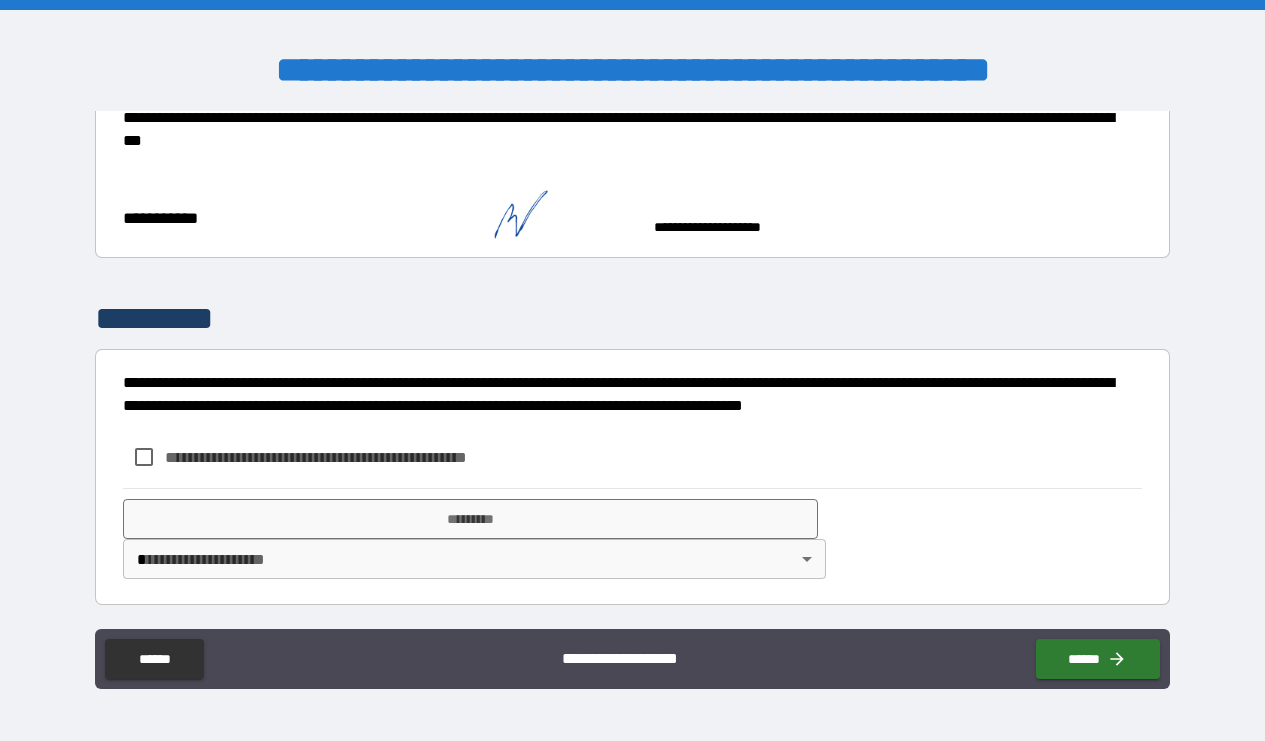 click on "**********" at bounding box center (349, 457) 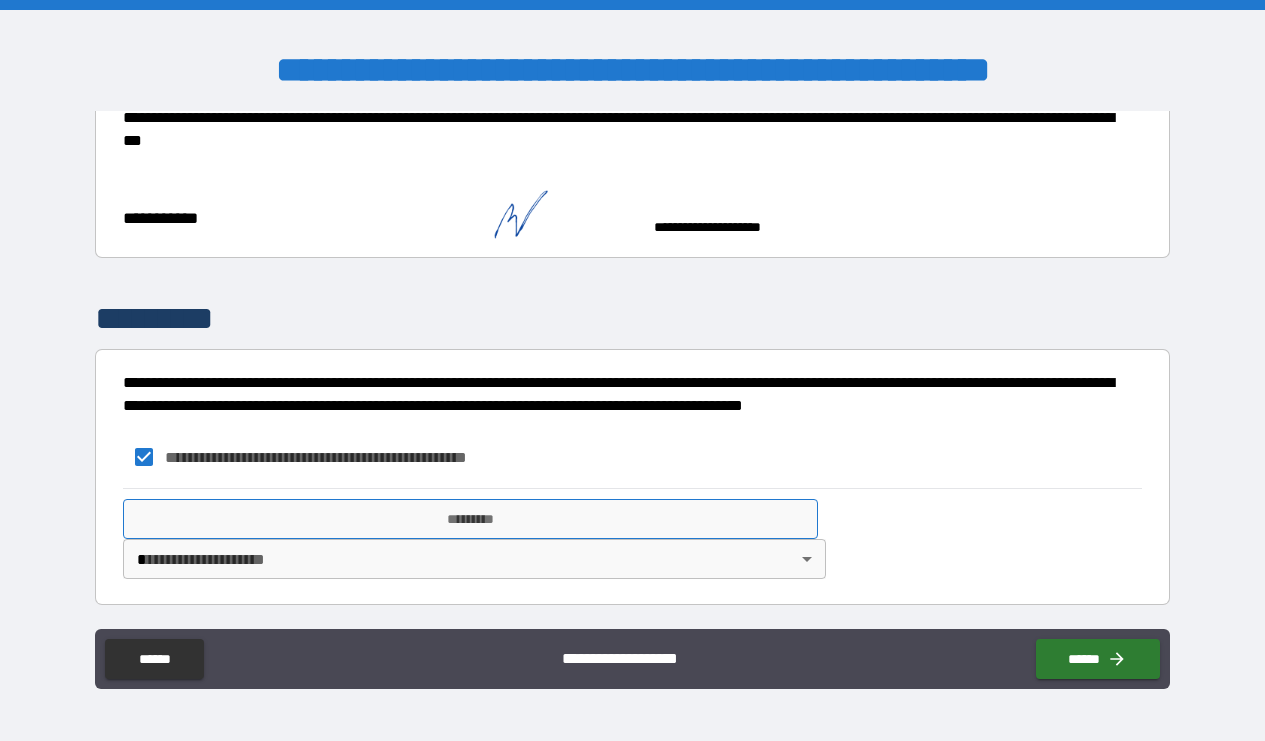 click on "*********" at bounding box center (471, 519) 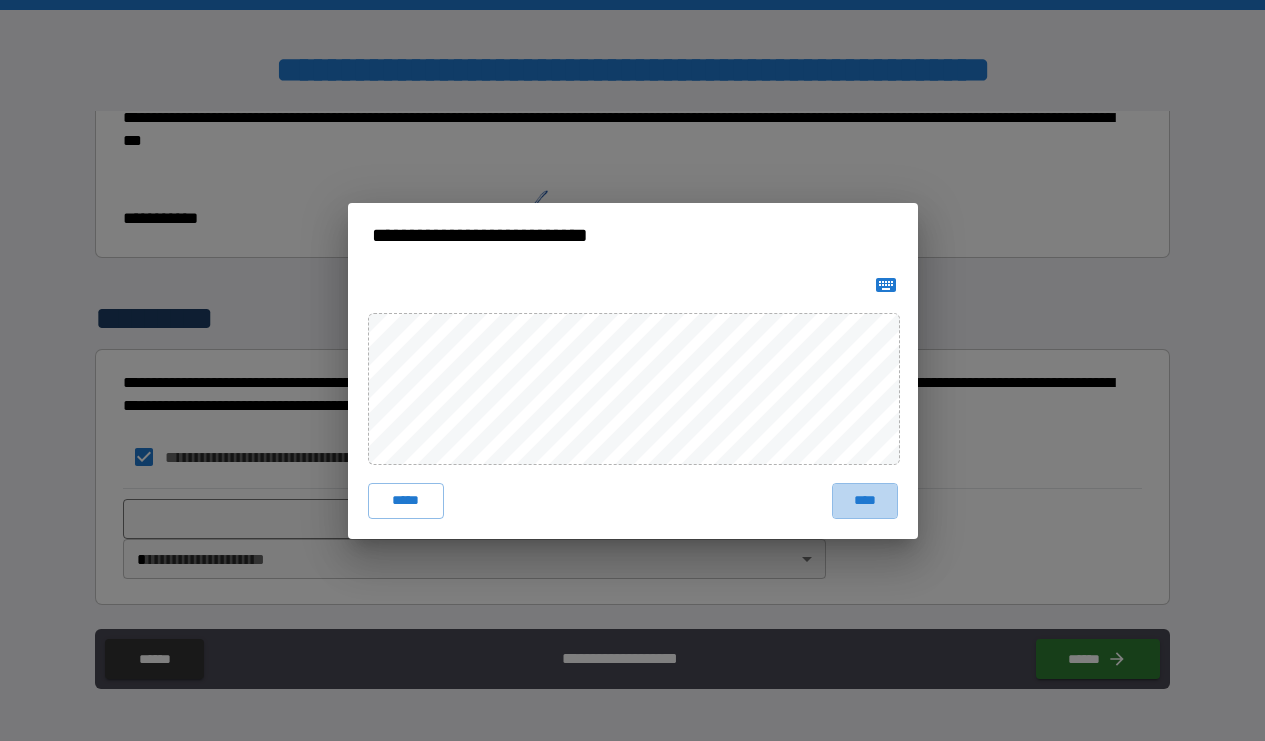 drag, startPoint x: 860, startPoint y: 503, endPoint x: 356, endPoint y: 495, distance: 504.06348 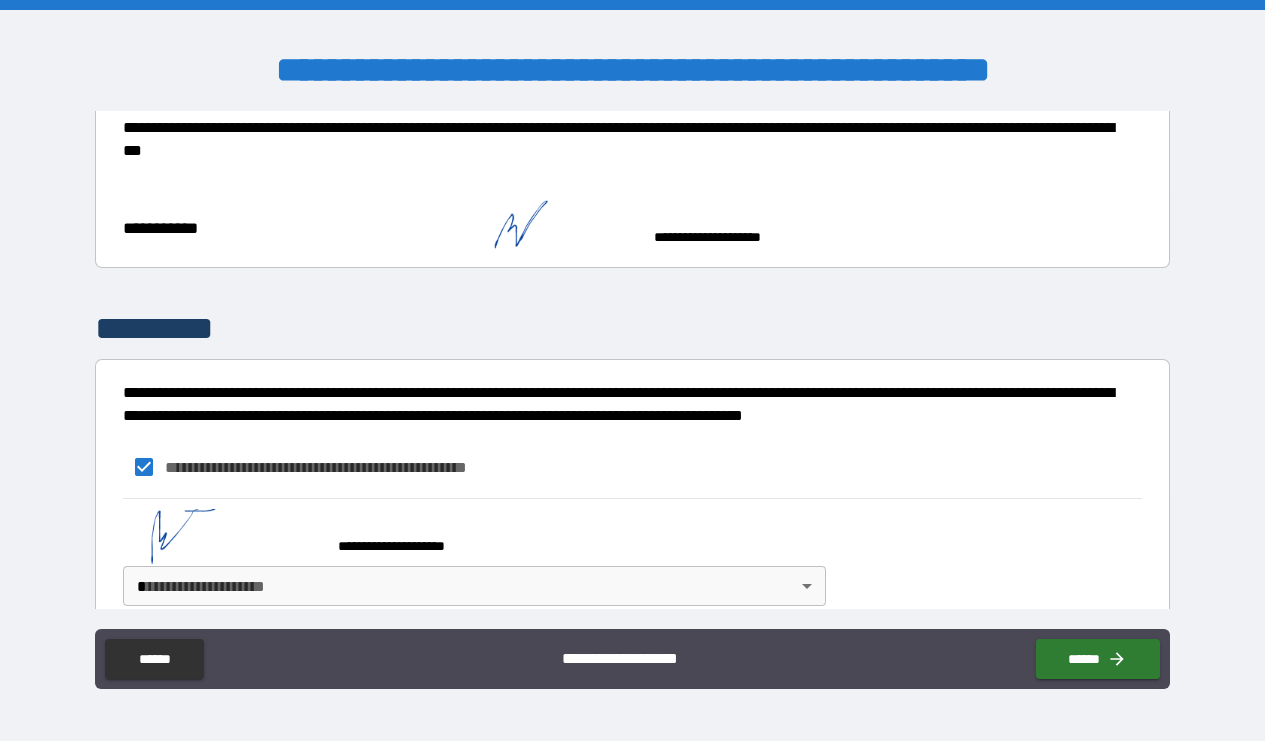 click on "**********" at bounding box center [632, 370] 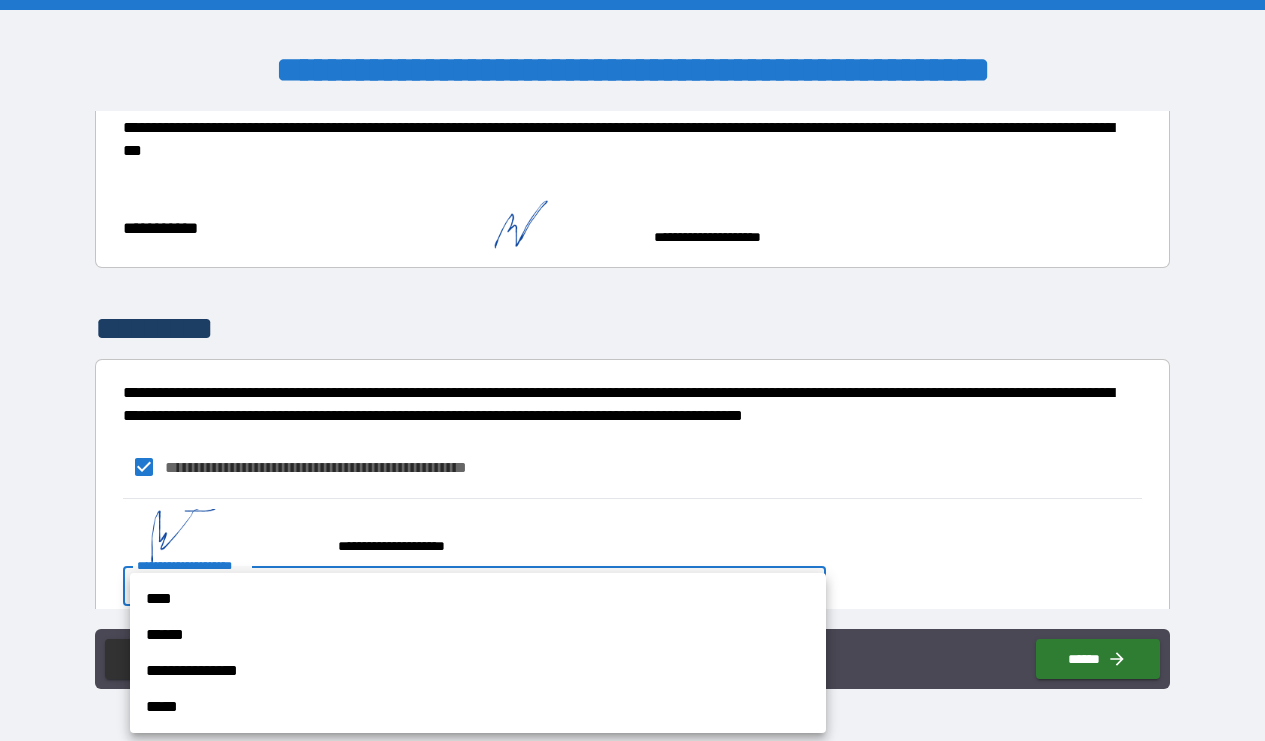 click on "****" at bounding box center [478, 599] 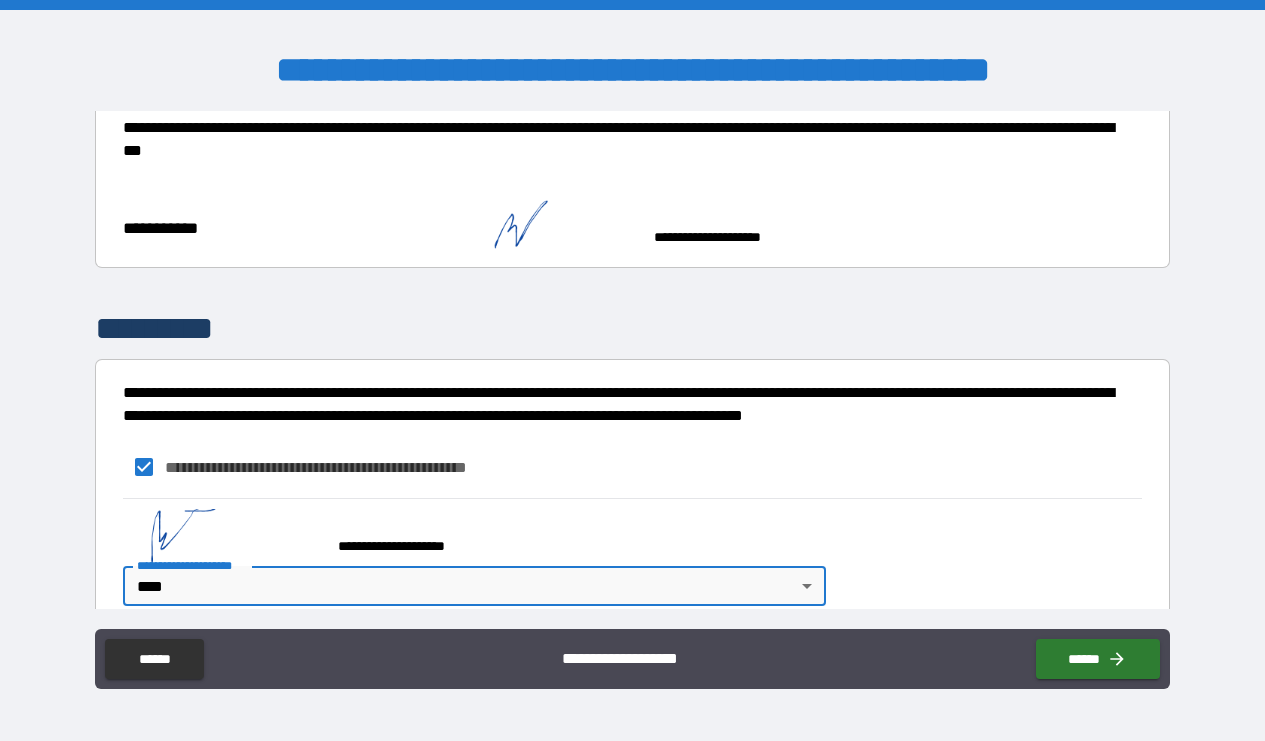scroll, scrollTop: 1152, scrollLeft: 0, axis: vertical 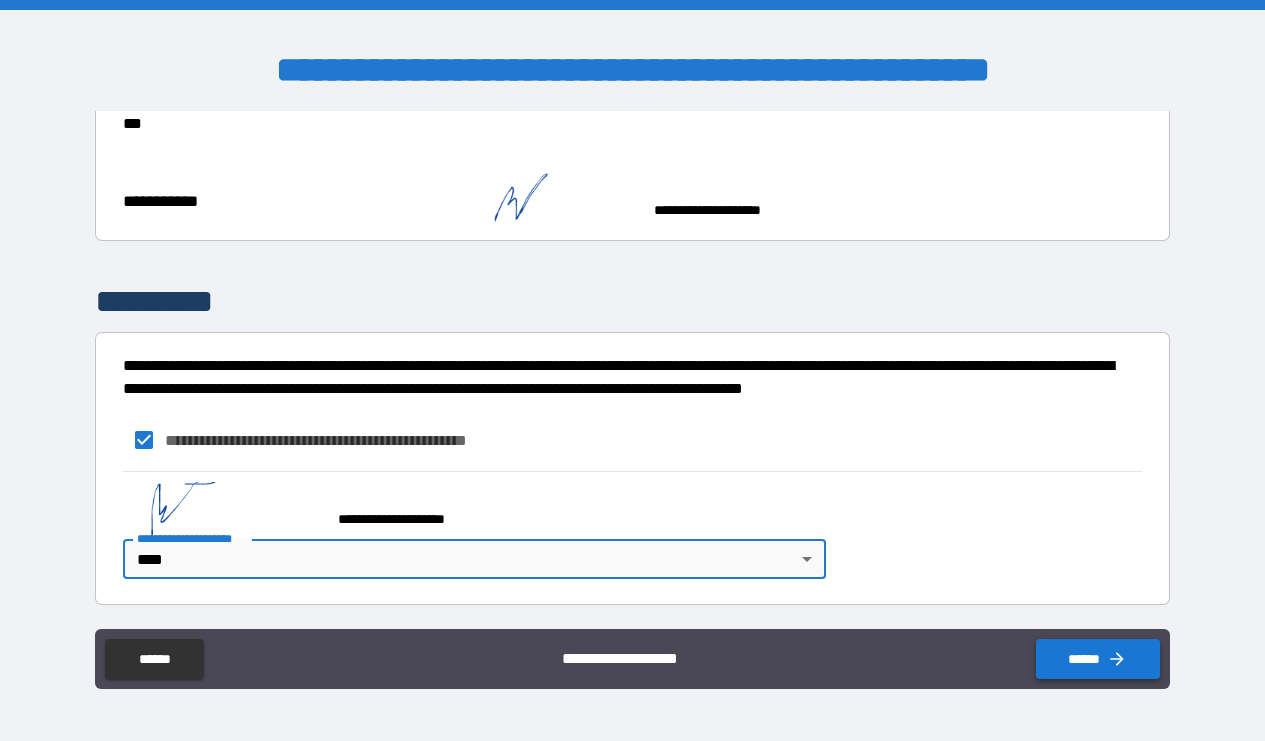 click on "******" at bounding box center (1098, 659) 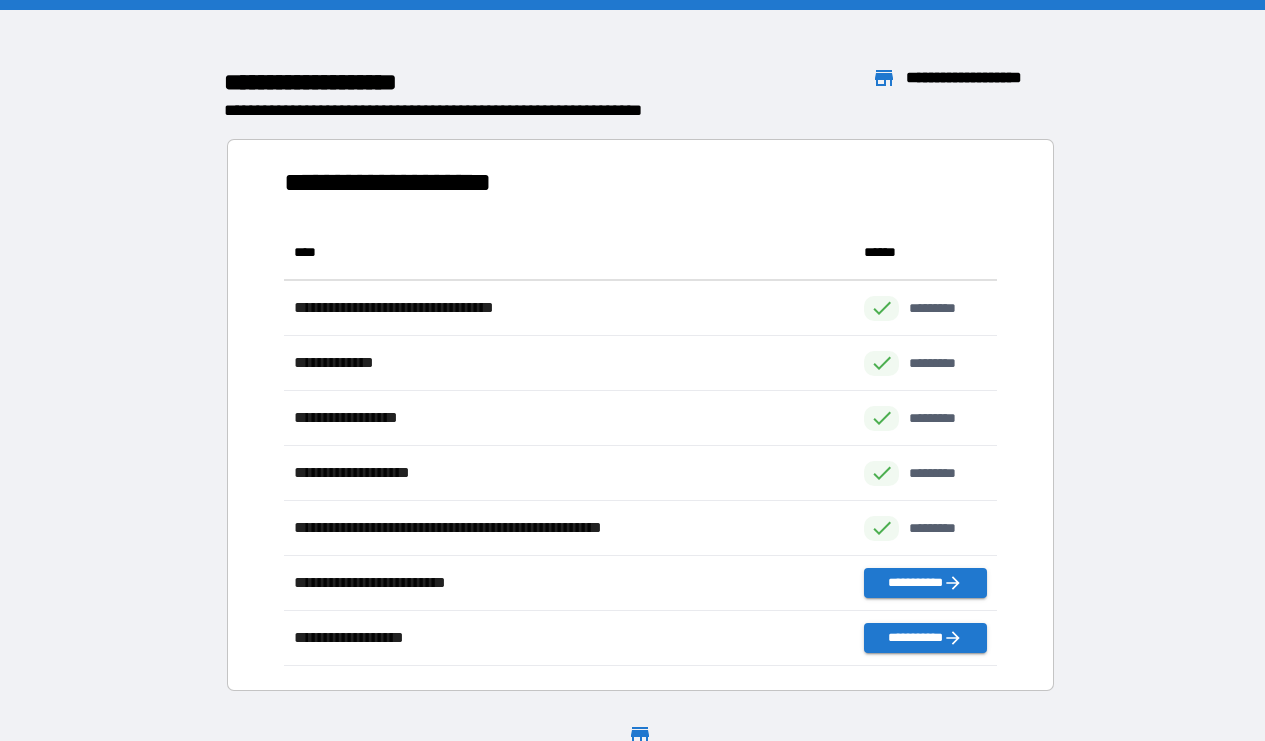 scroll, scrollTop: 1, scrollLeft: 1, axis: both 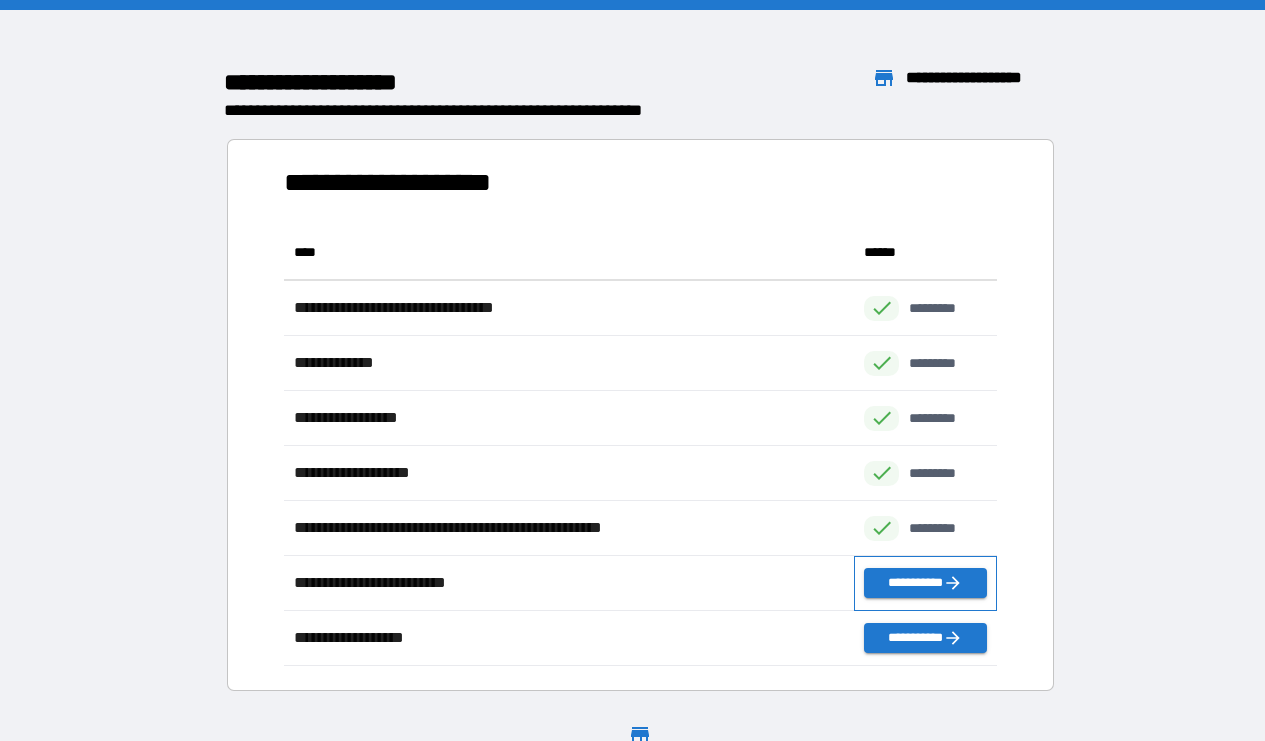 click on "**********" at bounding box center (925, 583) 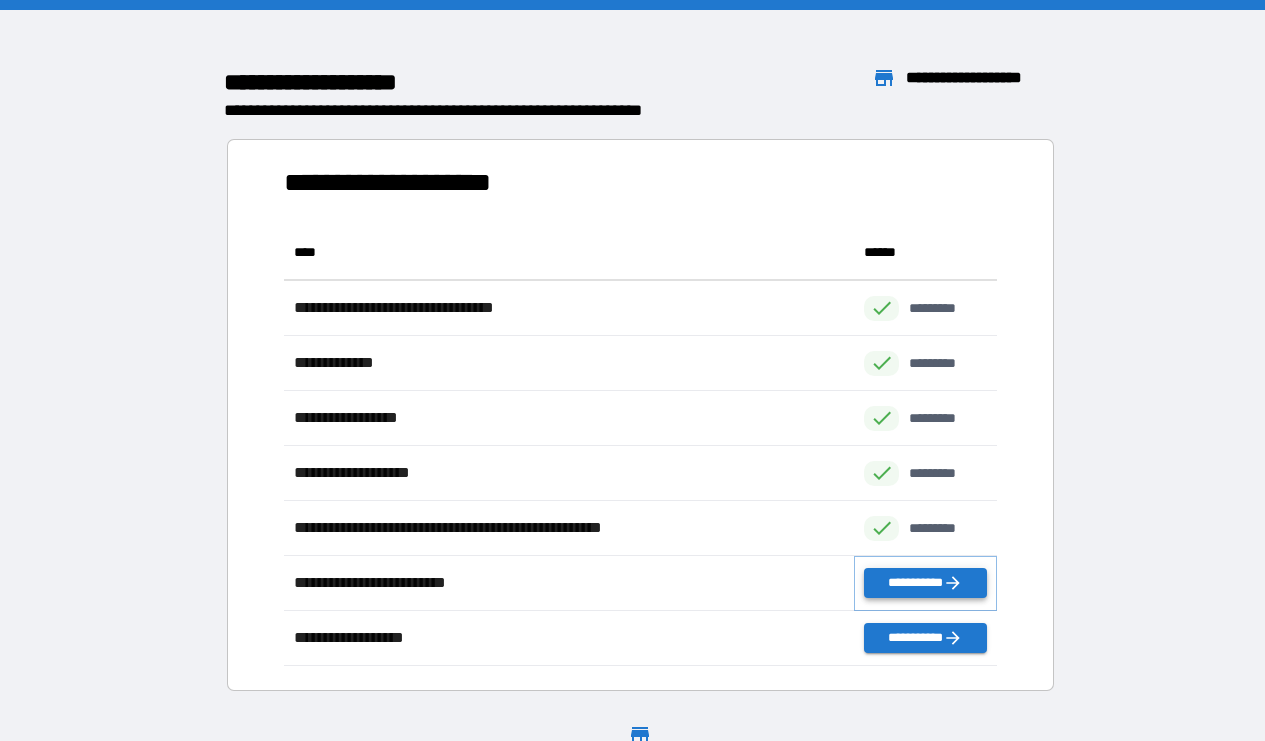 click on "**********" at bounding box center [925, 583] 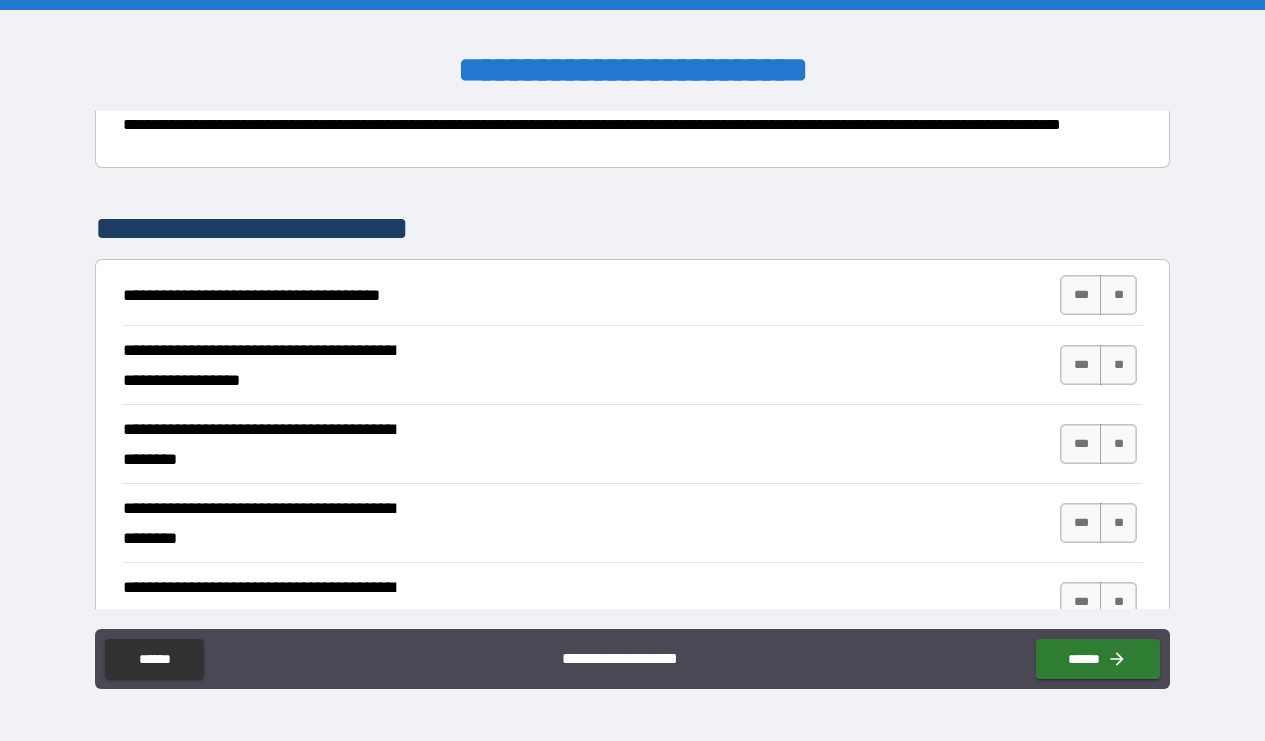 scroll, scrollTop: 262, scrollLeft: 0, axis: vertical 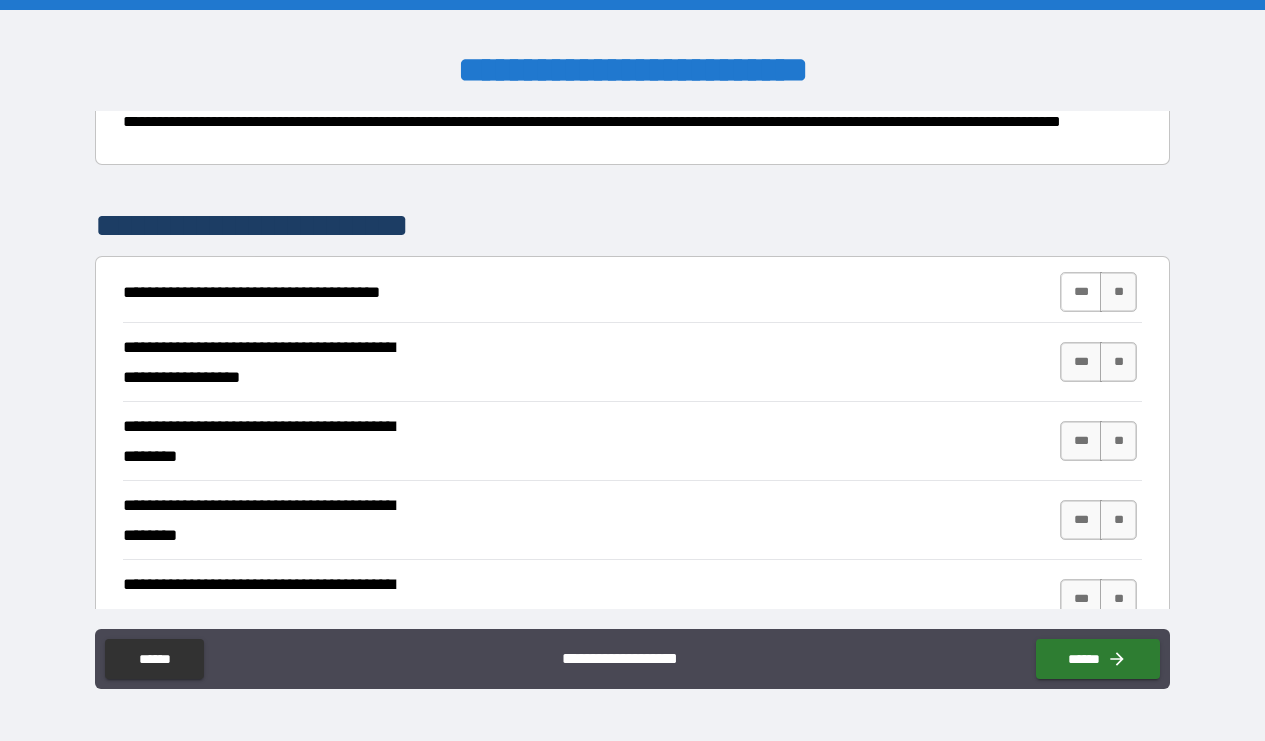 click on "***" at bounding box center [1081, 292] 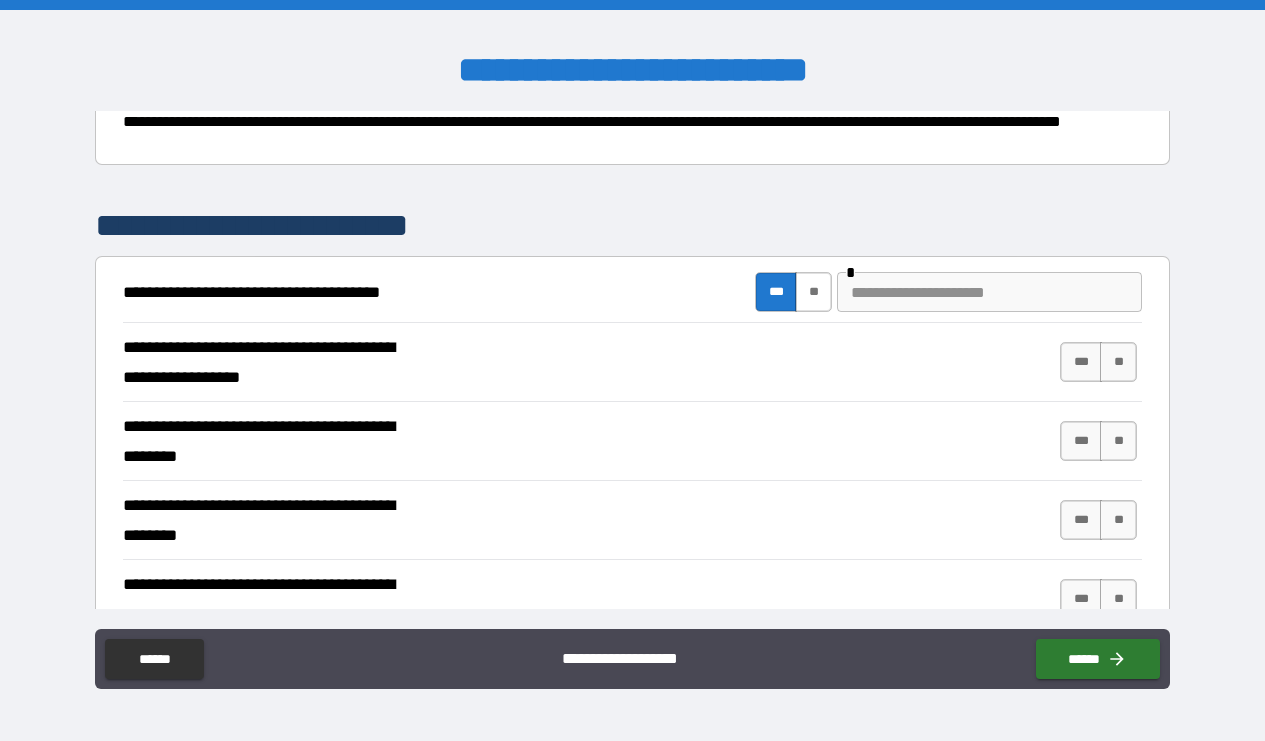 click on "**" at bounding box center [813, 292] 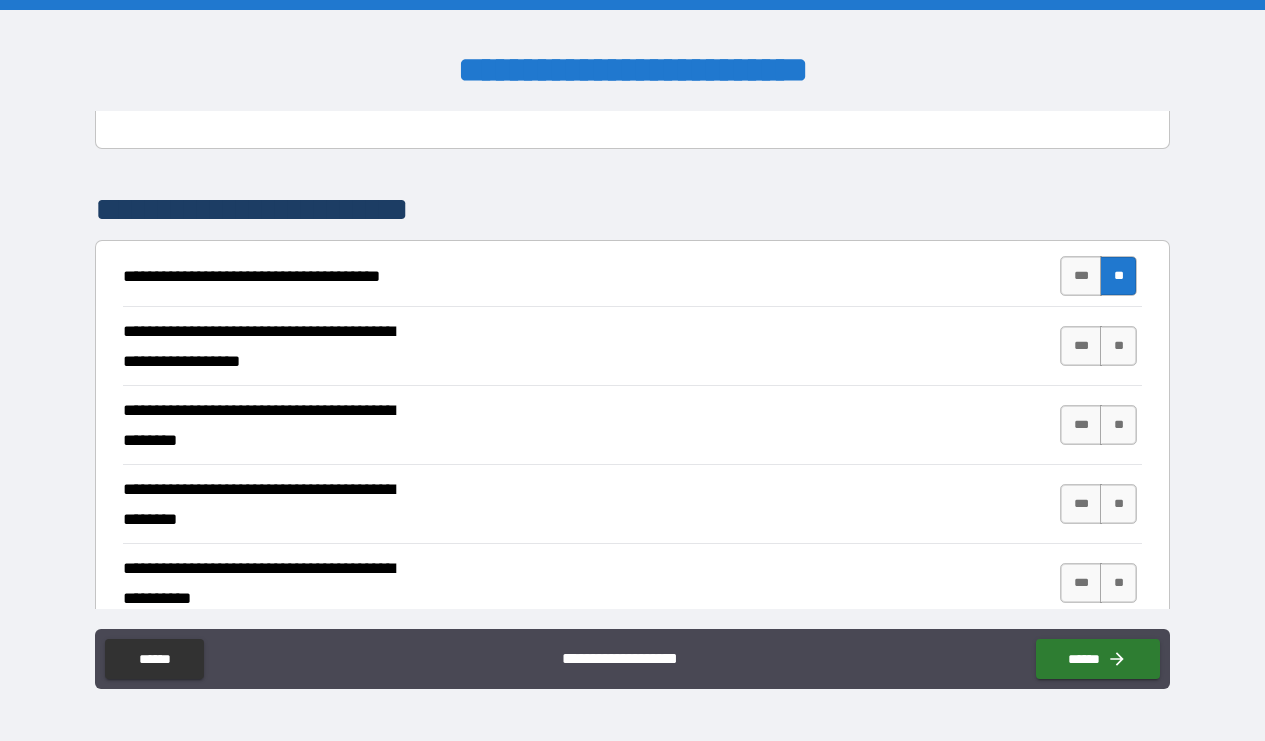 scroll, scrollTop: 288, scrollLeft: 0, axis: vertical 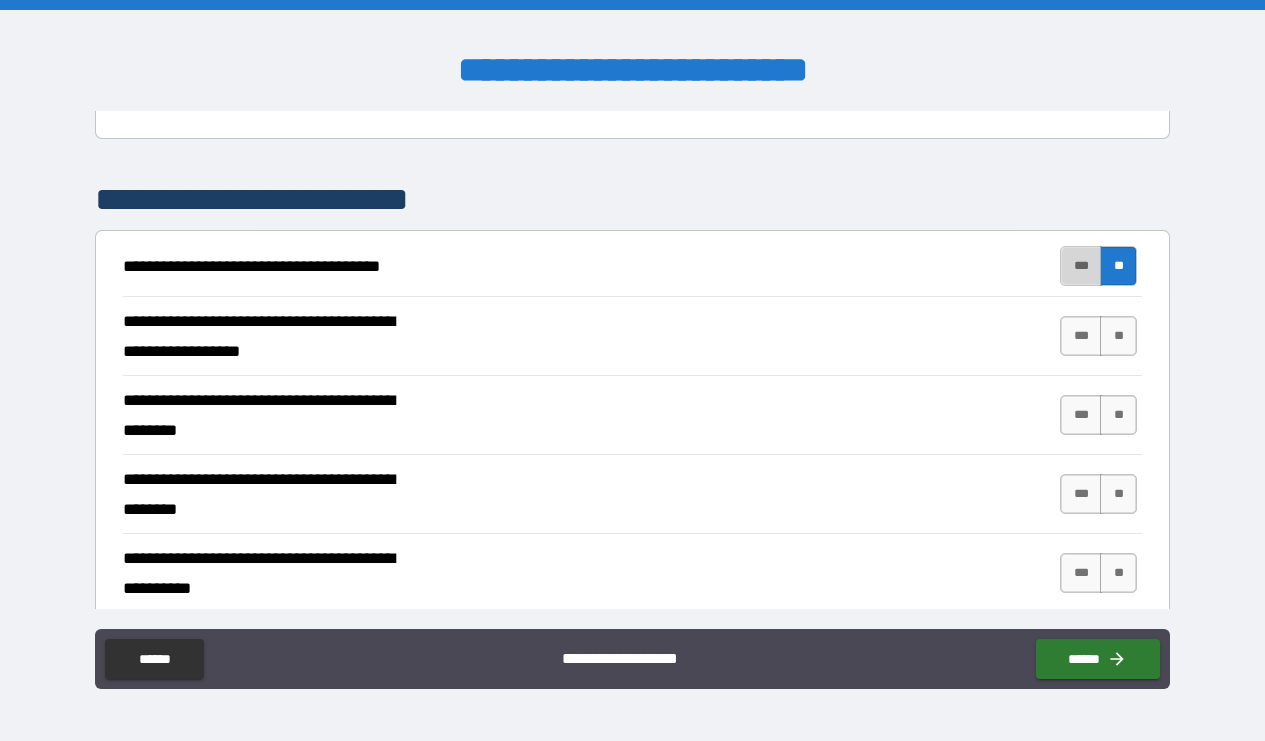 click on "***" at bounding box center [1081, 266] 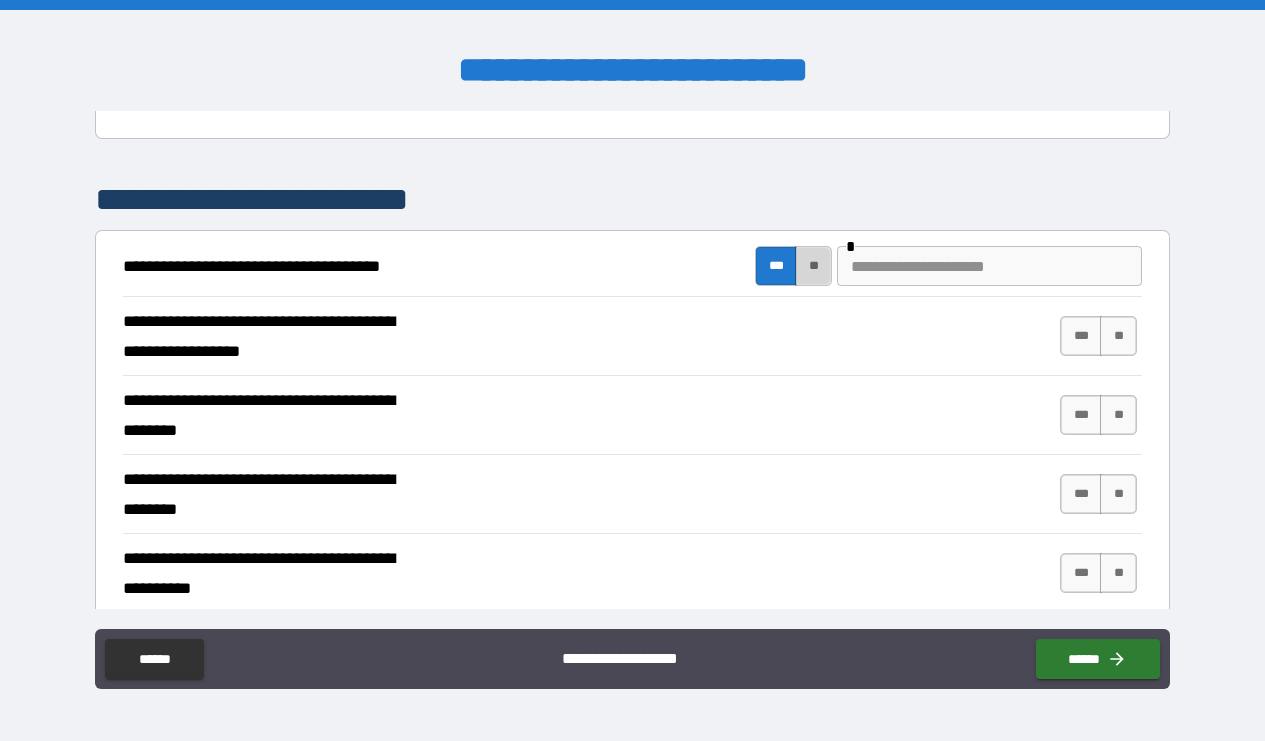 click on "**" at bounding box center [813, 266] 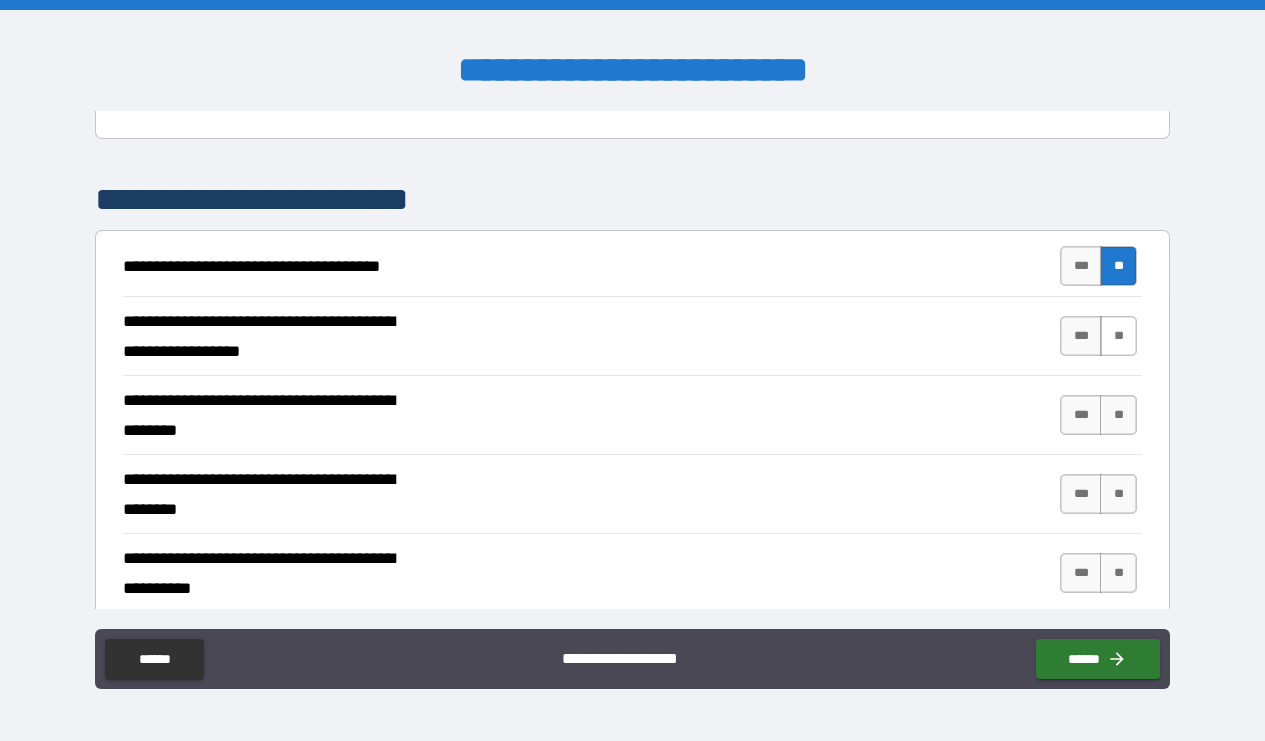 click on "**" at bounding box center (1118, 336) 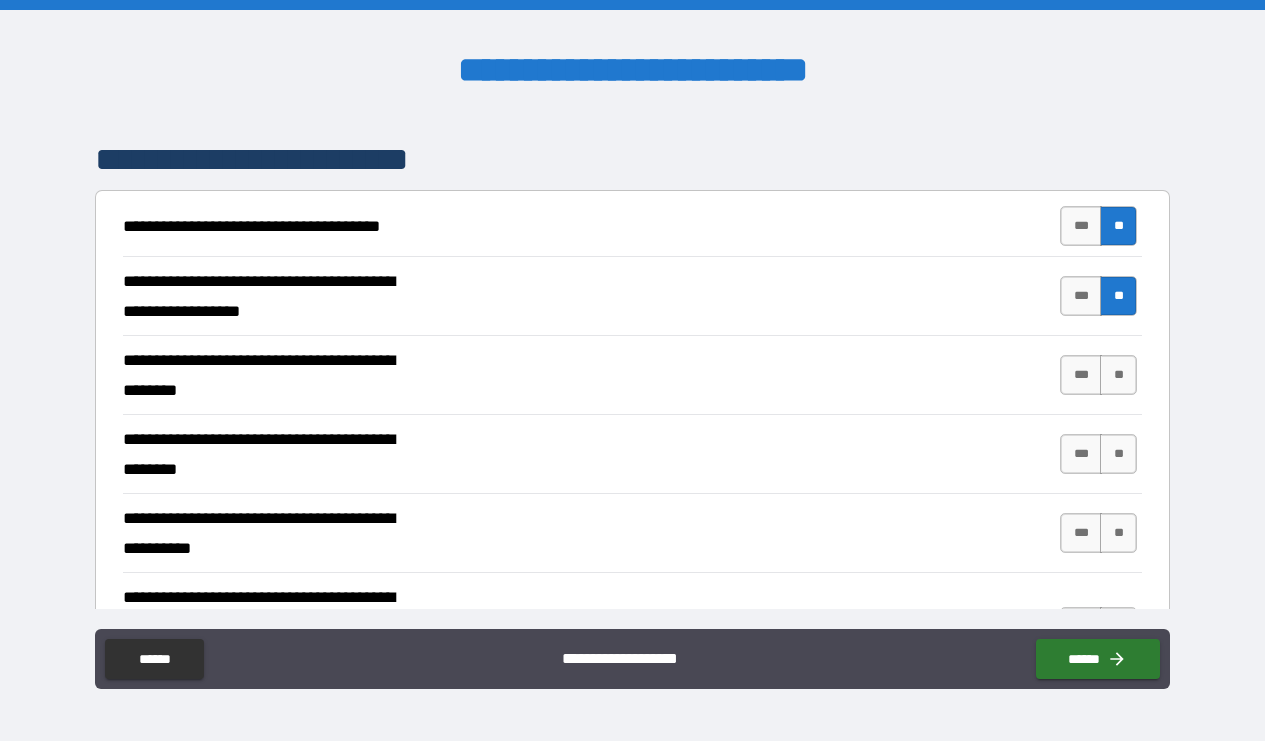 scroll, scrollTop: 351, scrollLeft: 0, axis: vertical 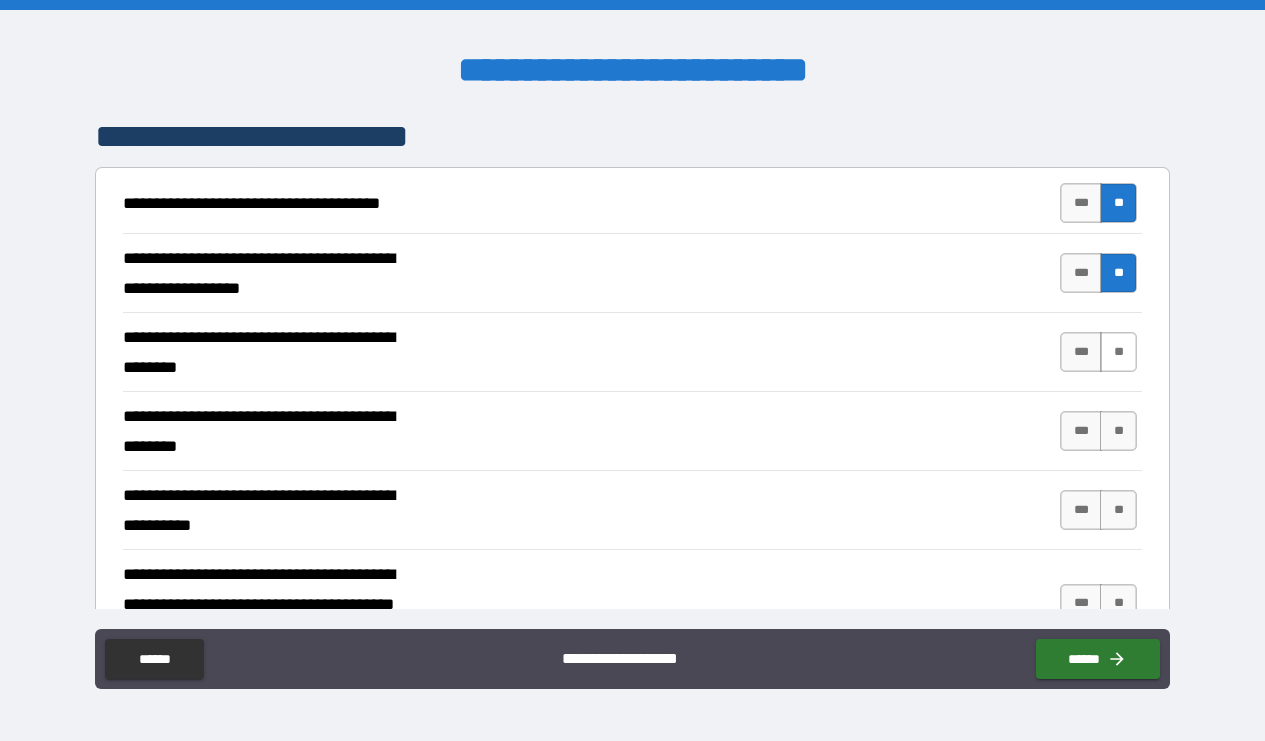 click on "**" at bounding box center (1118, 352) 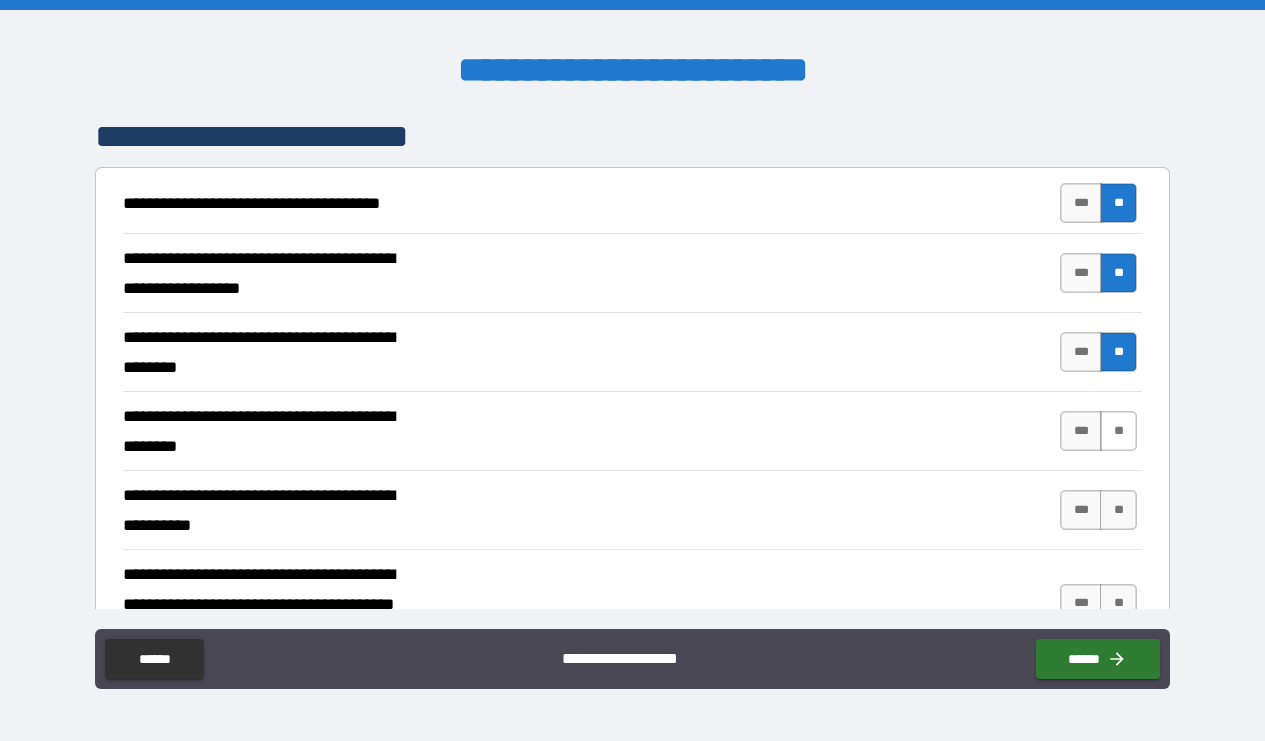 click on "**" at bounding box center (1118, 431) 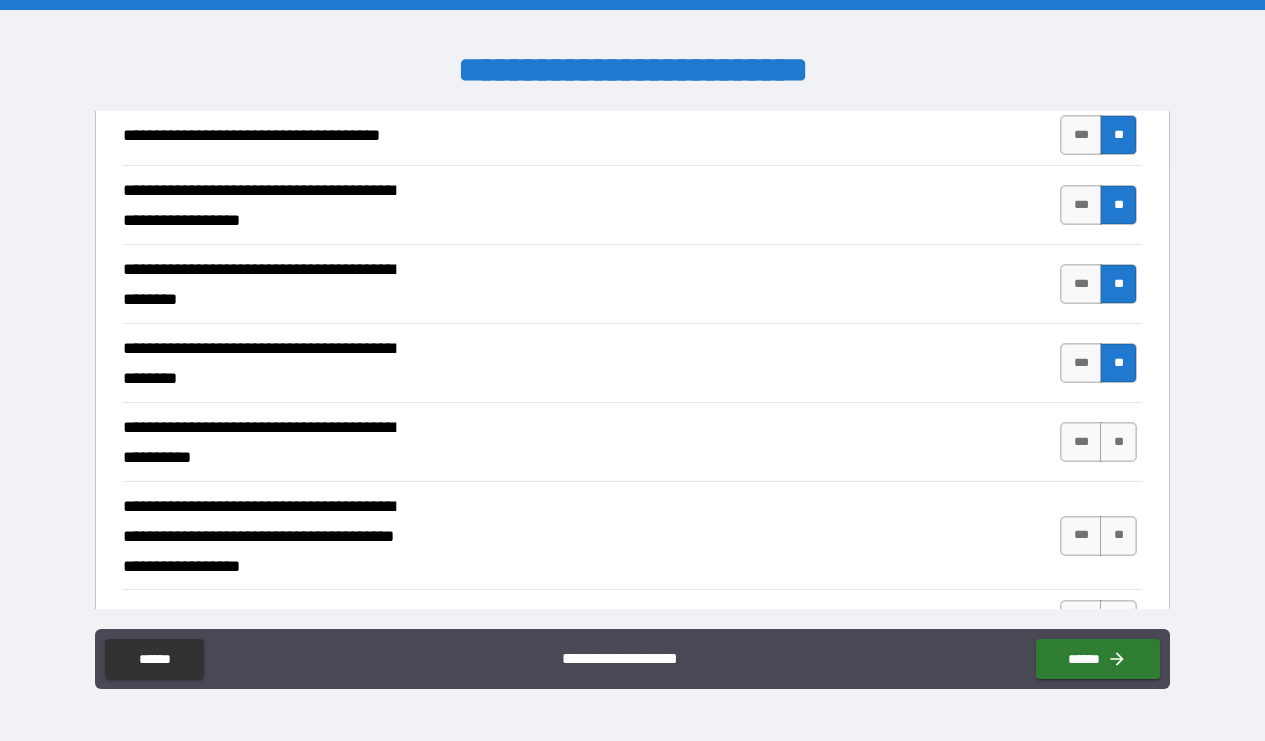 scroll, scrollTop: 417, scrollLeft: 0, axis: vertical 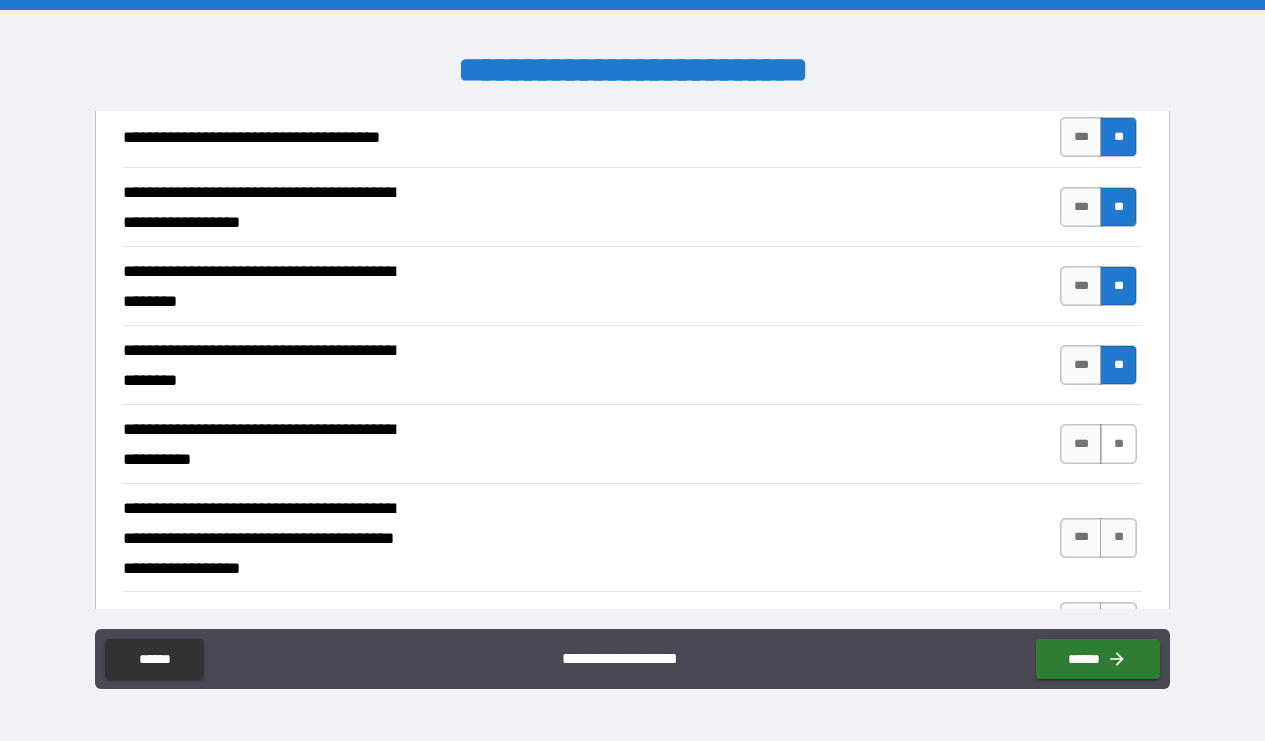 click on "**" at bounding box center [1118, 444] 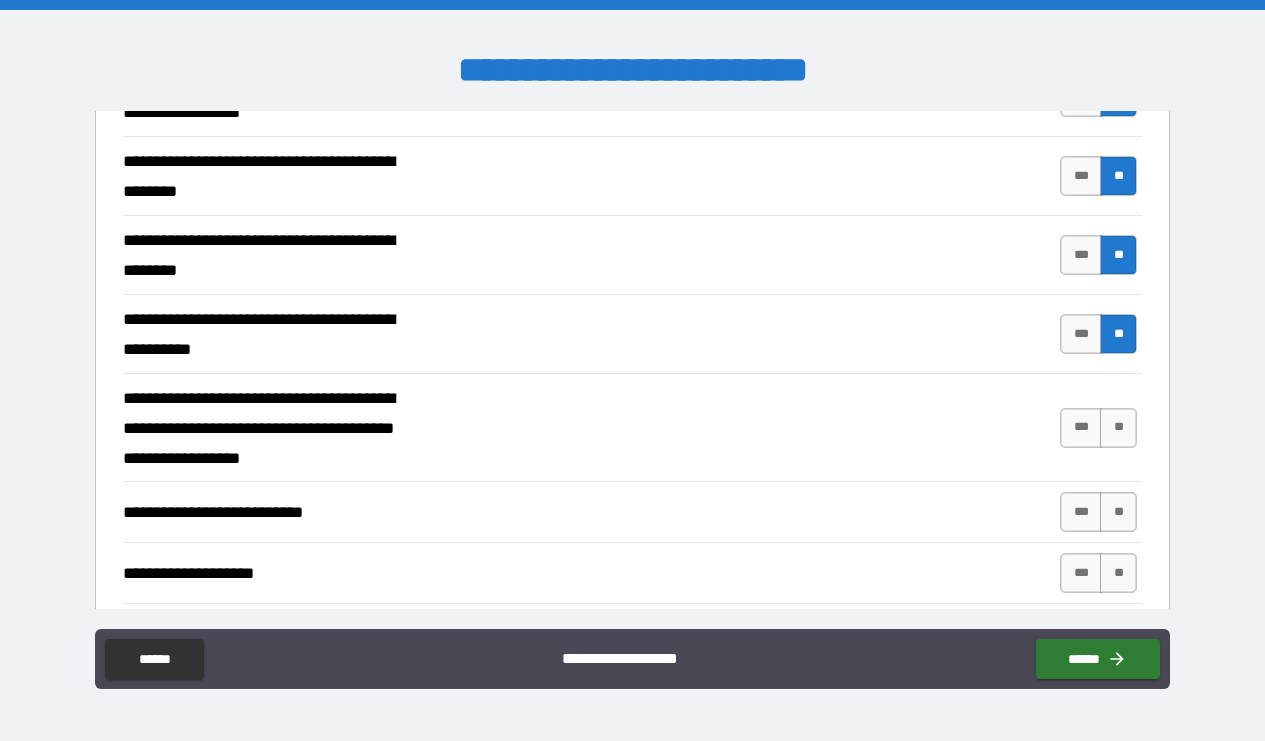 scroll, scrollTop: 545, scrollLeft: 0, axis: vertical 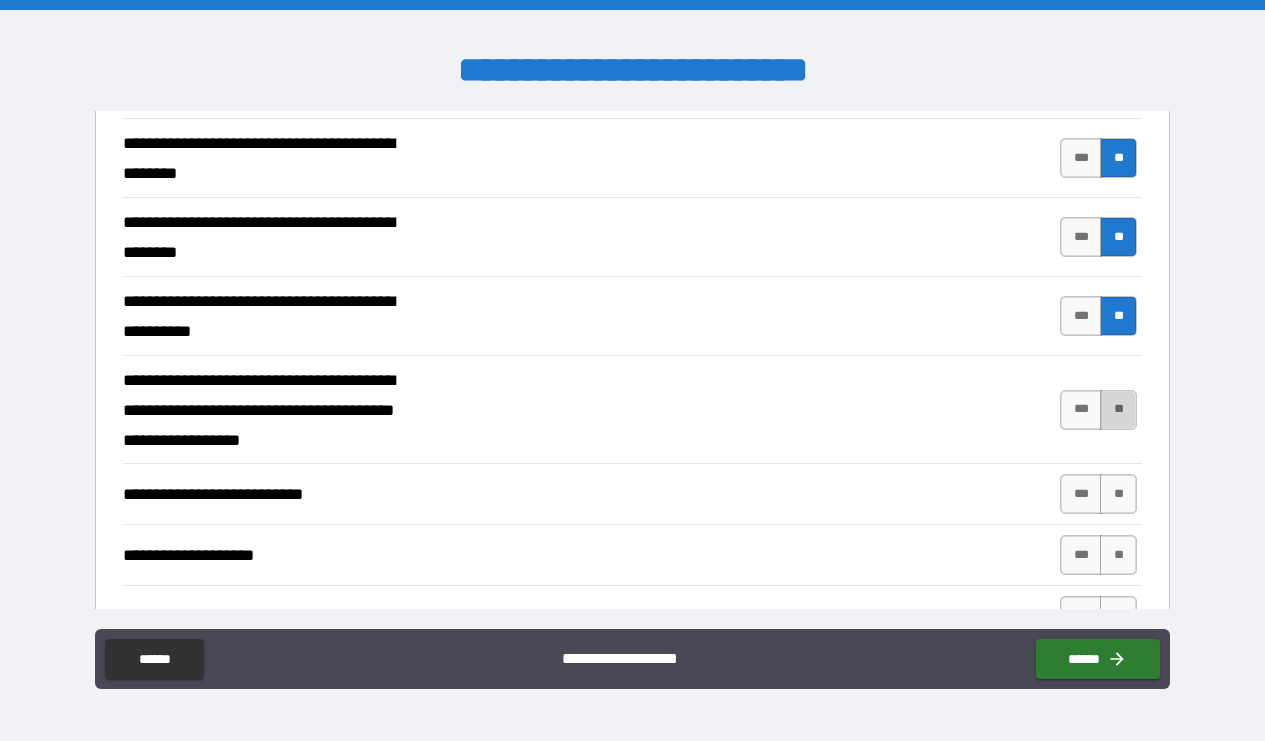 click on "**" at bounding box center [1118, 410] 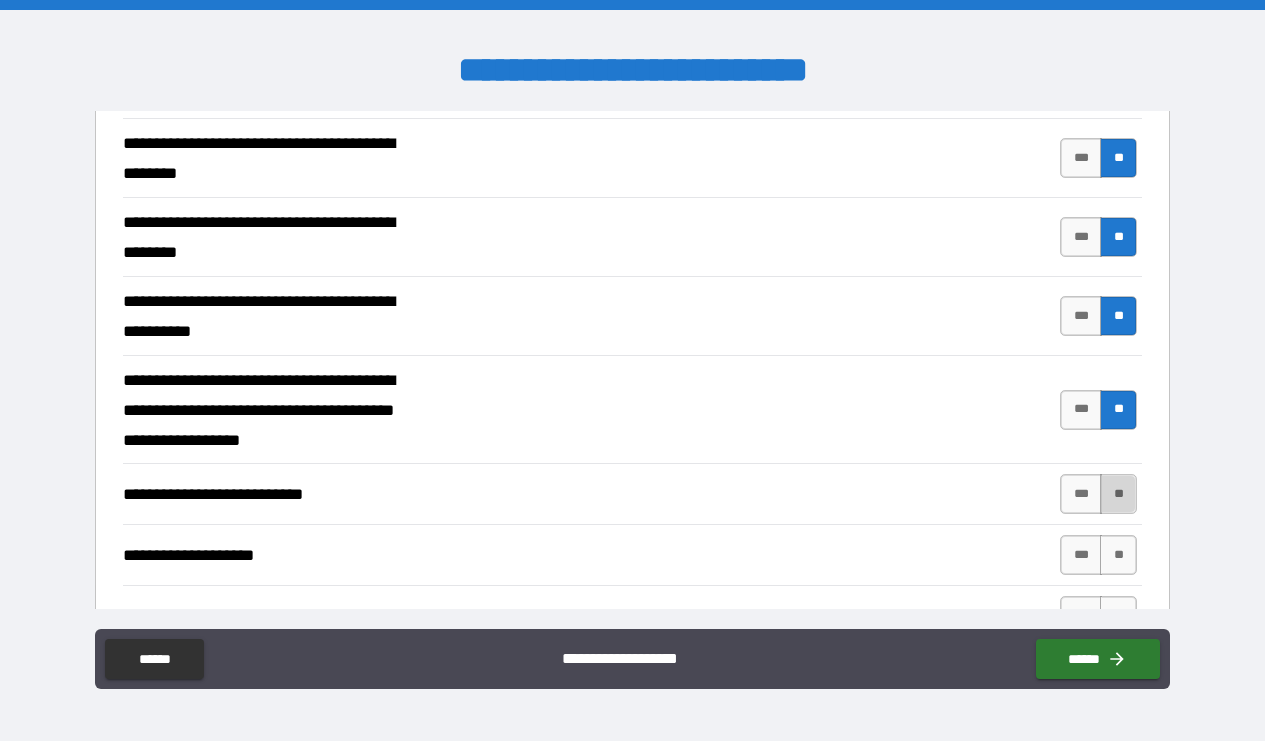 click on "**" at bounding box center [1118, 494] 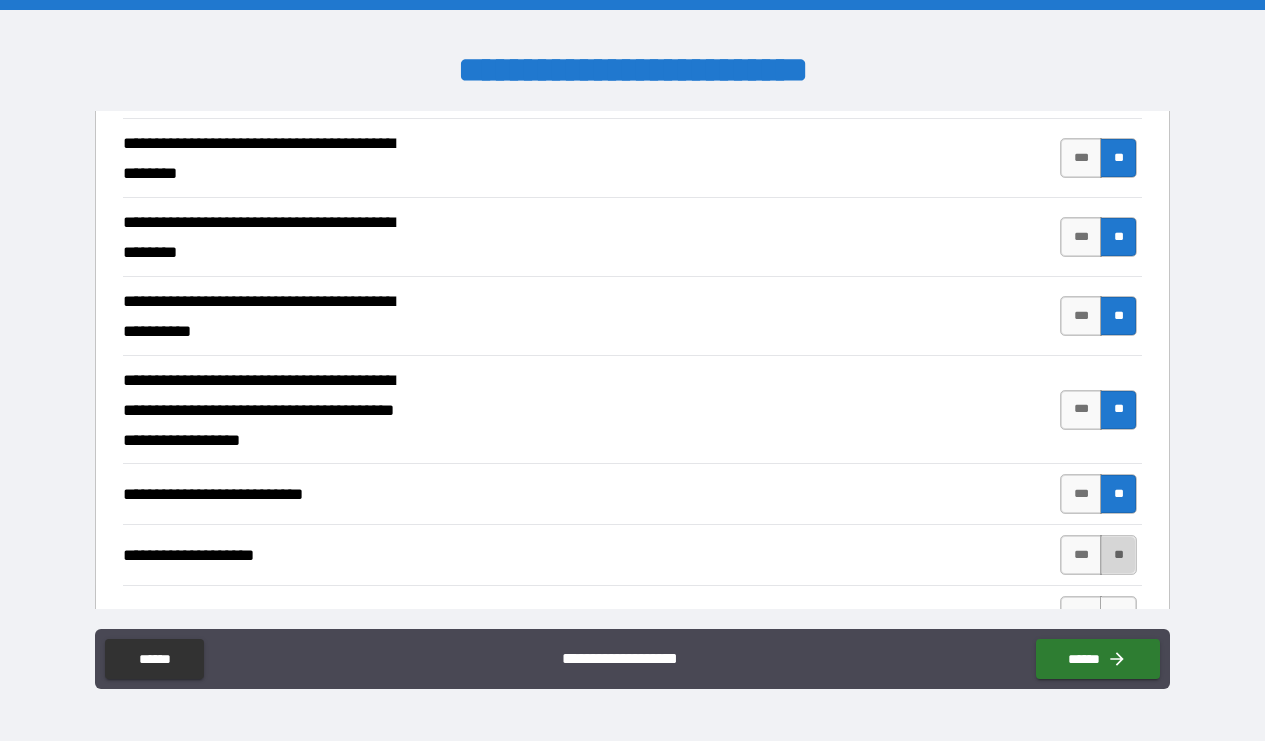 click on "**" at bounding box center [1118, 555] 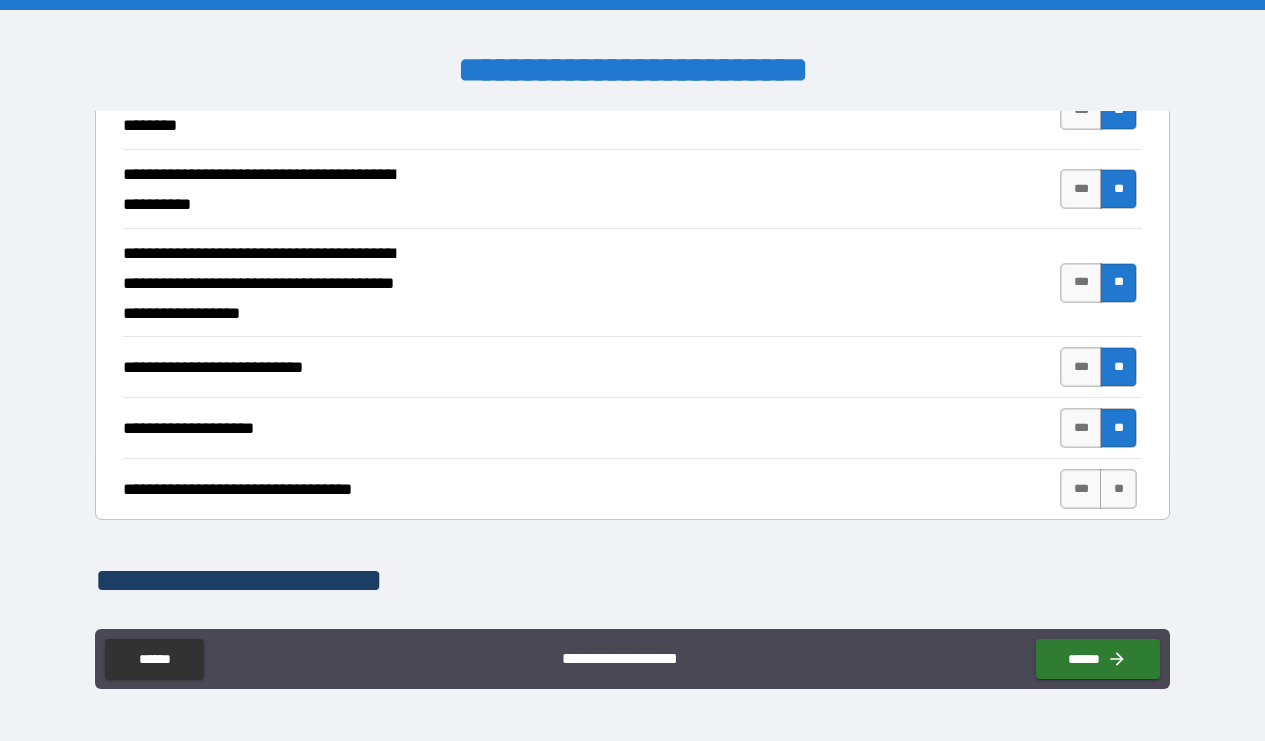 scroll, scrollTop: 702, scrollLeft: 0, axis: vertical 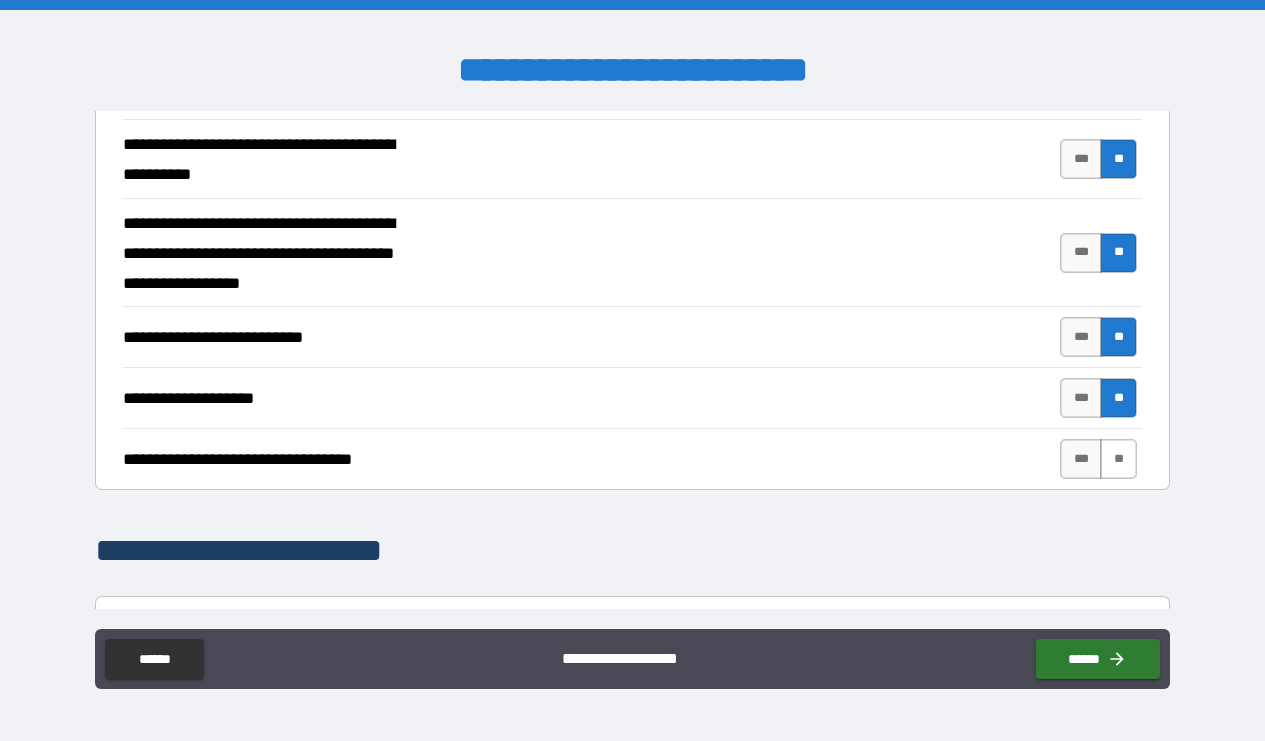 click on "**" at bounding box center (1118, 459) 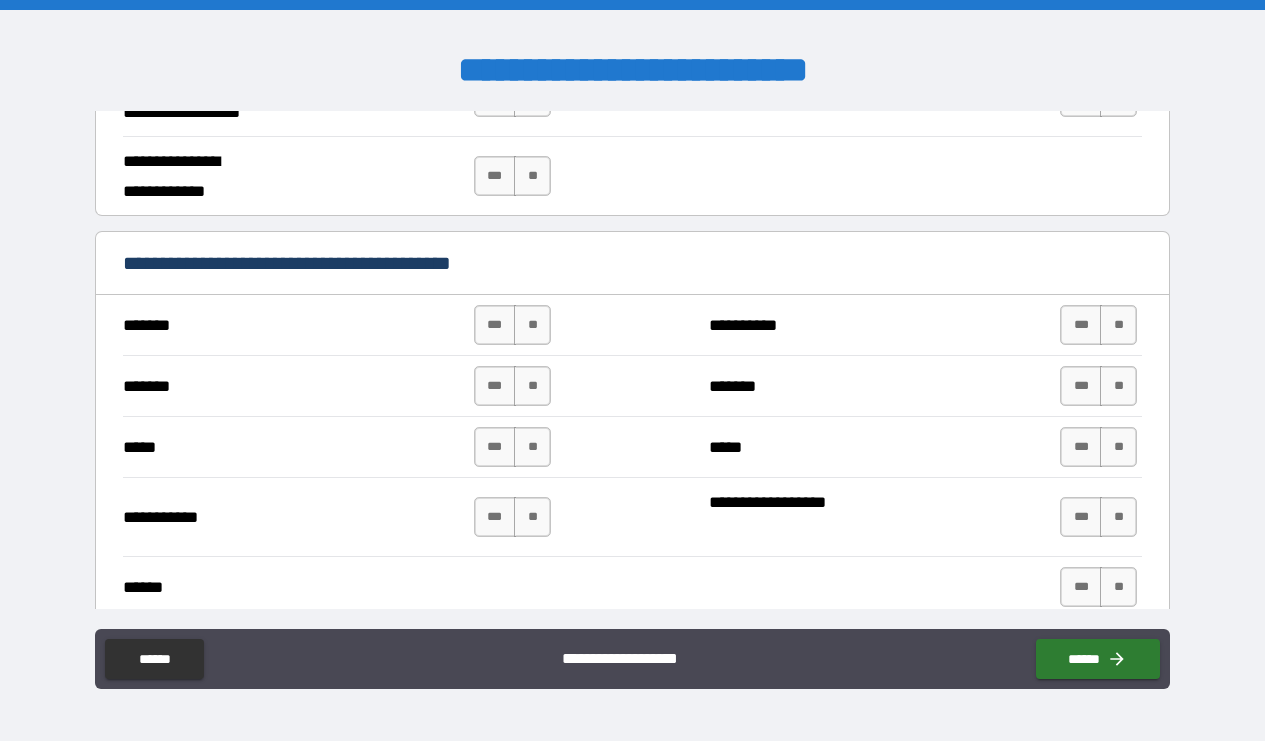scroll, scrollTop: 1305, scrollLeft: 0, axis: vertical 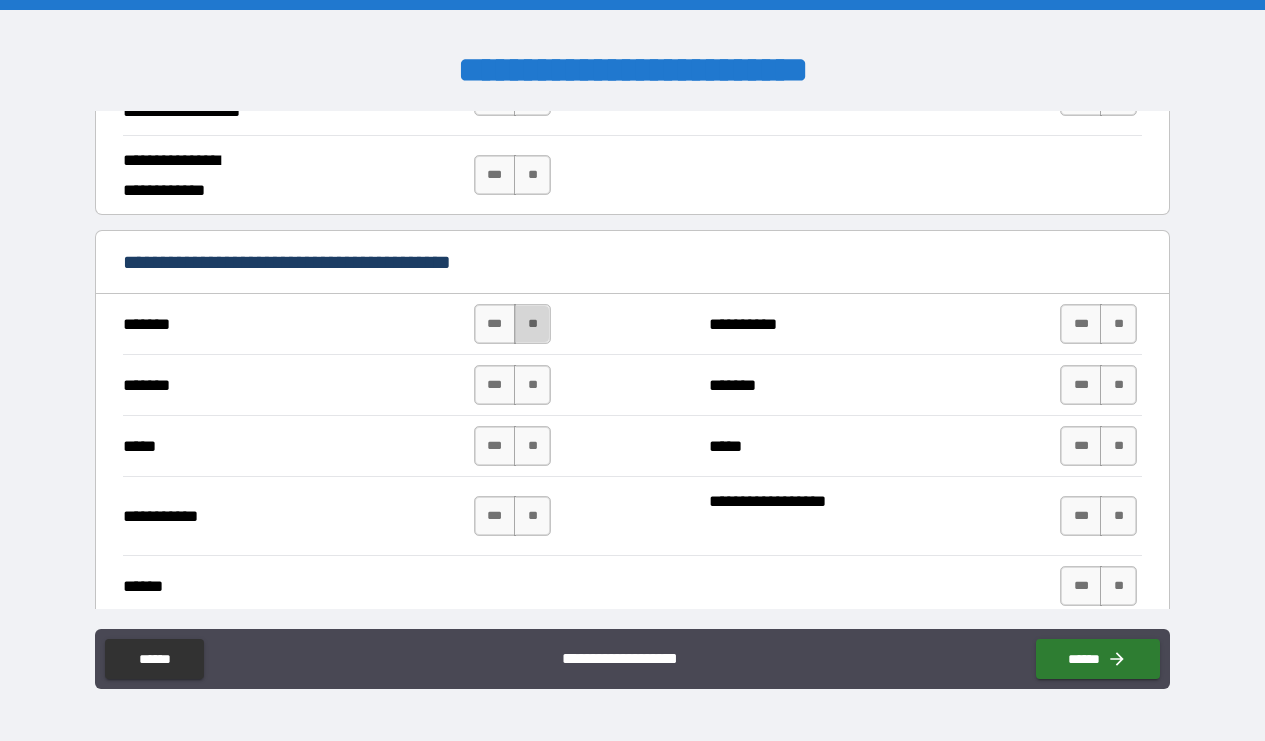 click on "**" at bounding box center [532, 324] 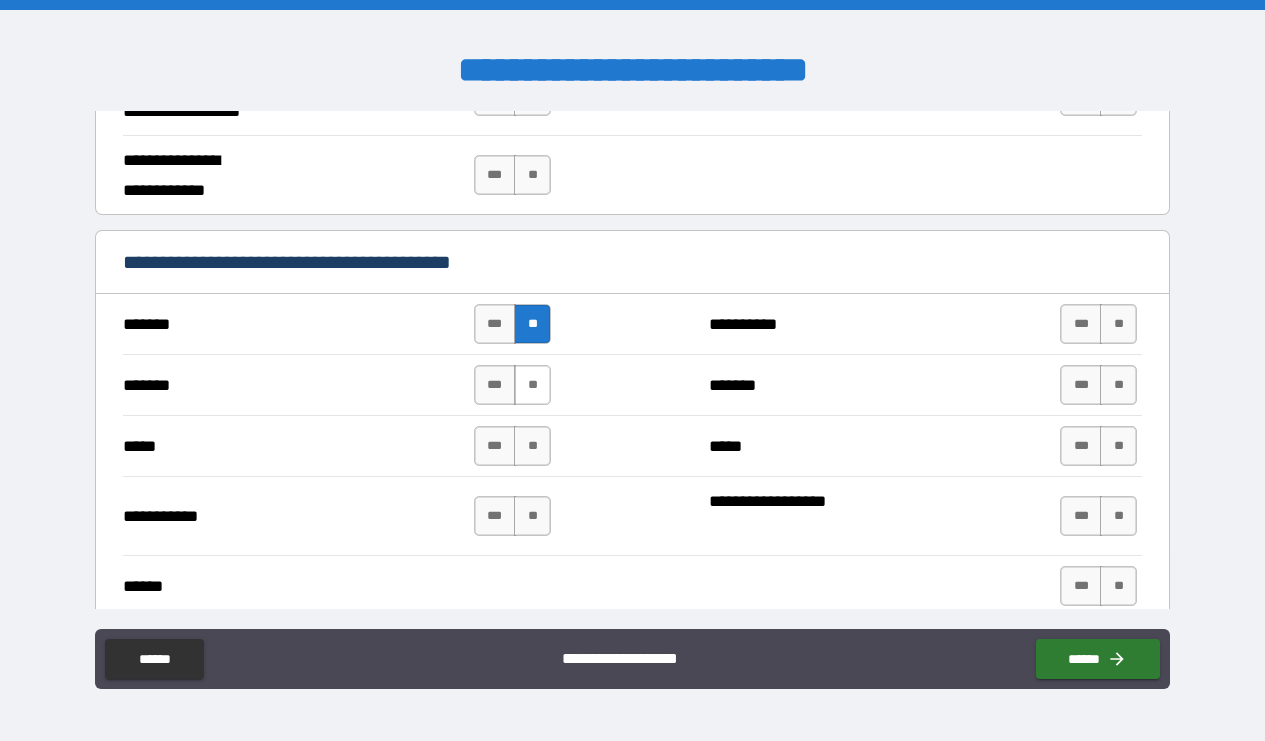 click on "**" at bounding box center [532, 385] 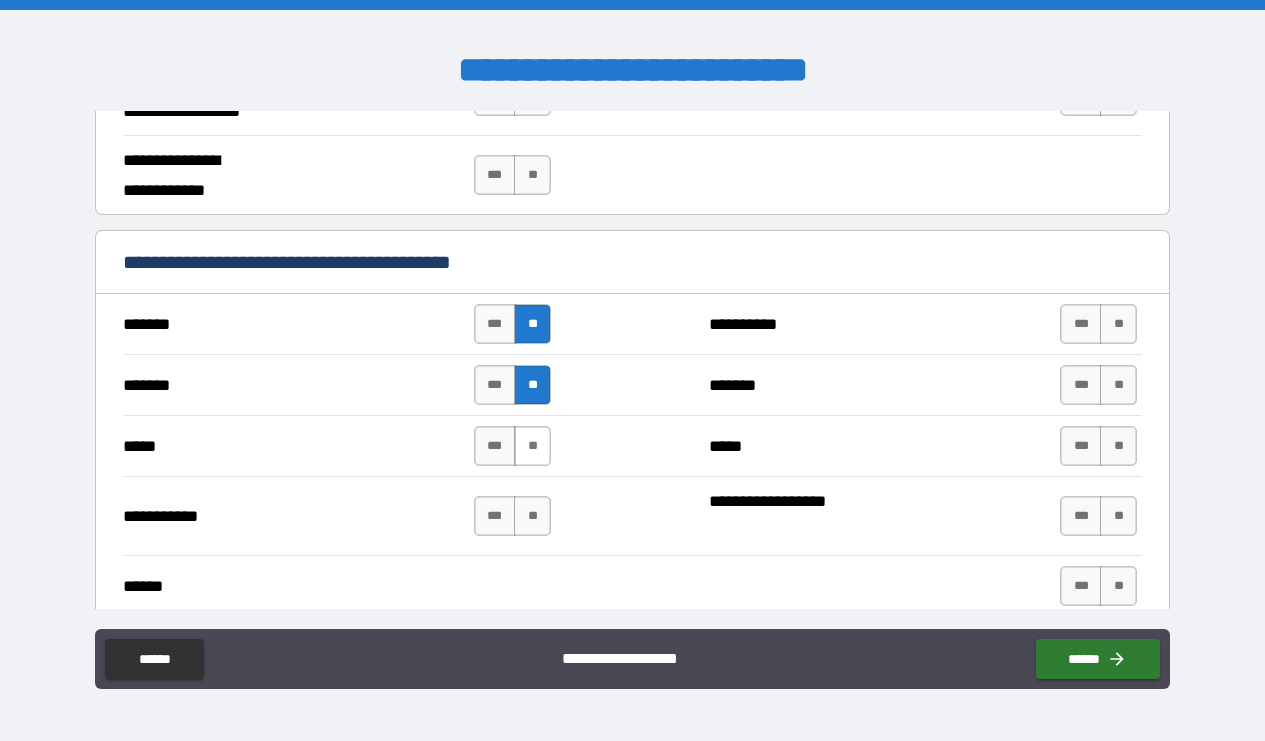 click on "**" at bounding box center (532, 446) 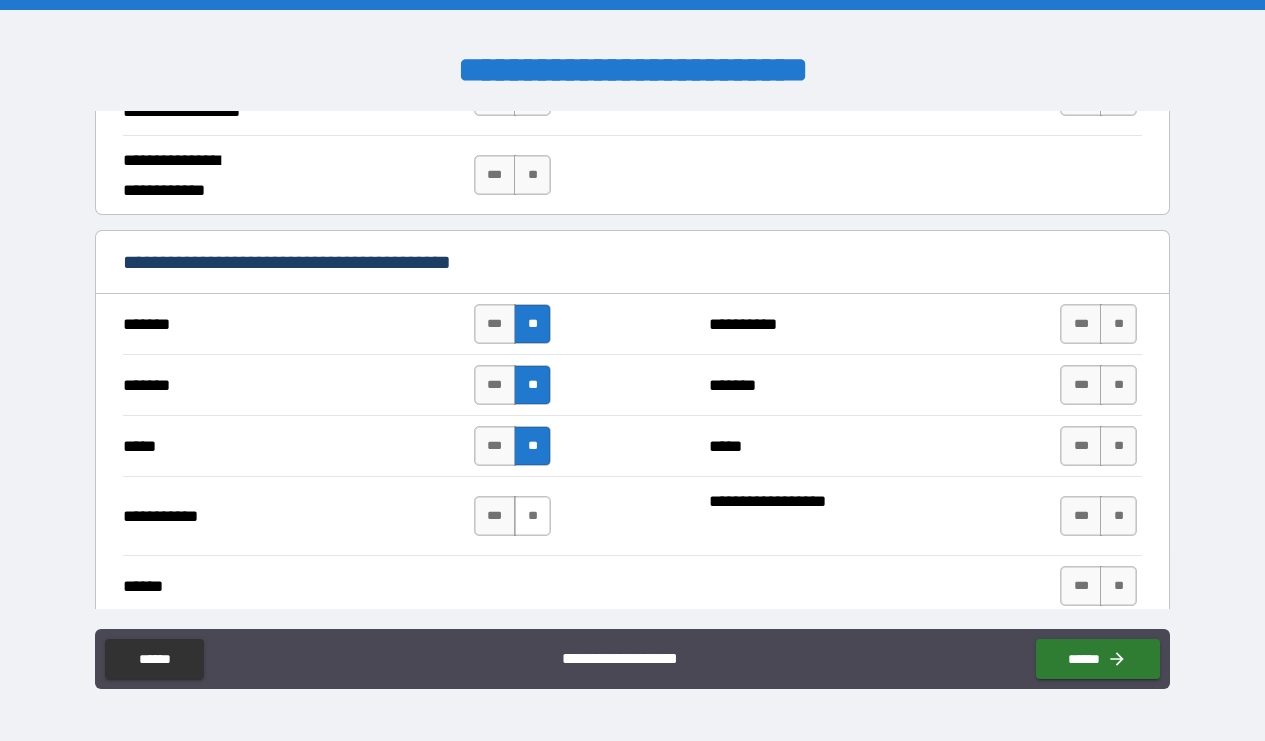 click on "**" at bounding box center [532, 516] 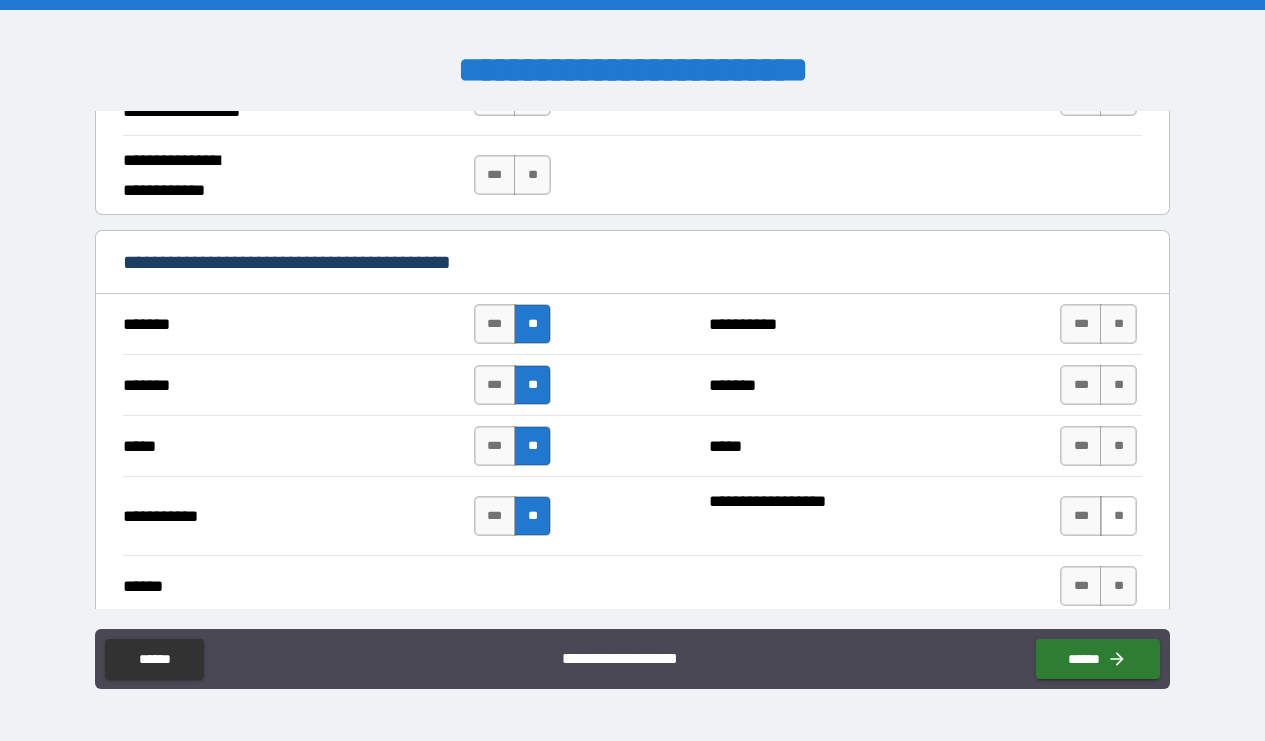 click on "**" at bounding box center [1118, 516] 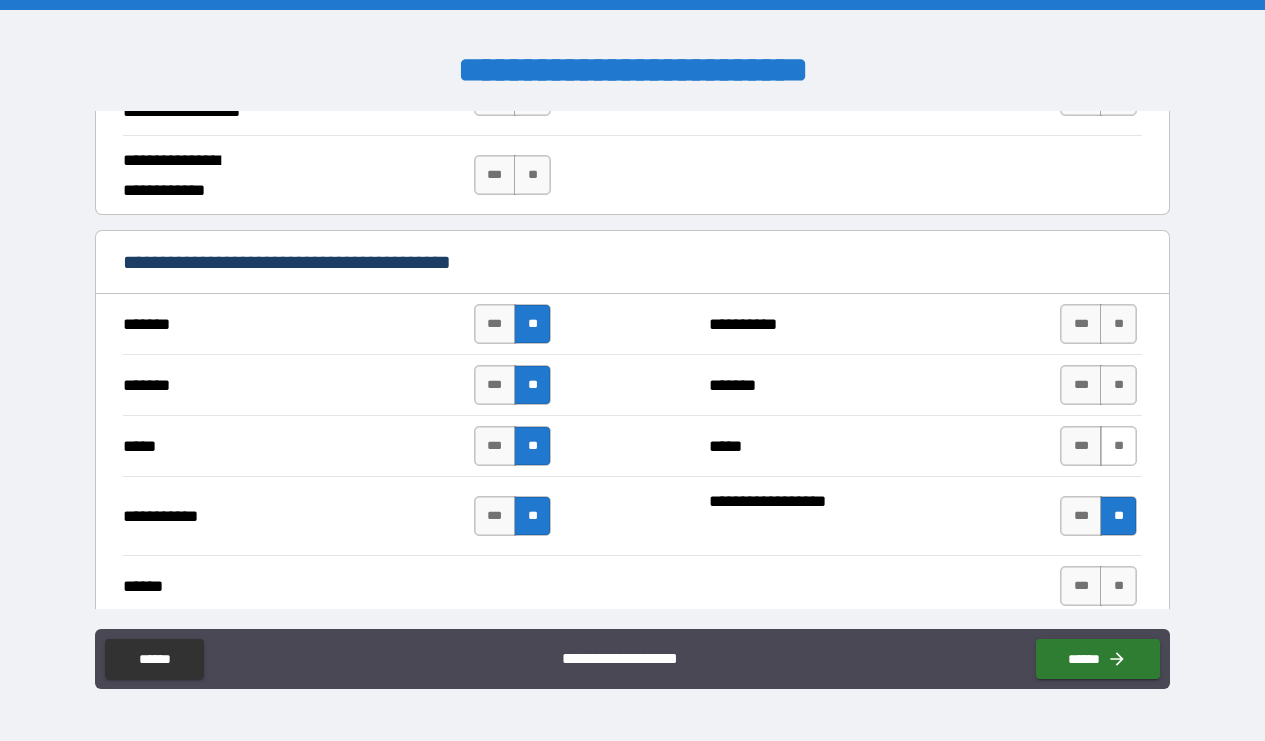 click on "**" at bounding box center [1118, 446] 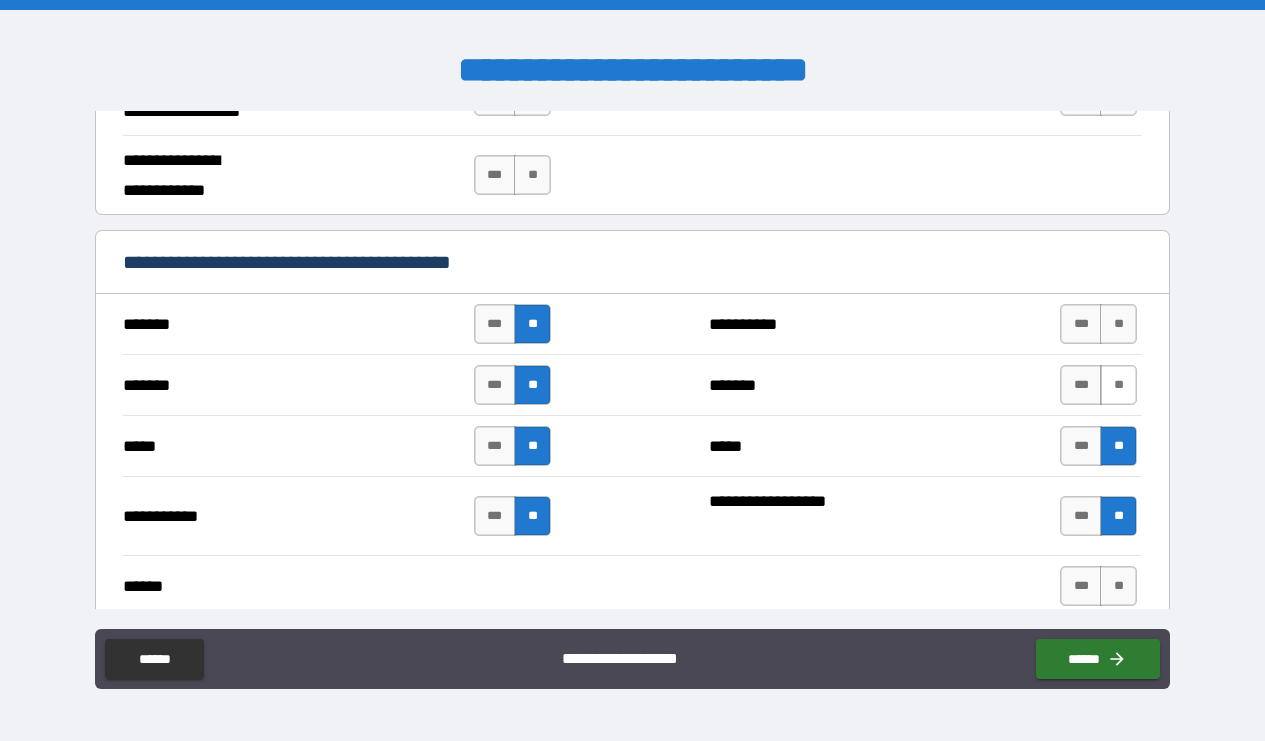 click on "**" at bounding box center [1118, 385] 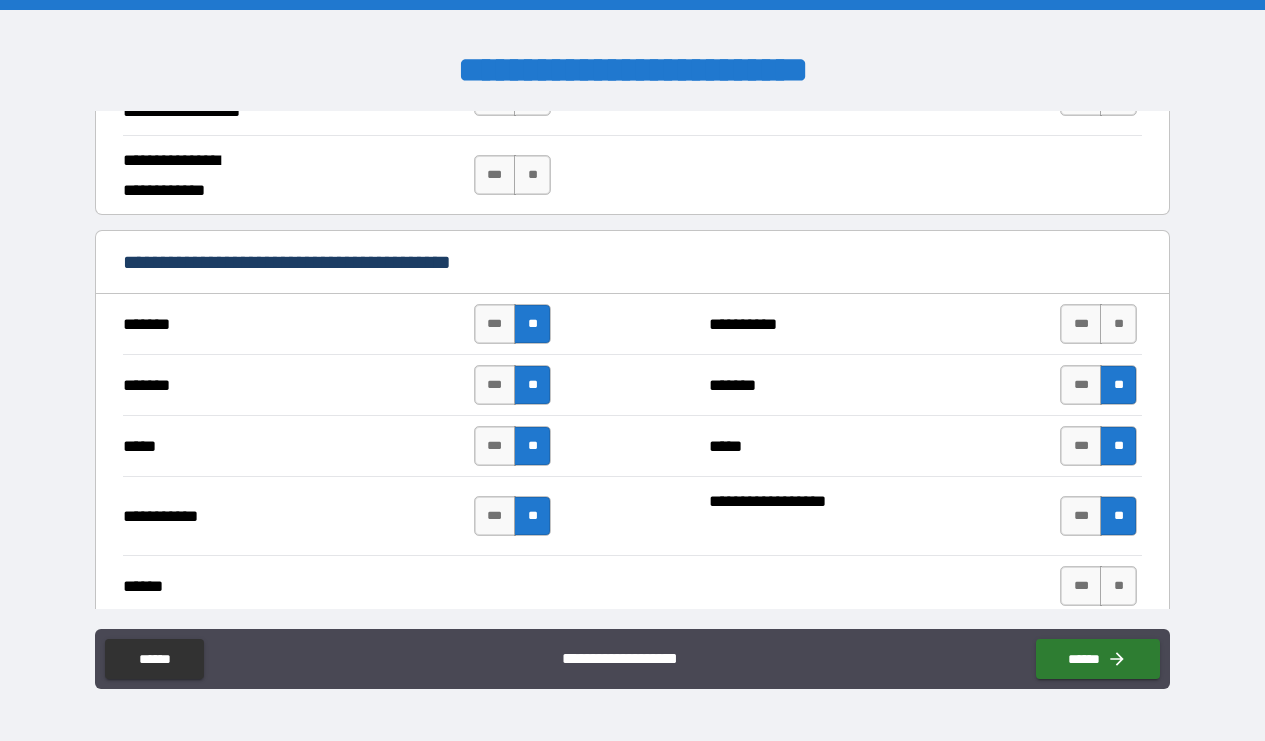 click on "**********" at bounding box center [925, 324] 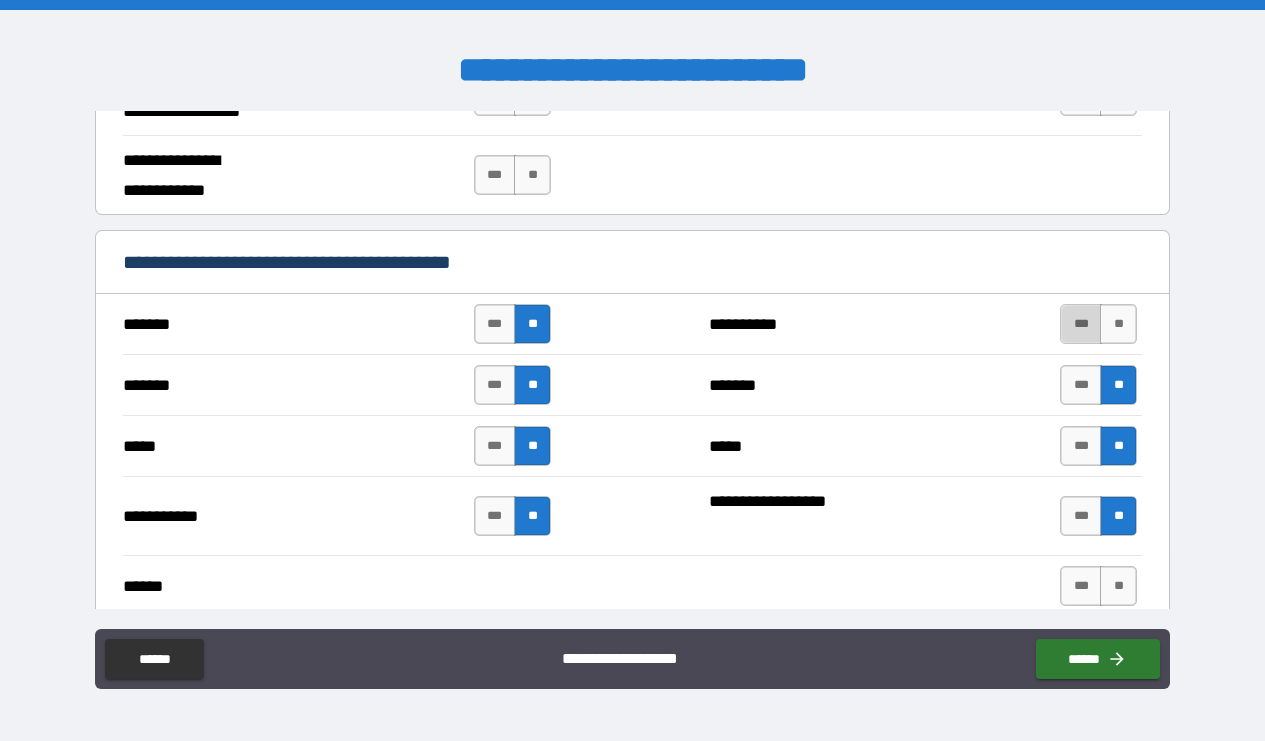 click on "***" at bounding box center (1081, 324) 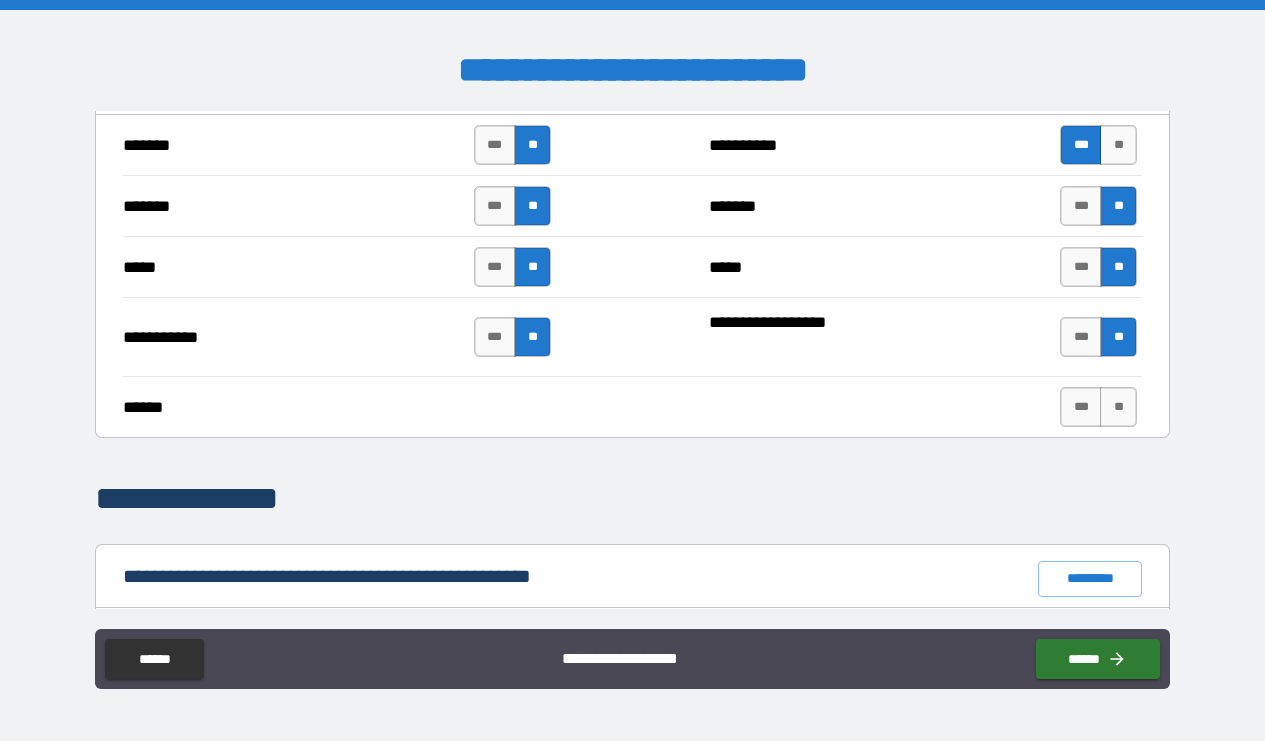 scroll, scrollTop: 1496, scrollLeft: 0, axis: vertical 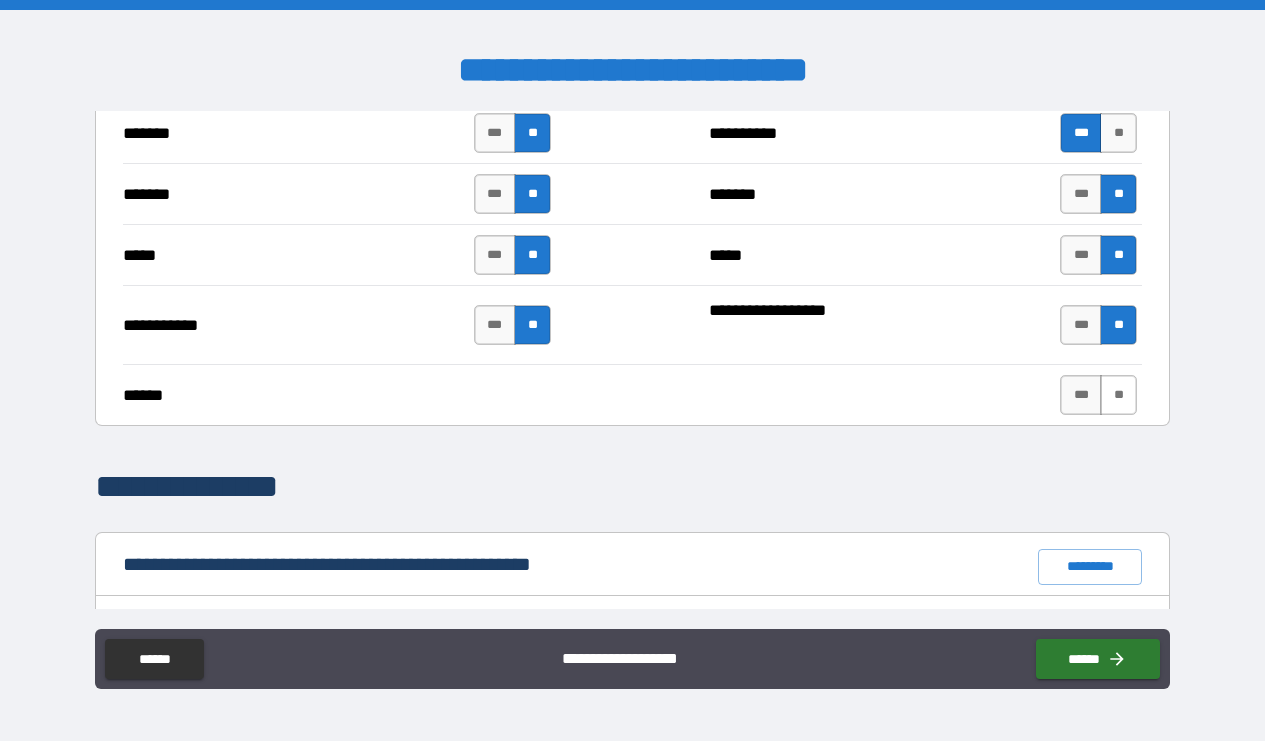 click on "**" at bounding box center (1118, 395) 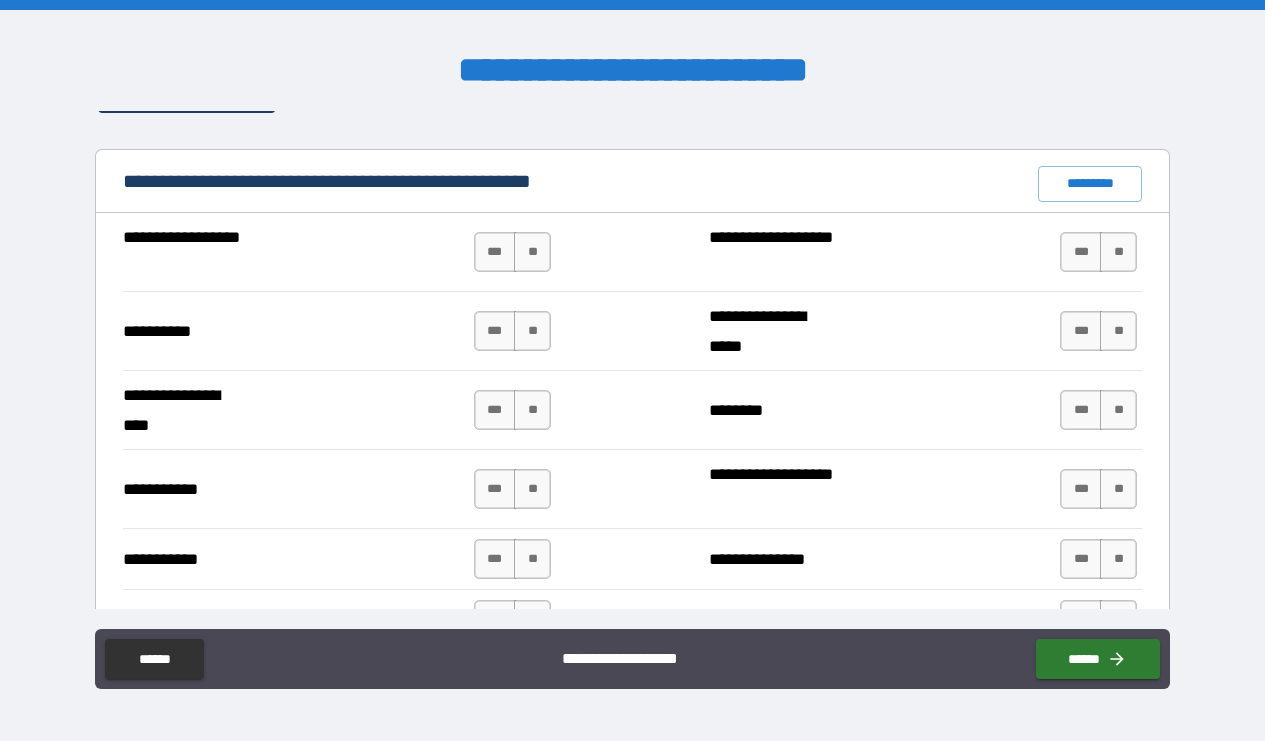scroll, scrollTop: 1887, scrollLeft: 0, axis: vertical 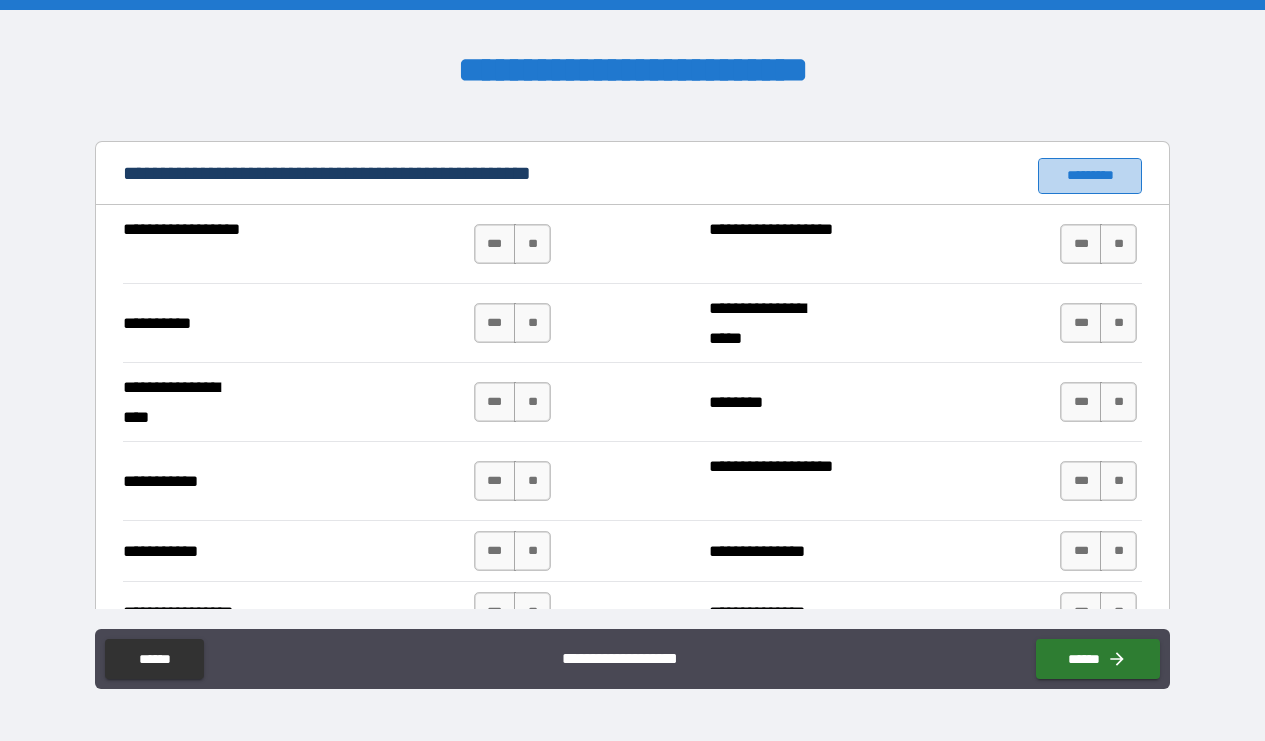 click on "*********" at bounding box center [1090, 176] 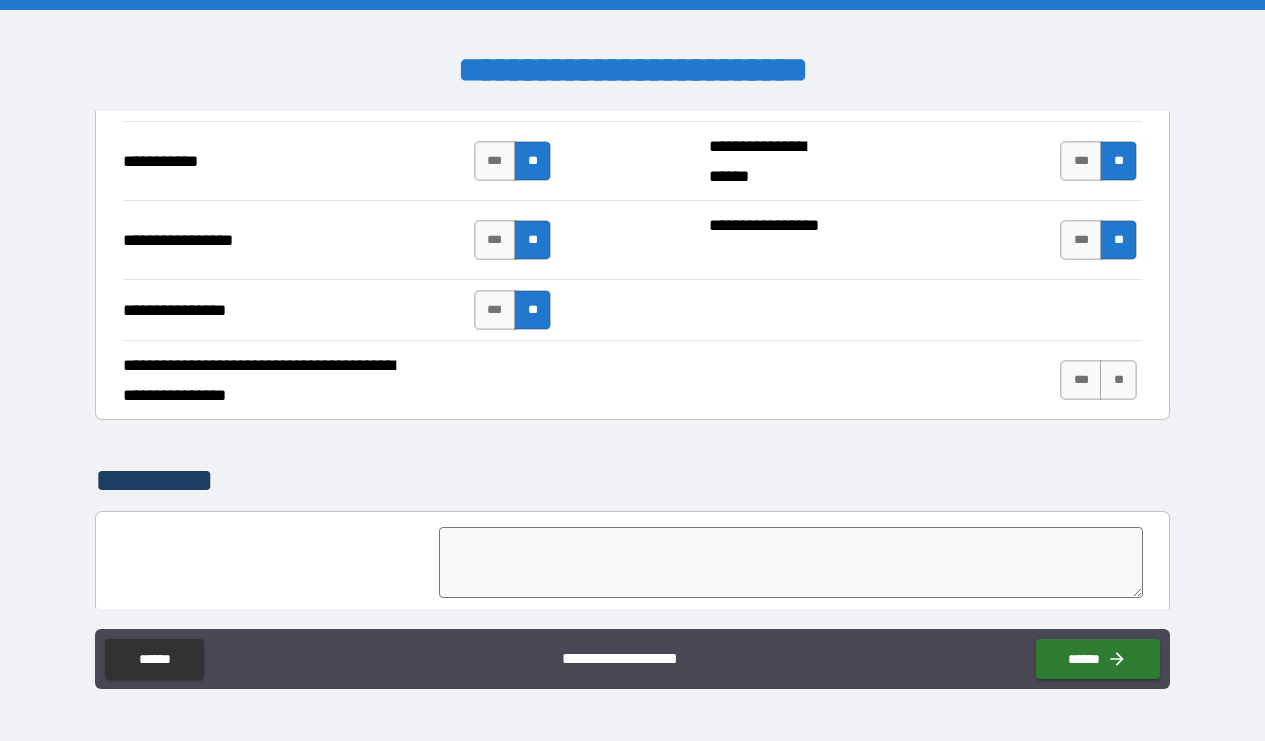 scroll, scrollTop: 4619, scrollLeft: 0, axis: vertical 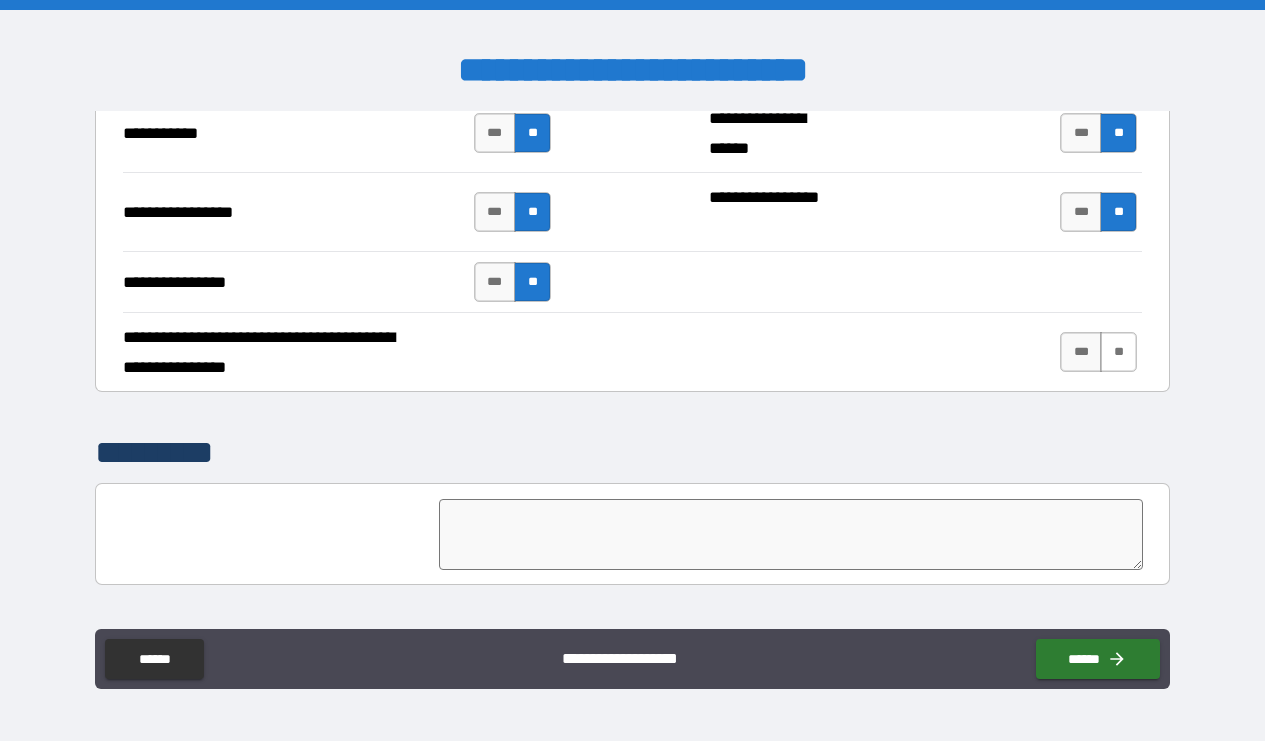 click on "**" at bounding box center (1118, 352) 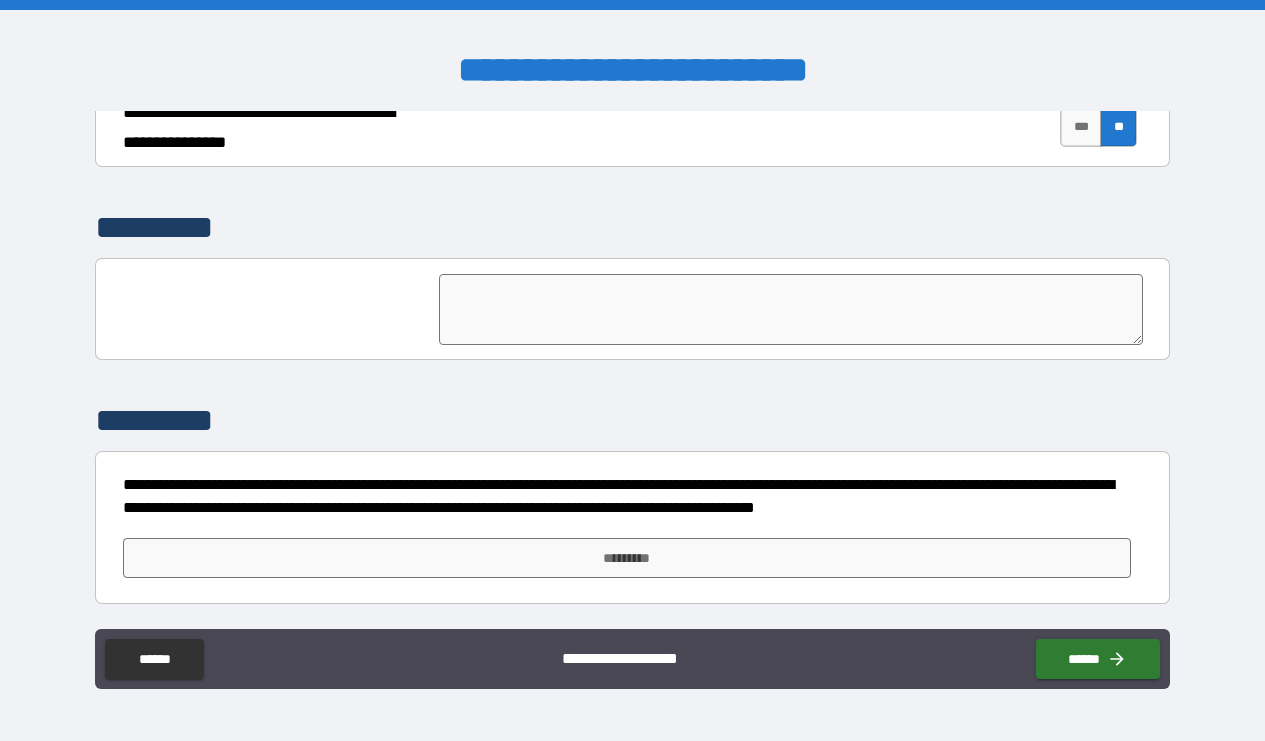 scroll, scrollTop: 4844, scrollLeft: 0, axis: vertical 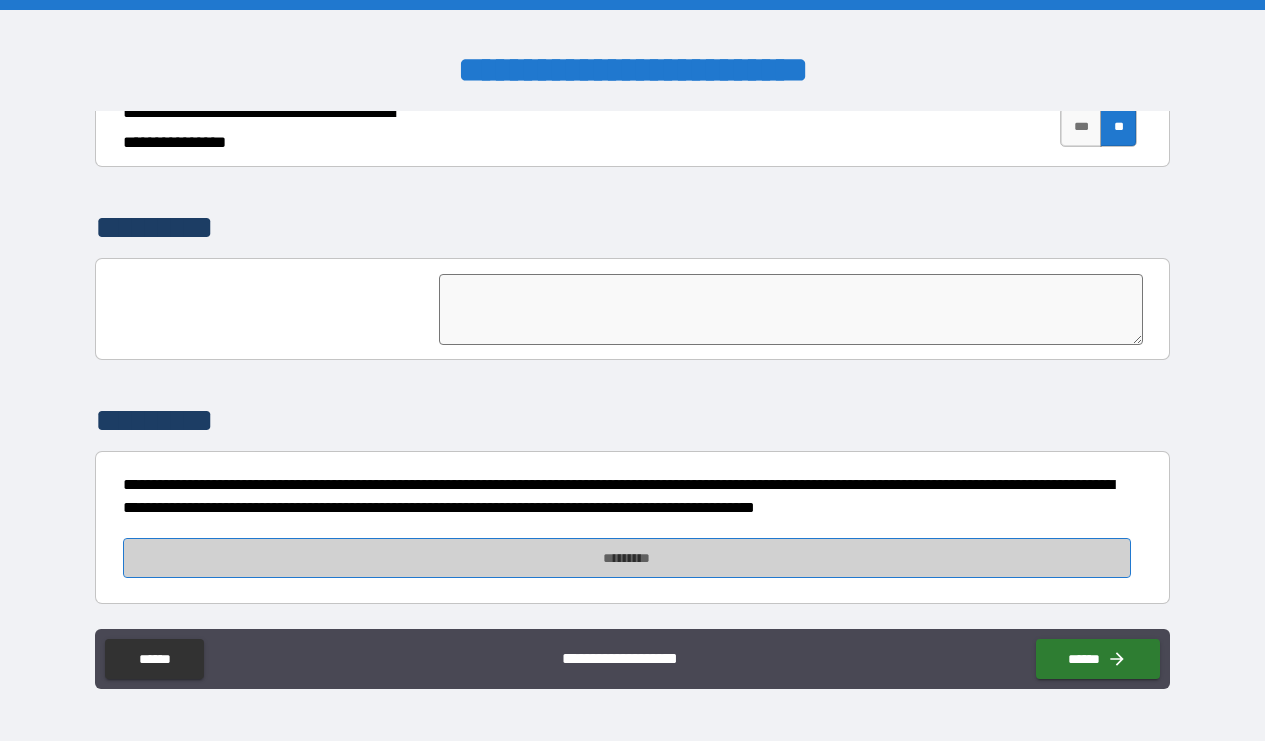 click on "*********" at bounding box center [627, 558] 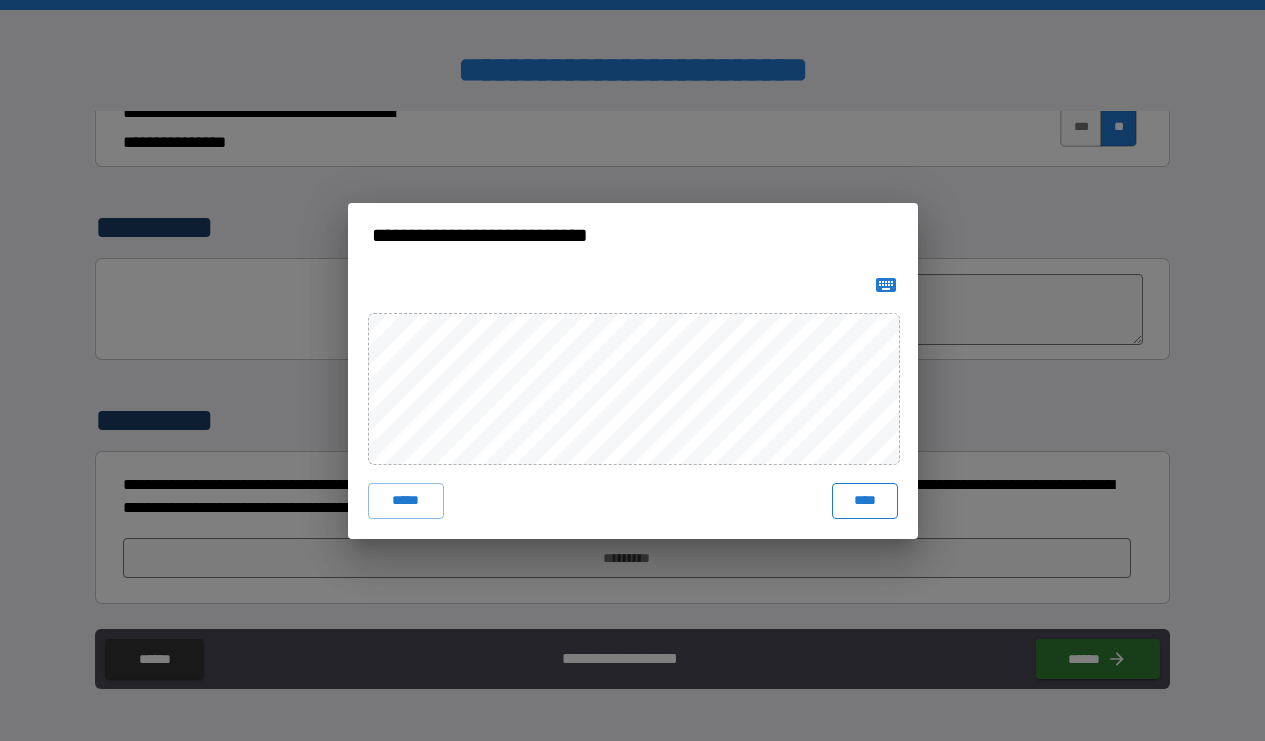 click on "****" at bounding box center (865, 501) 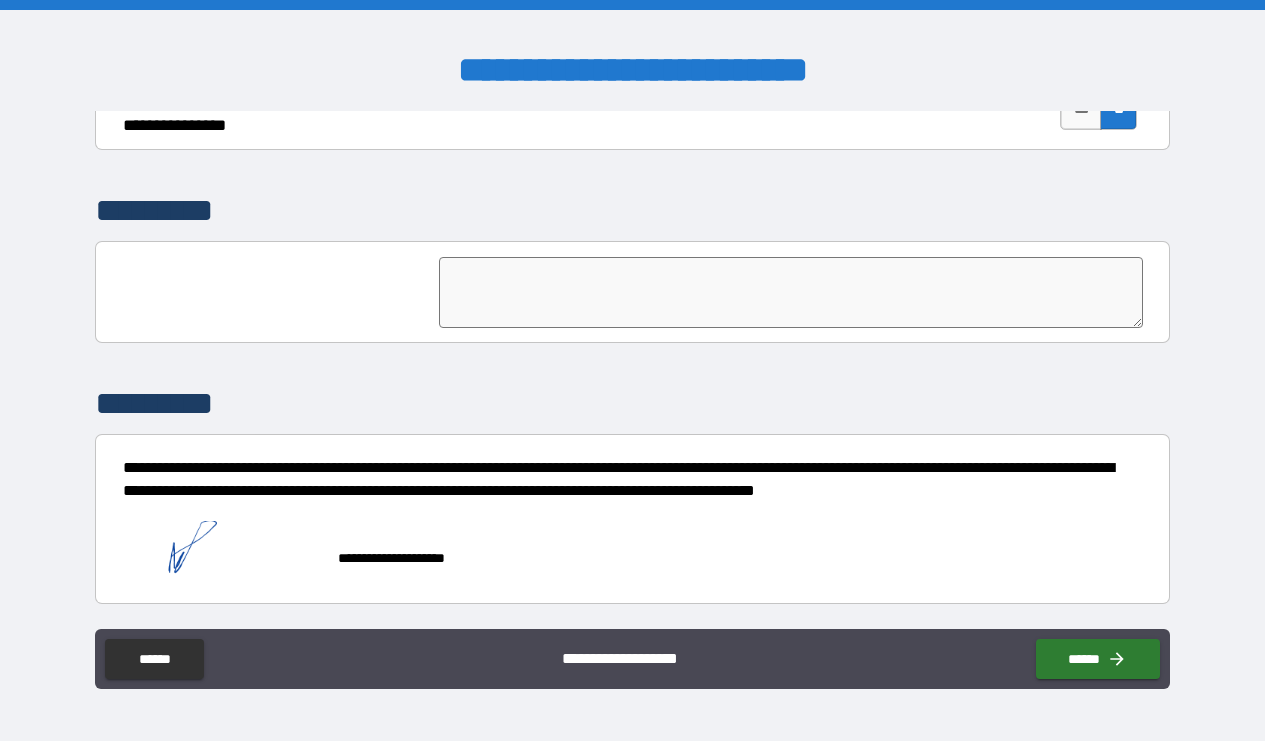 scroll, scrollTop: 4861, scrollLeft: 0, axis: vertical 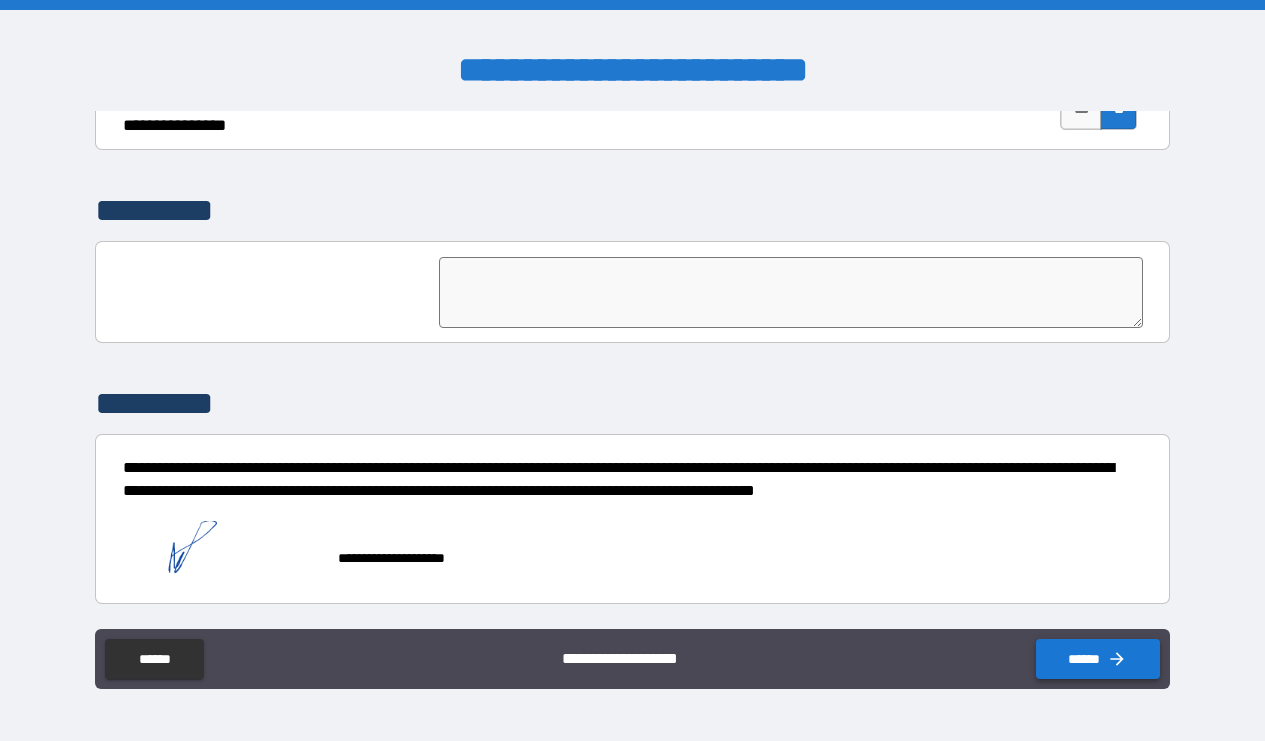 click on "******" at bounding box center [1098, 659] 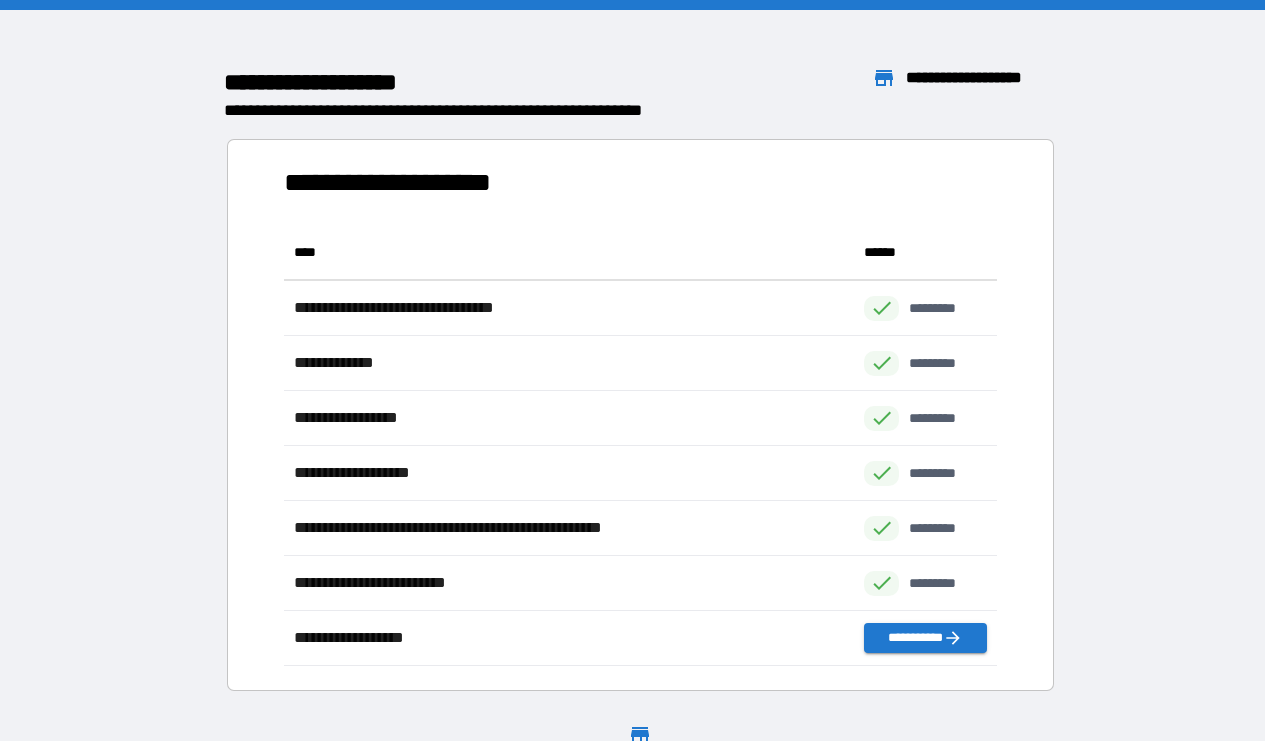 scroll, scrollTop: 1, scrollLeft: 1, axis: both 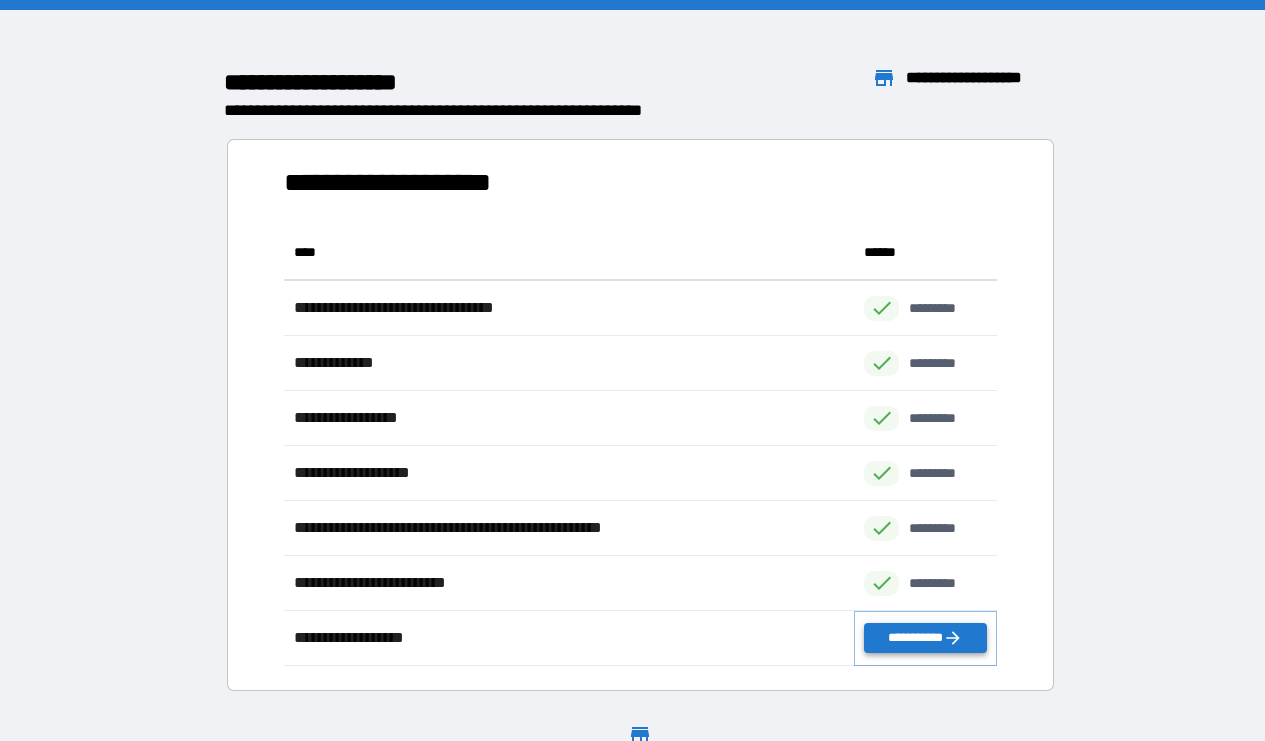 click on "**********" at bounding box center [925, 638] 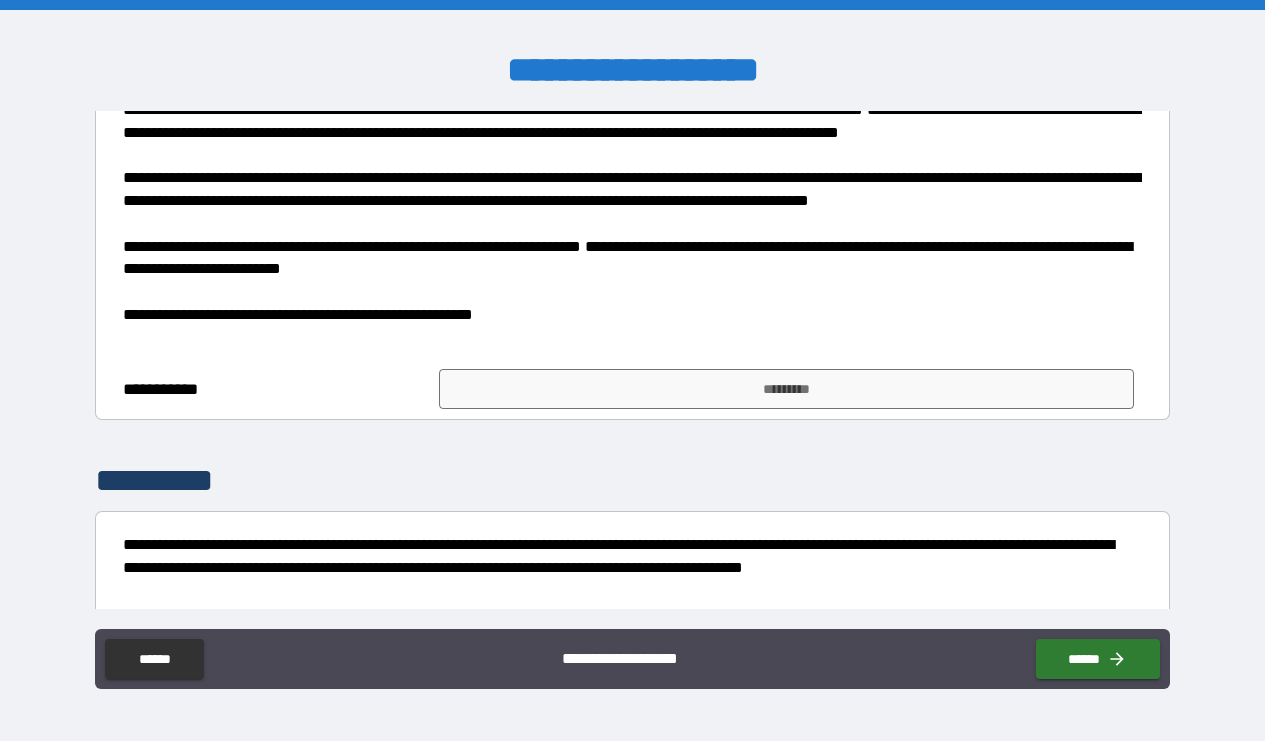 scroll, scrollTop: 1153, scrollLeft: 0, axis: vertical 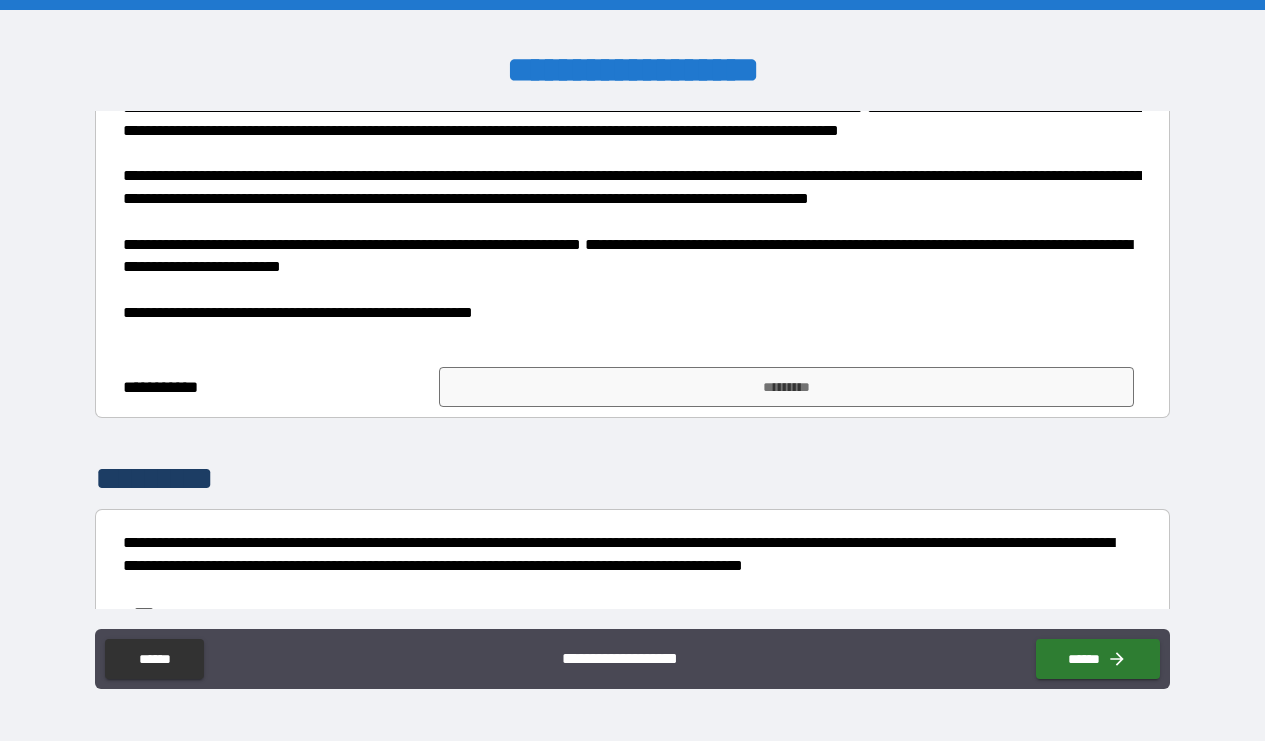 click on "**********" at bounding box center [633, 387] 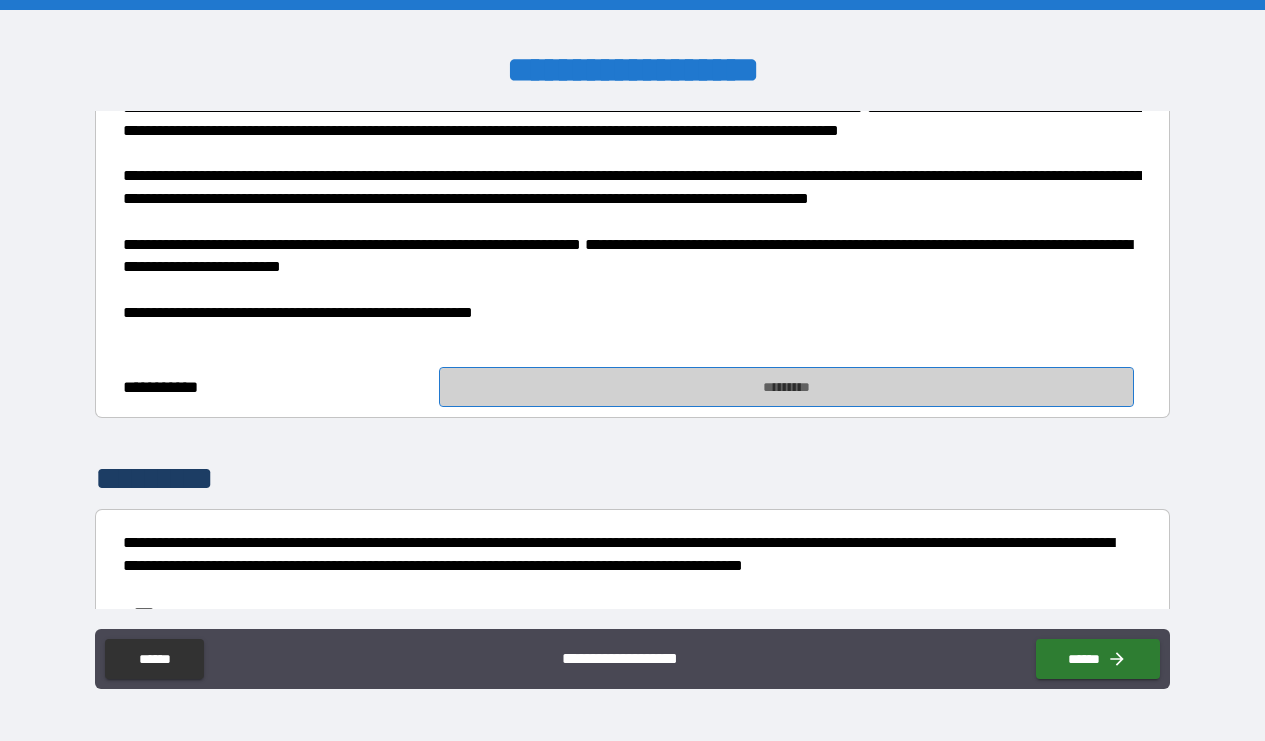 click on "*********" at bounding box center (787, 387) 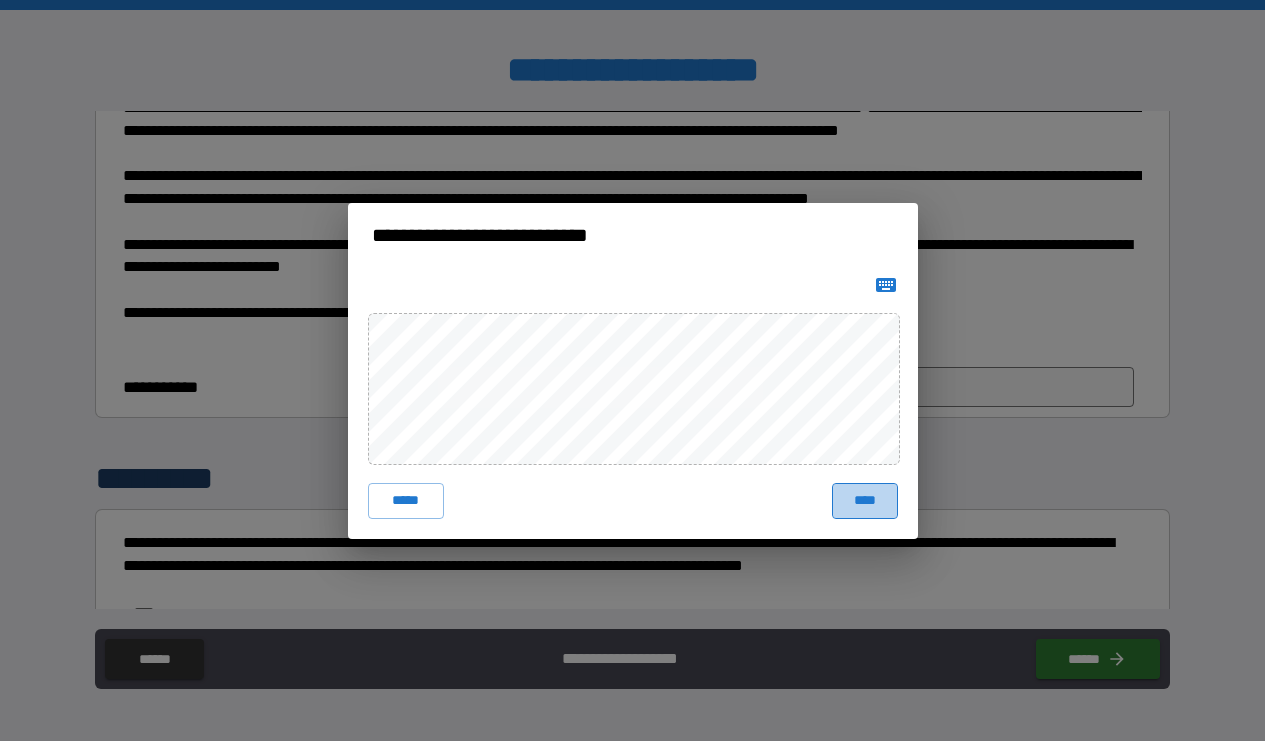 click on "****" at bounding box center [865, 501] 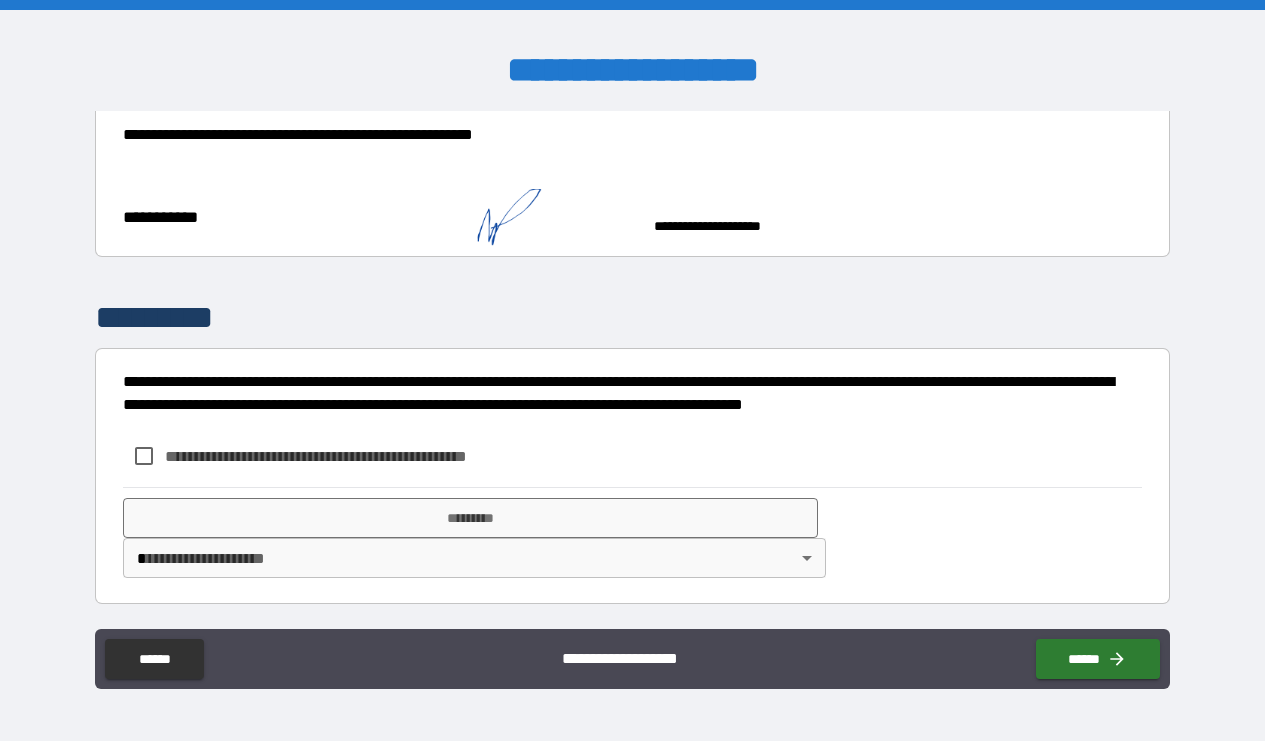 scroll, scrollTop: 1436, scrollLeft: 0, axis: vertical 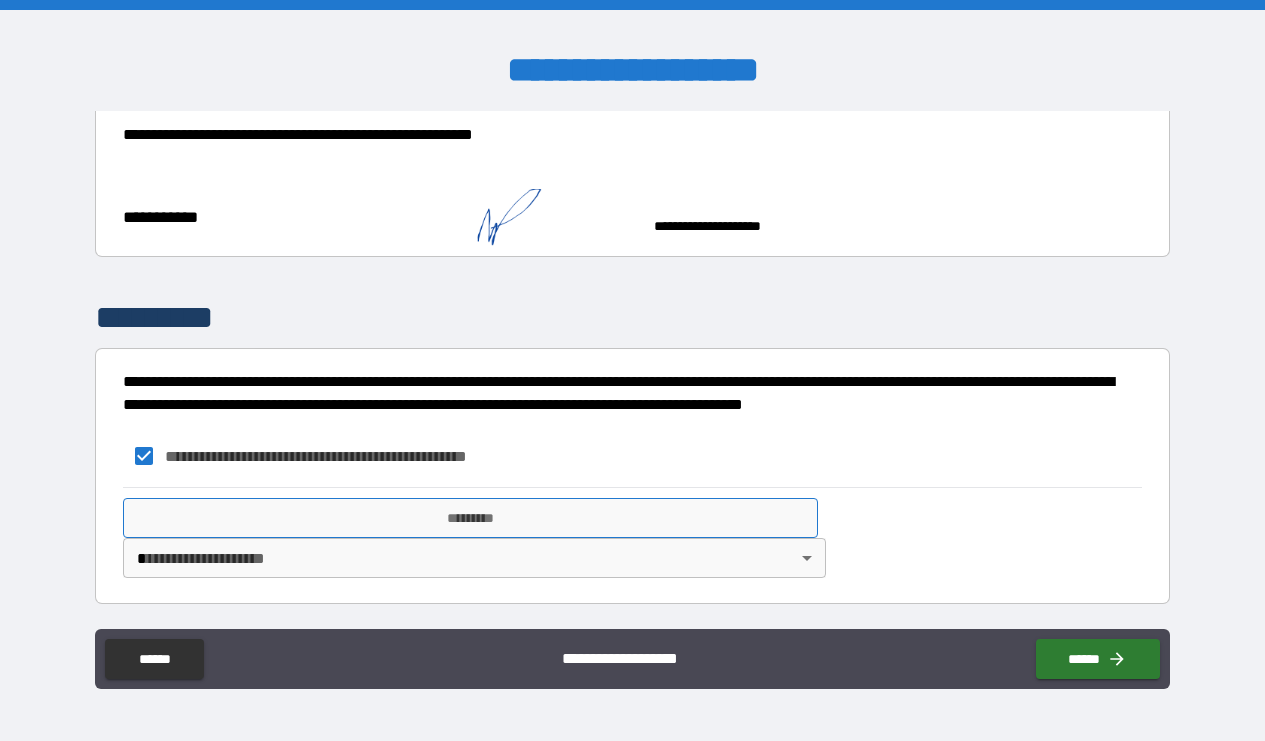 click on "*********" at bounding box center [471, 518] 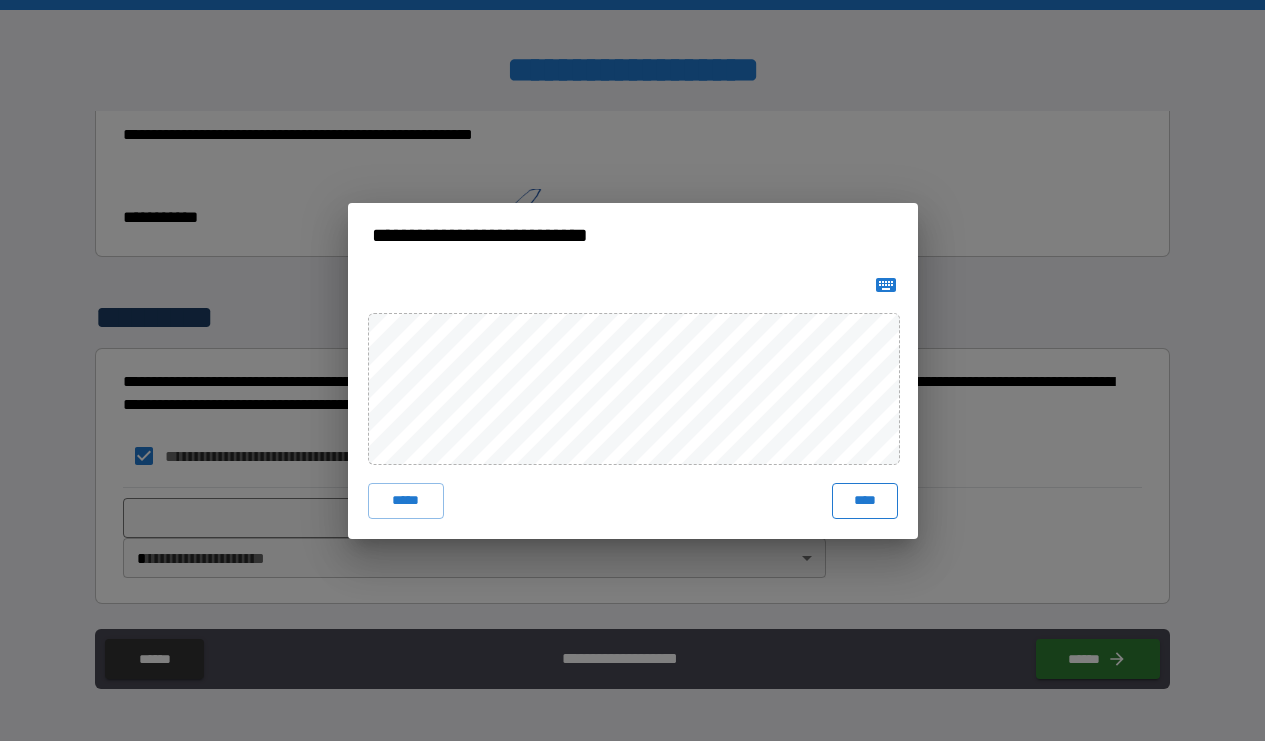 click on "****" at bounding box center (865, 501) 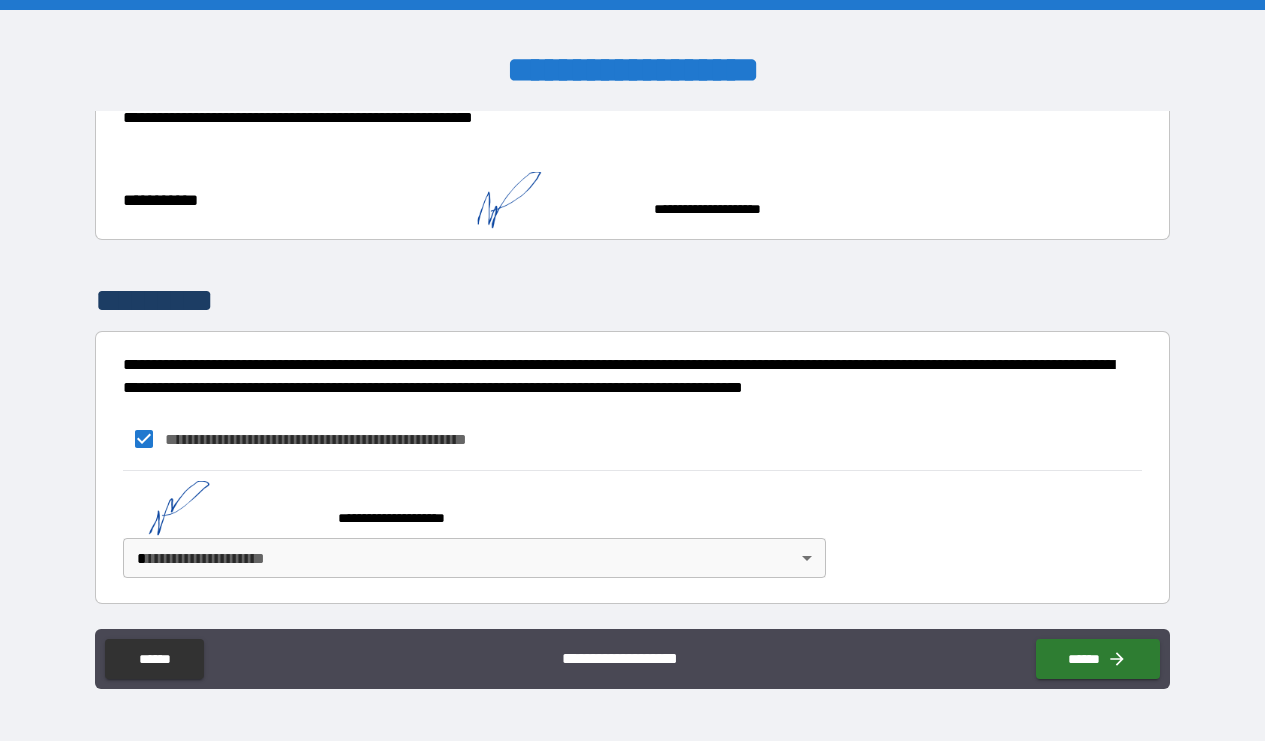 scroll, scrollTop: 1464, scrollLeft: 0, axis: vertical 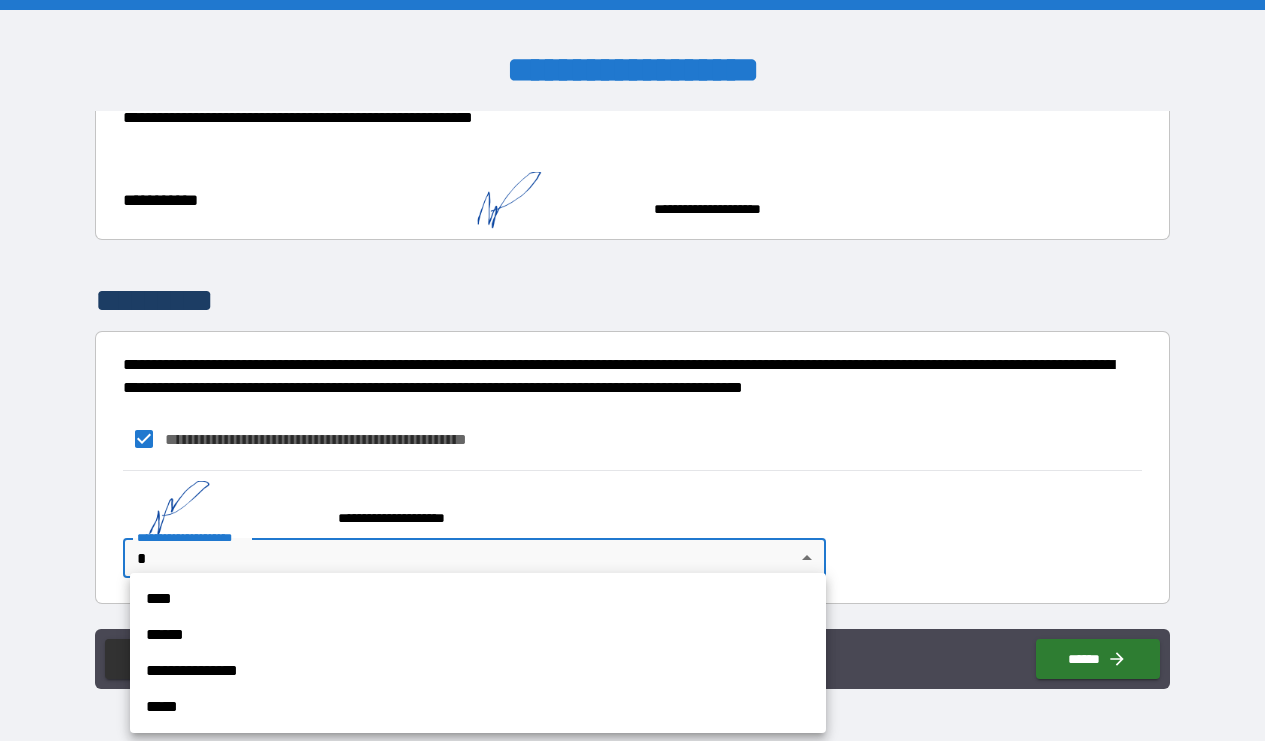 click on "**********" at bounding box center (632, 370) 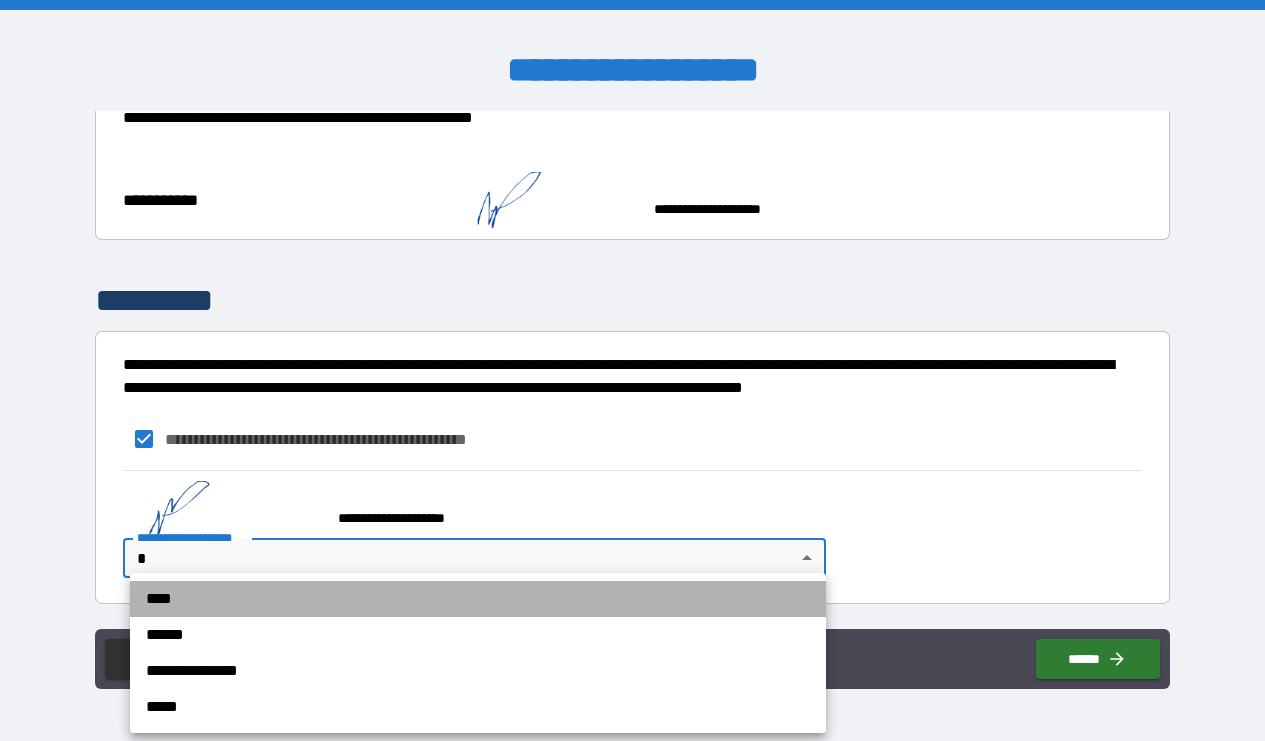 click on "****" at bounding box center [478, 599] 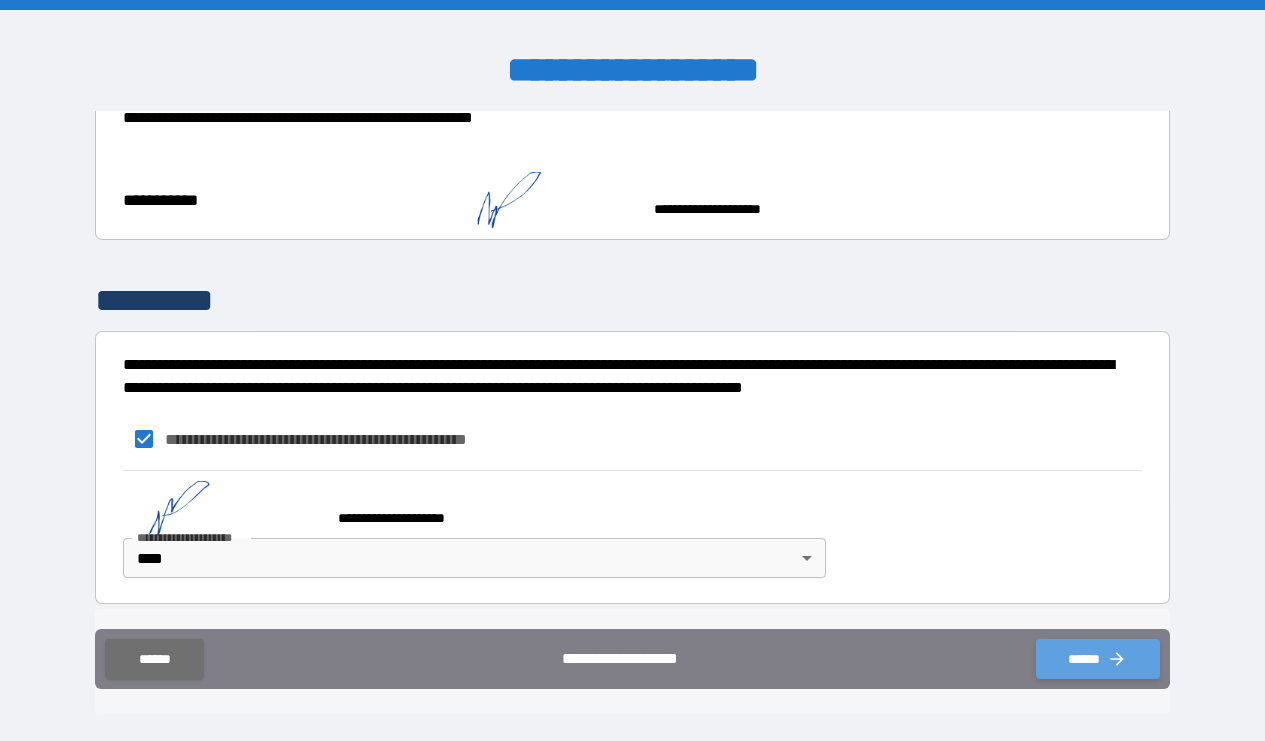 click 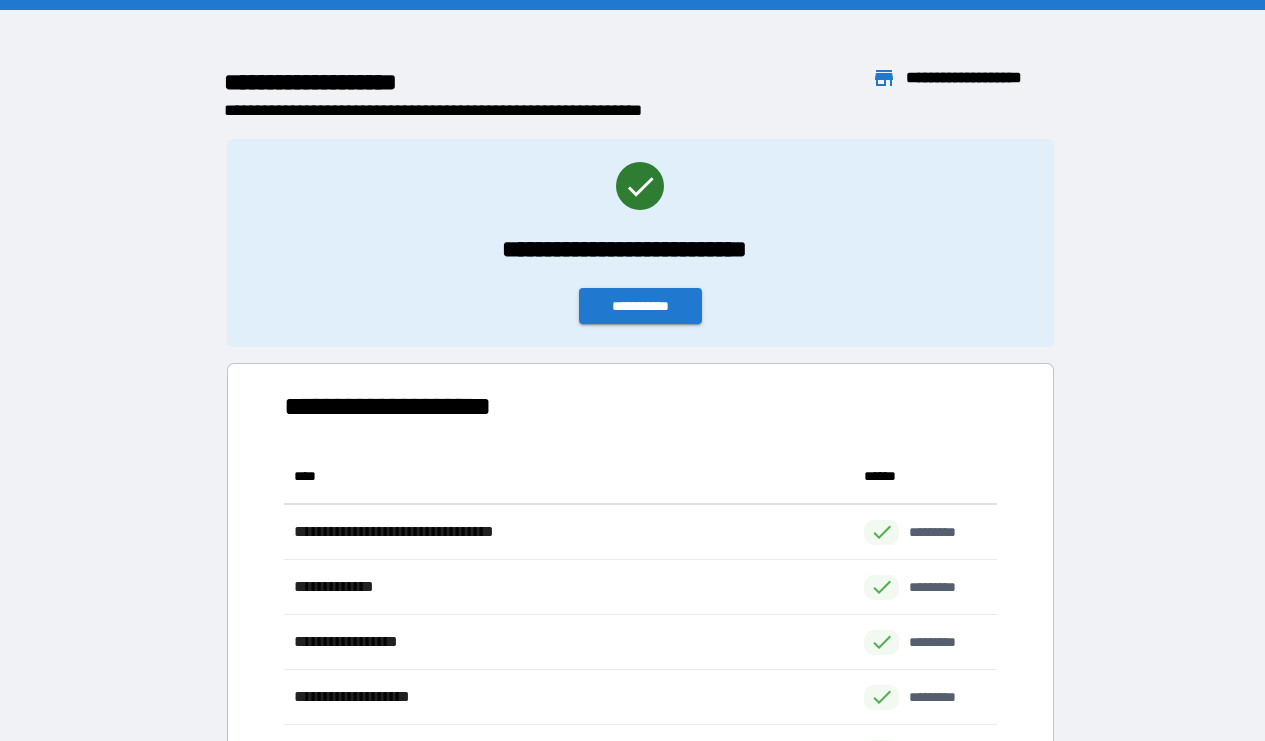 scroll, scrollTop: 1, scrollLeft: 1, axis: both 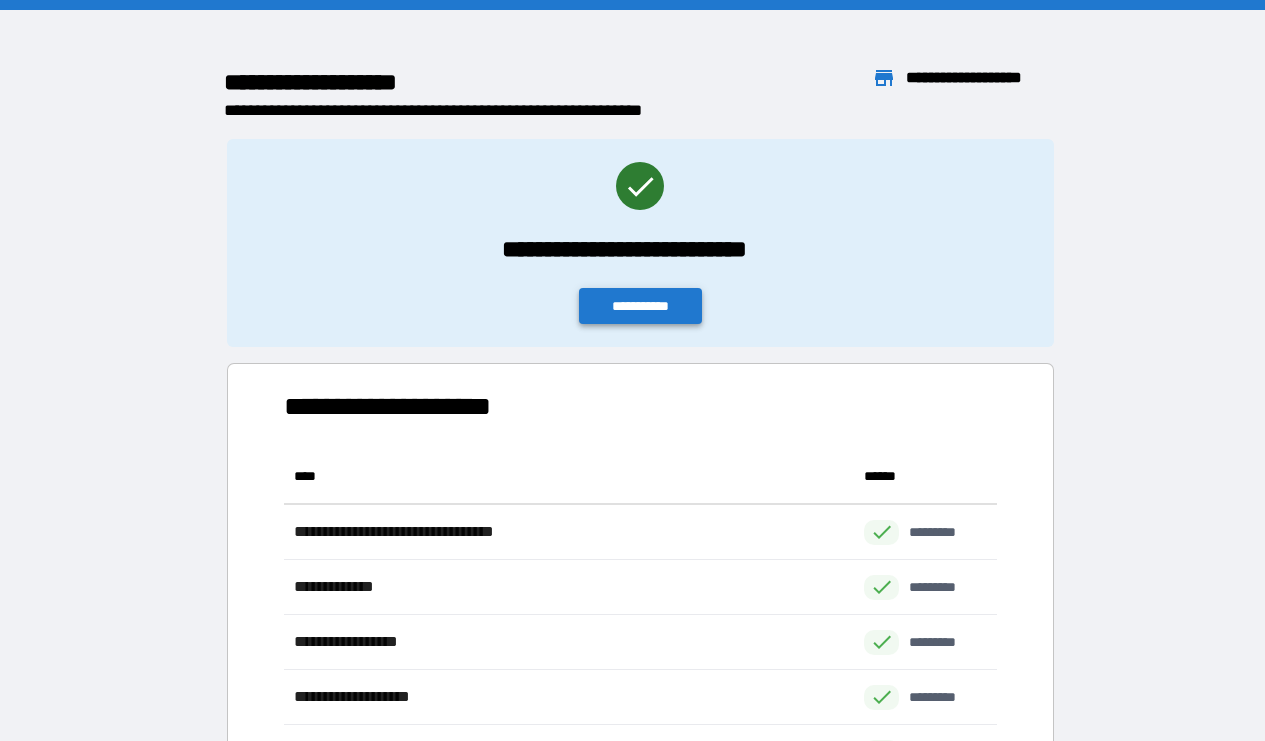 click on "**********" at bounding box center [641, 306] 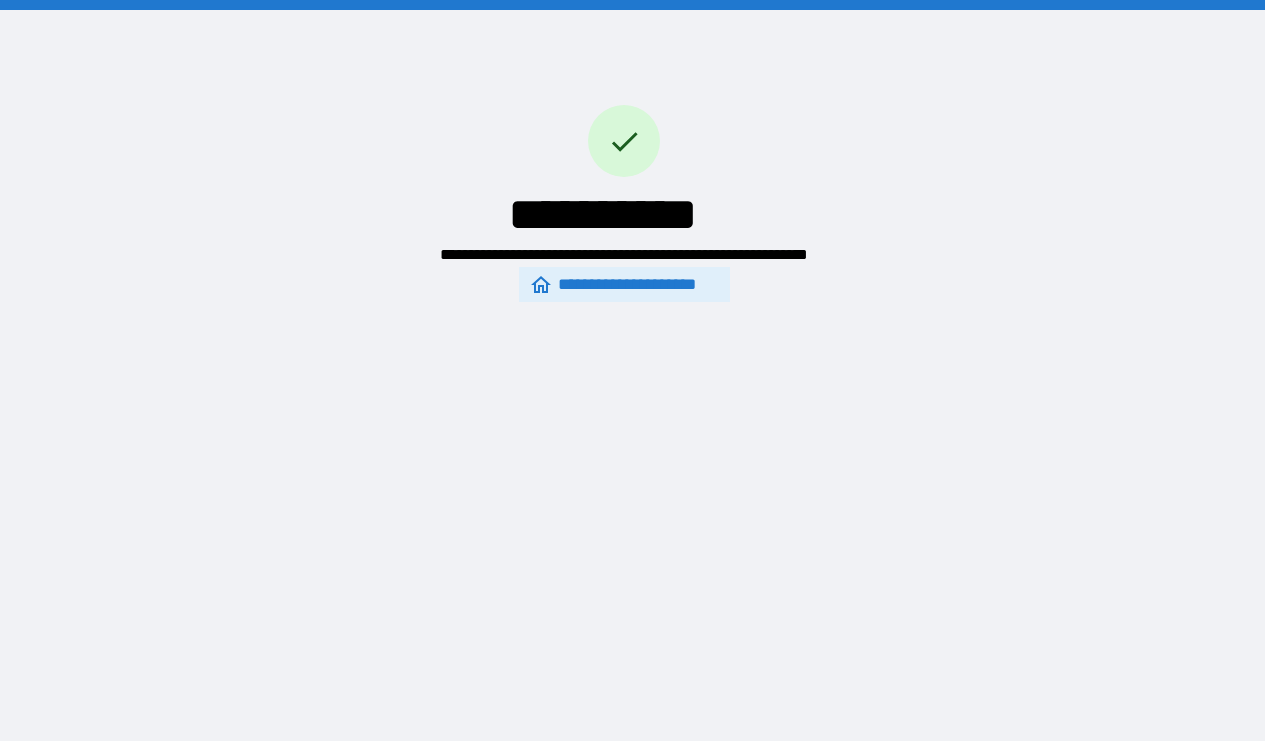 click on "**********" at bounding box center (625, 284) 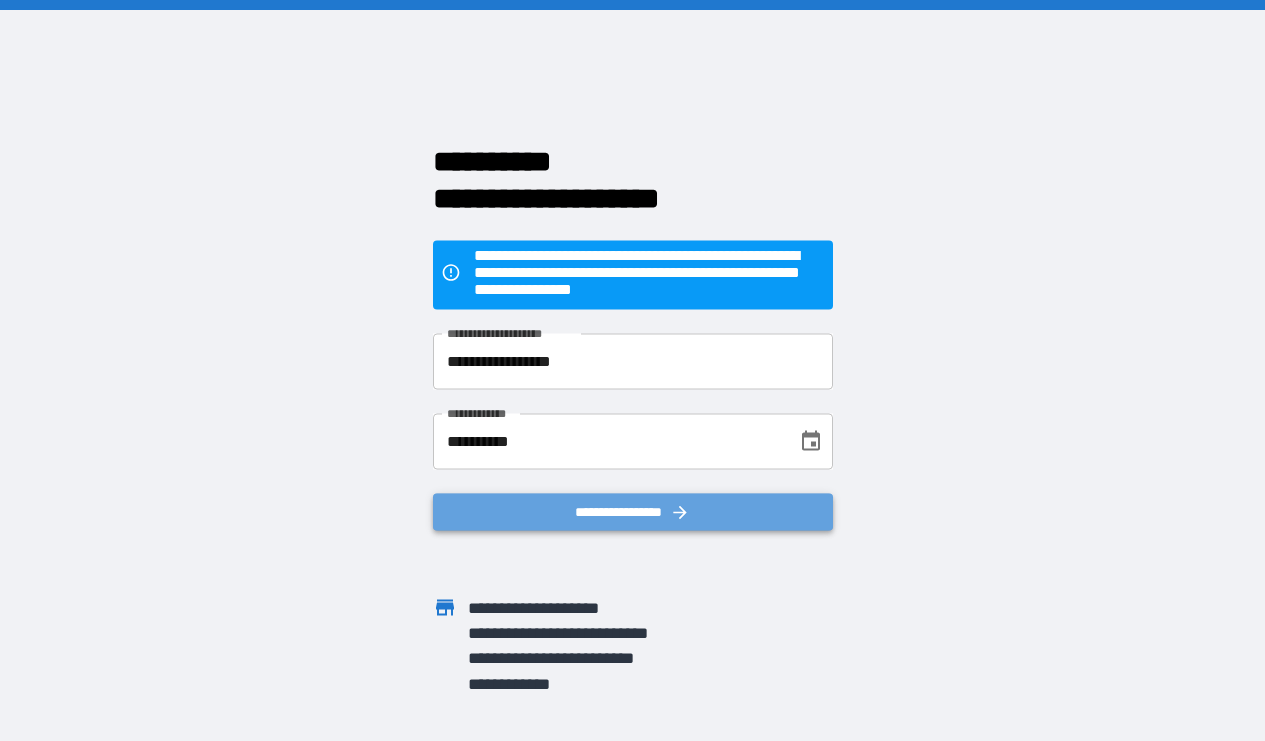 click on "**********" at bounding box center [633, 511] 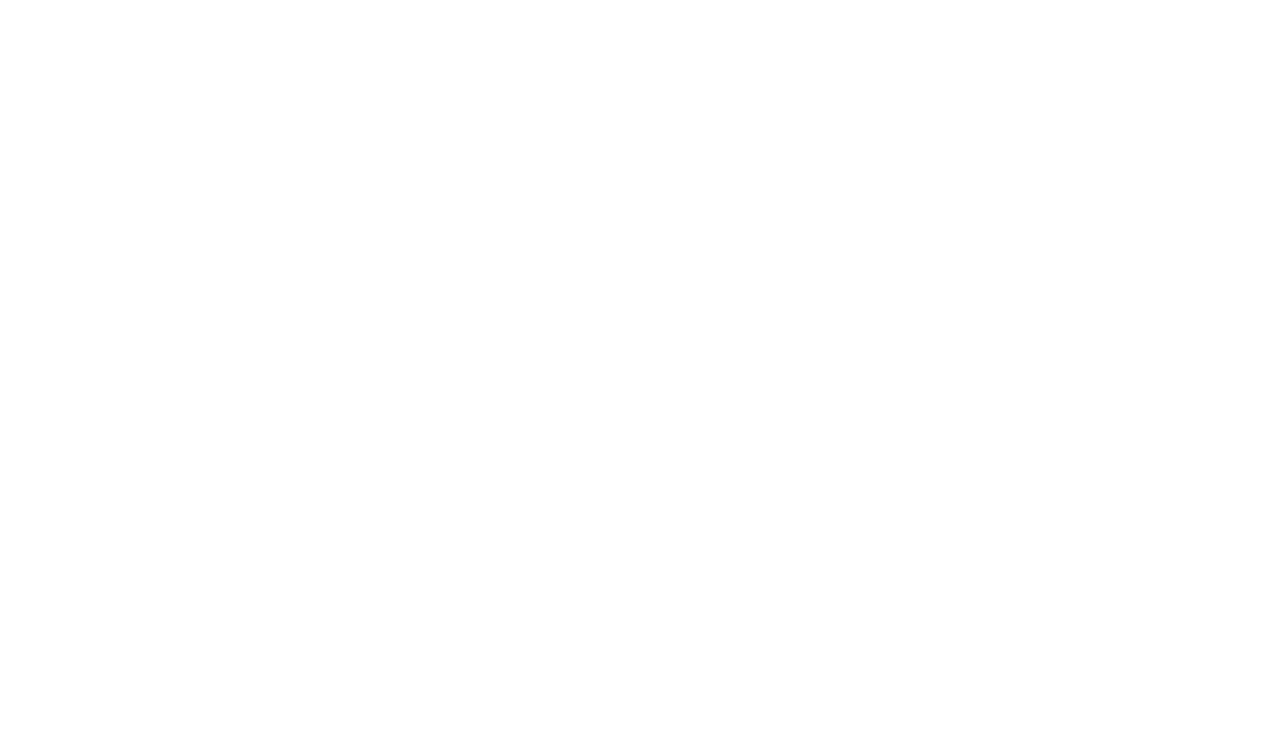 scroll, scrollTop: 0, scrollLeft: 0, axis: both 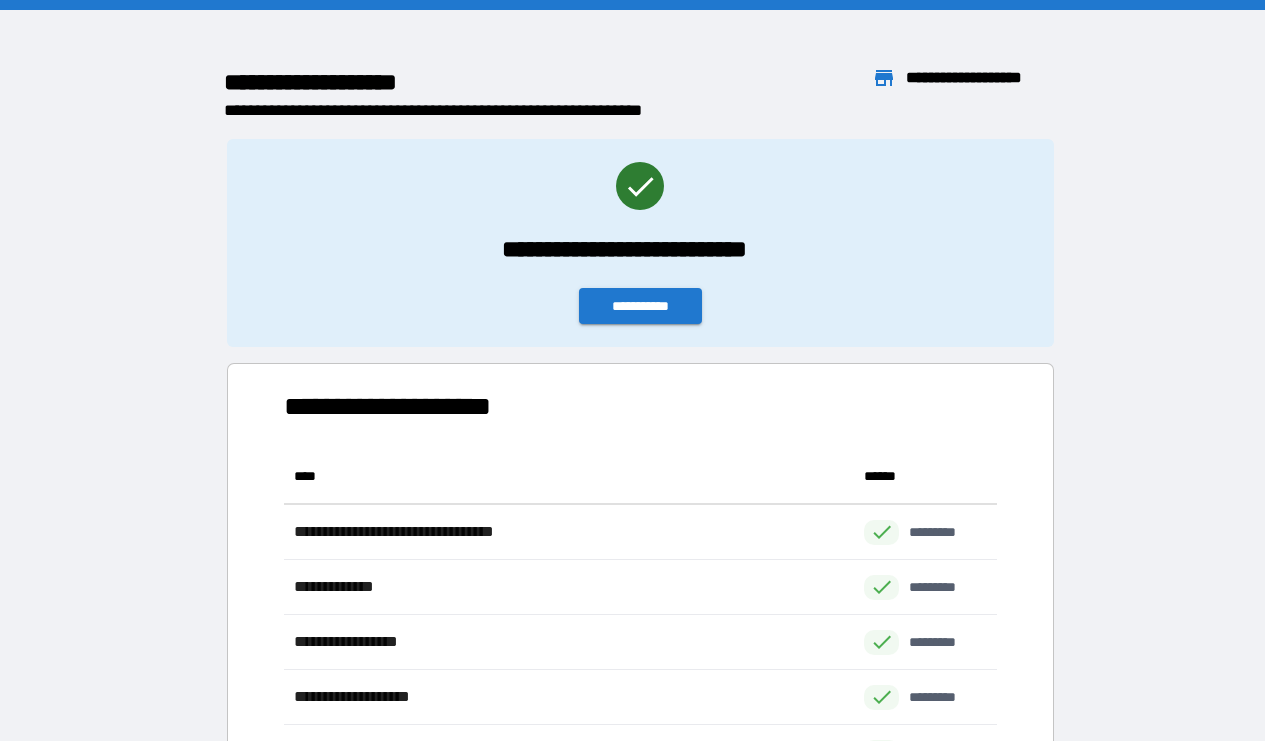 click on "**********" at bounding box center (632, 86) 